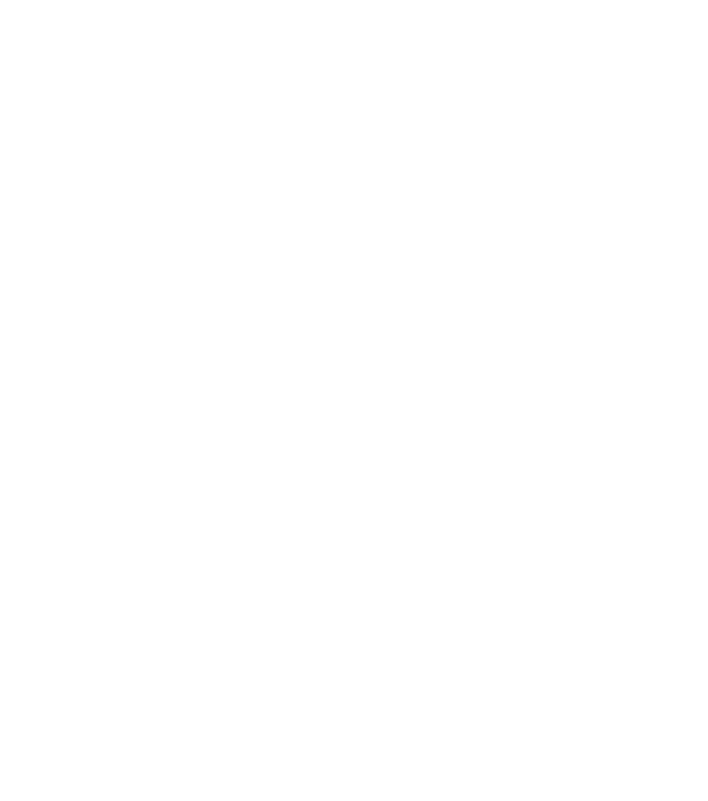 scroll, scrollTop: 0, scrollLeft: 0, axis: both 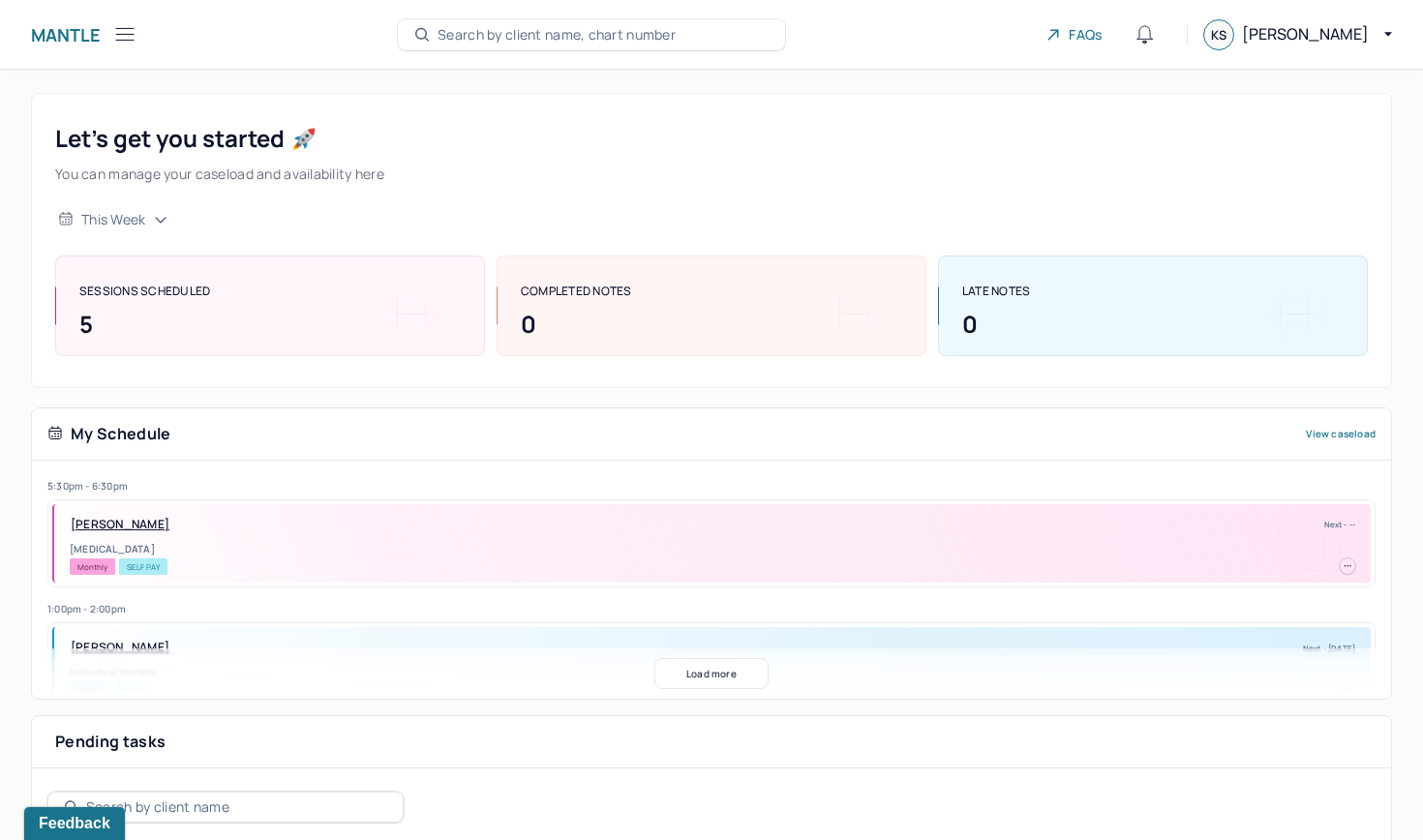 click 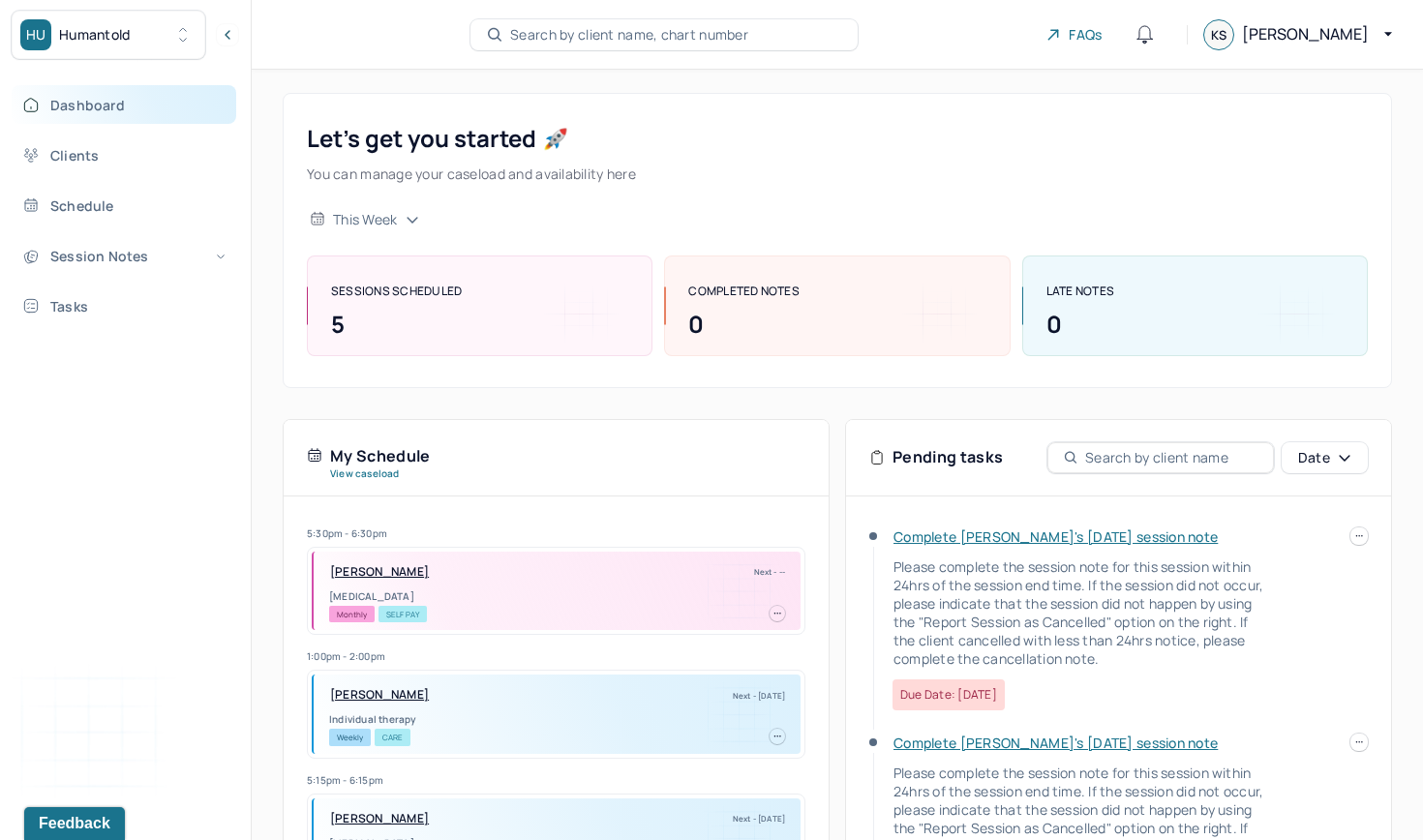 click on "Dashboard" at bounding box center (124, 105) 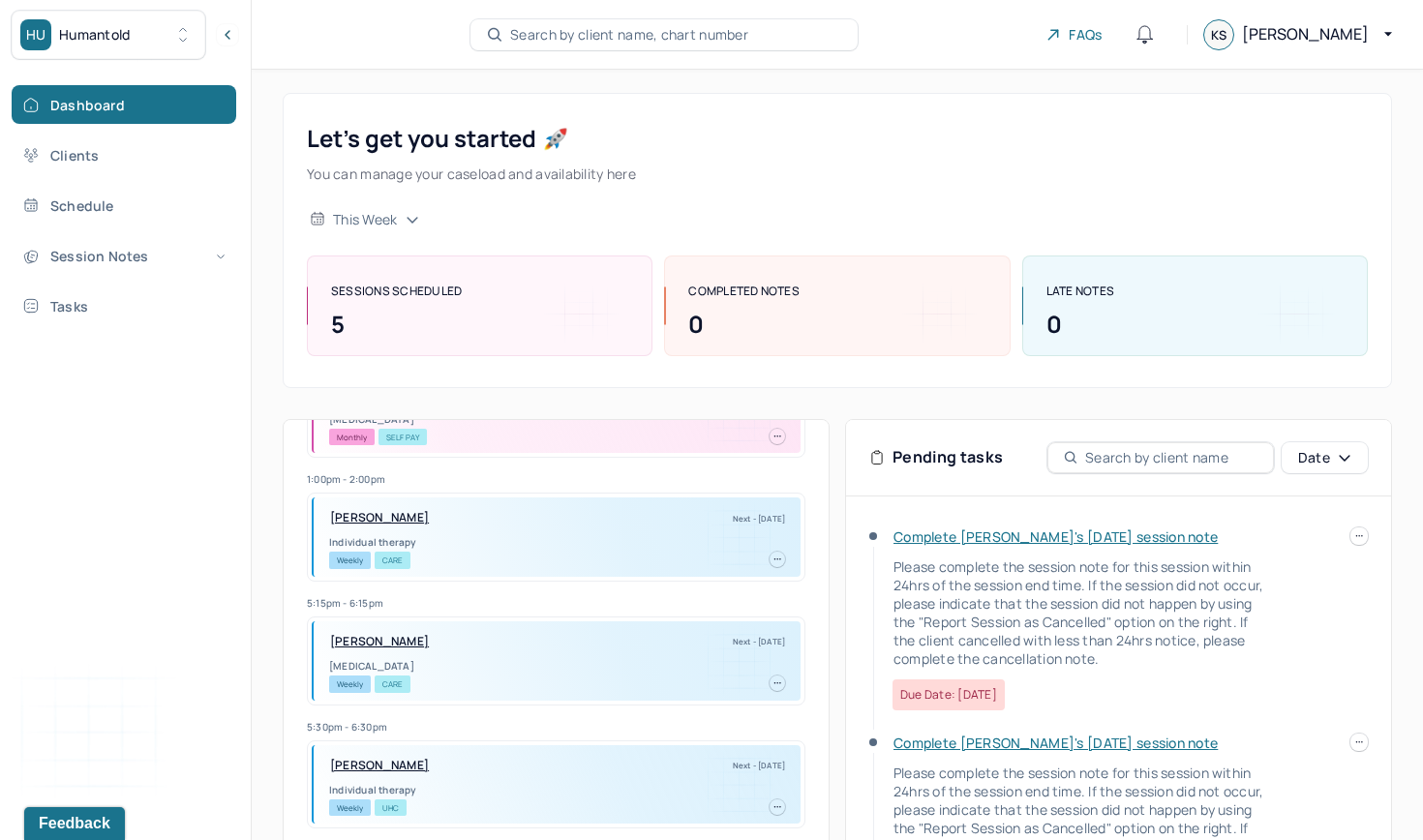 scroll, scrollTop: 179, scrollLeft: 0, axis: vertical 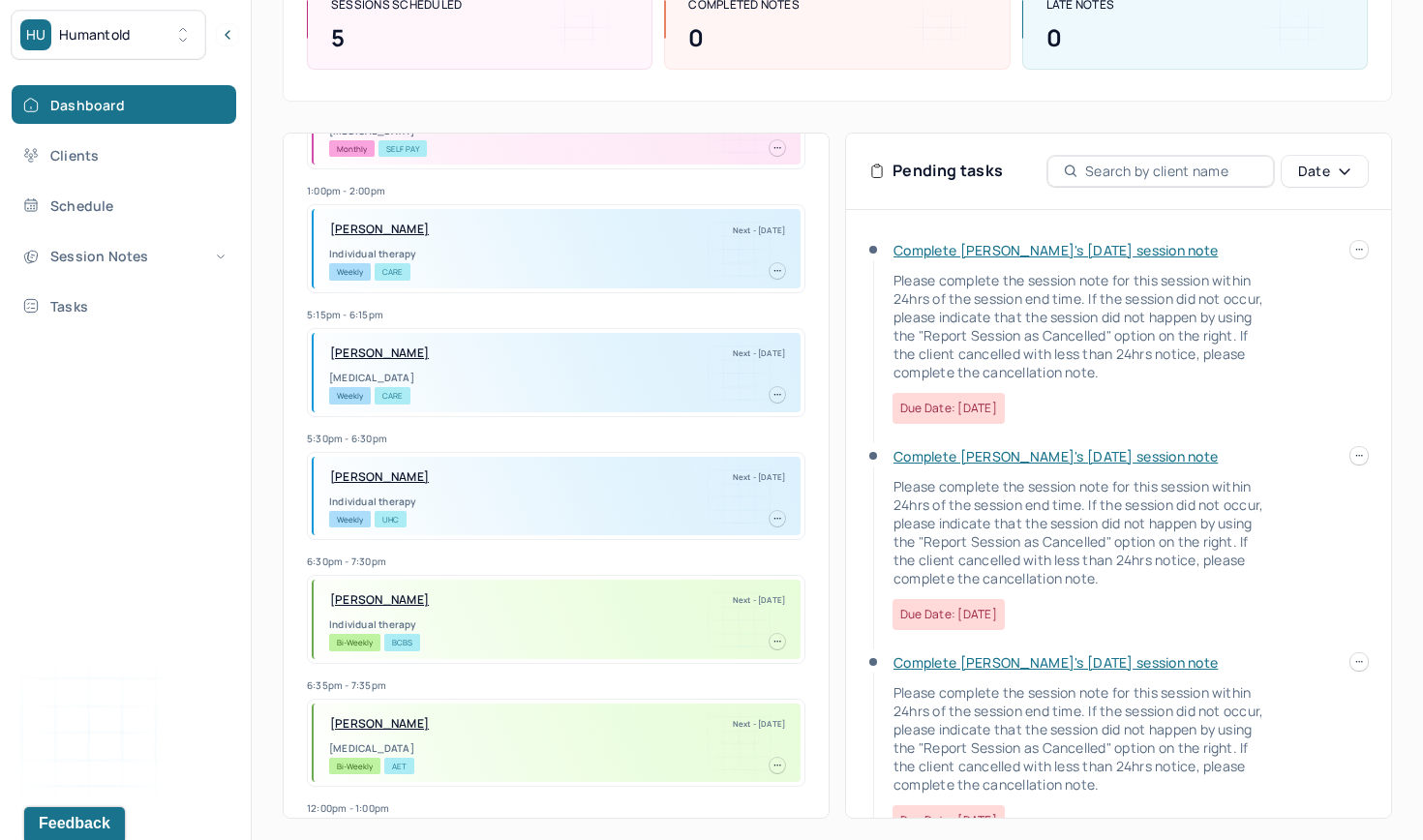 click on "Complete [PERSON_NAME]'s [DATE] session note" at bounding box center [1055, 250] 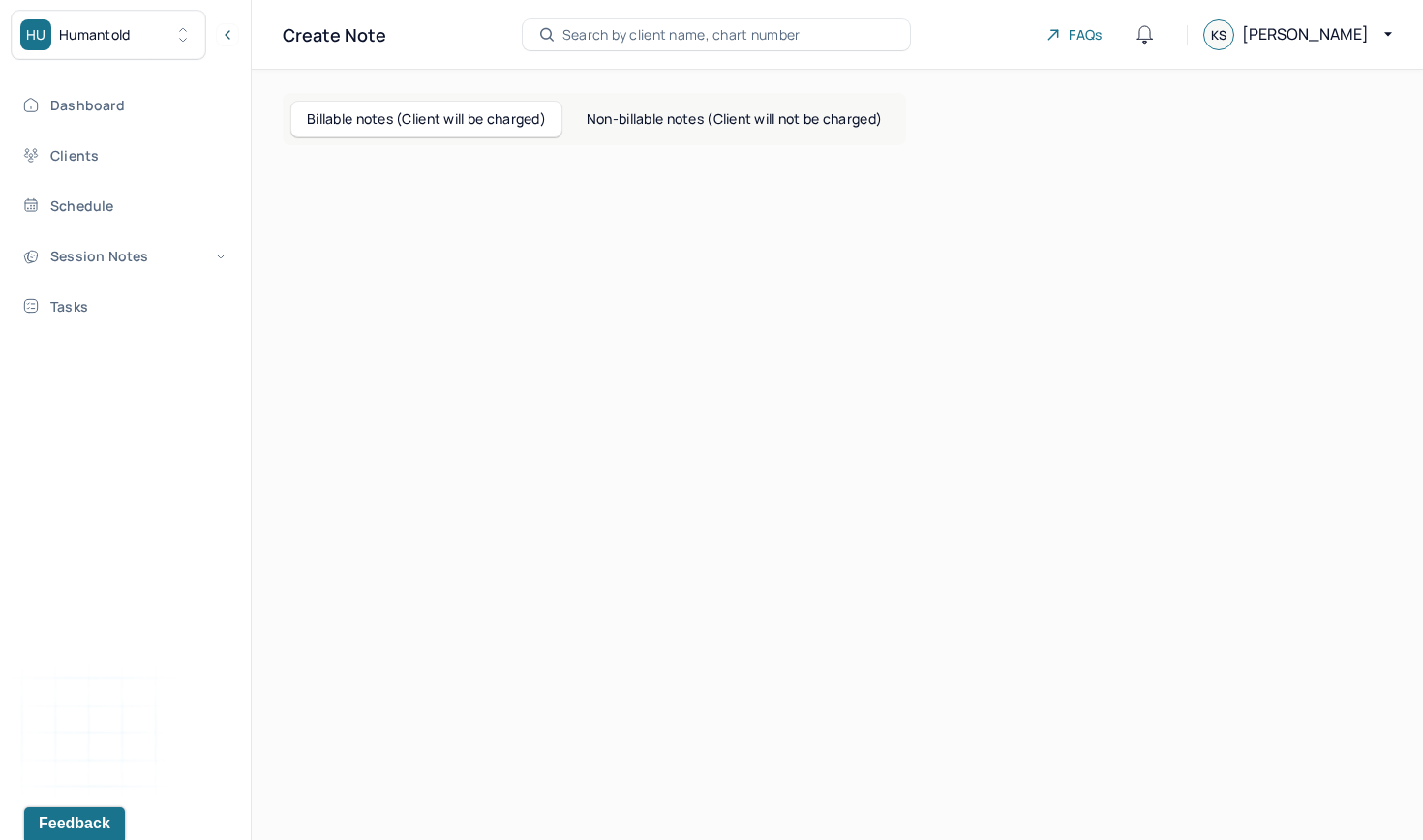 scroll, scrollTop: 0, scrollLeft: 0, axis: both 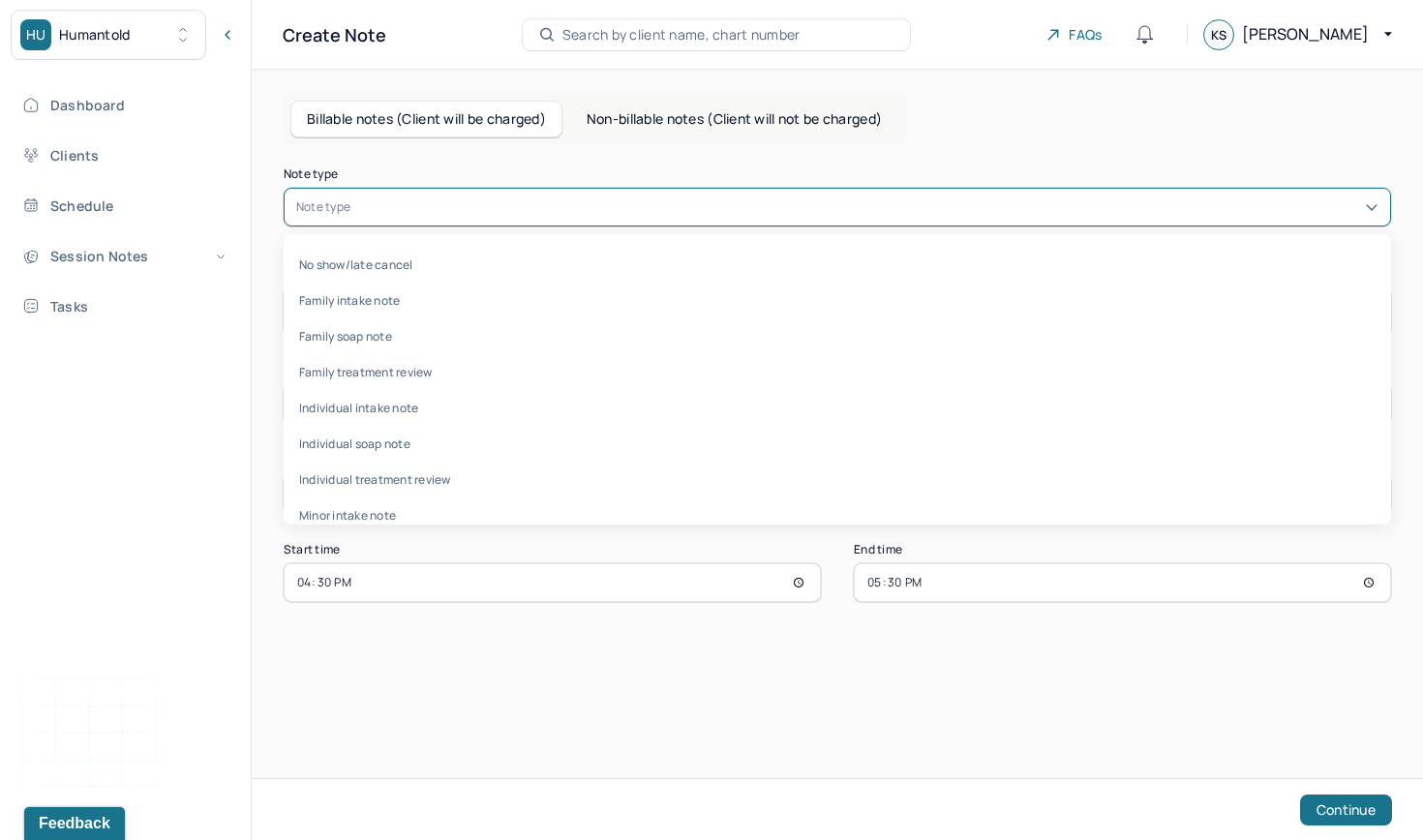 click at bounding box center [866, 207] 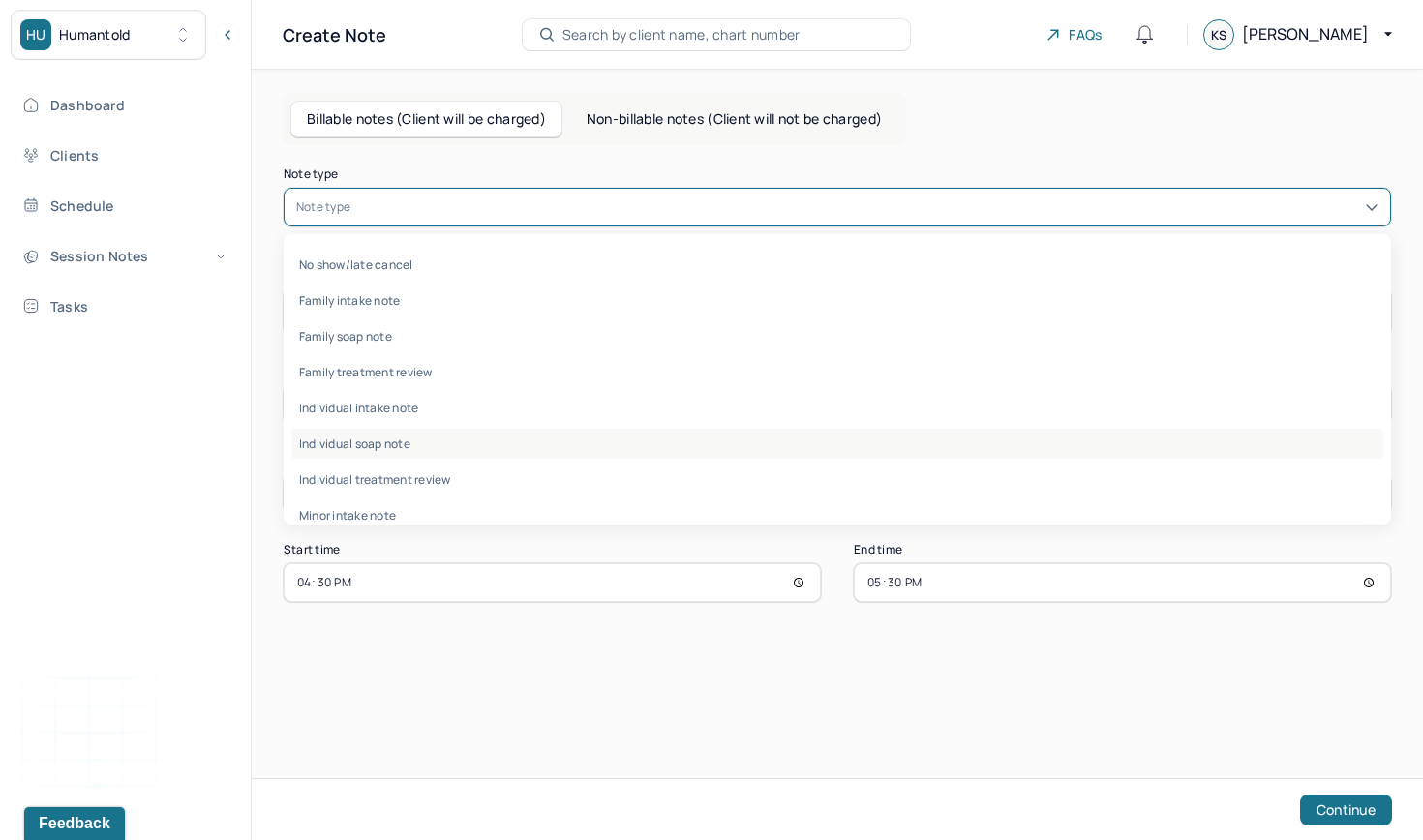 click on "Individual soap note" at bounding box center [837, 443] 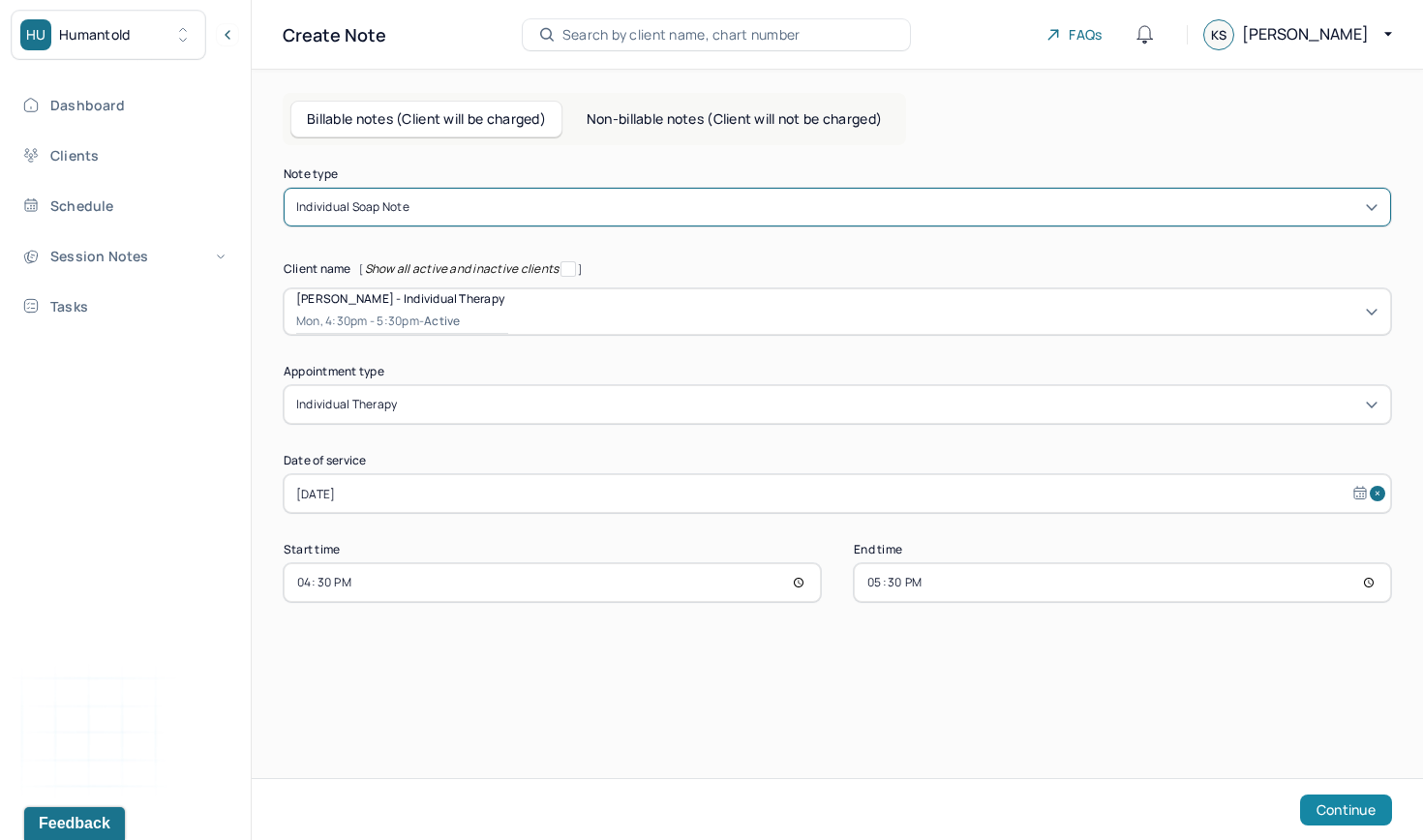 click on "Continue" at bounding box center [1346, 810] 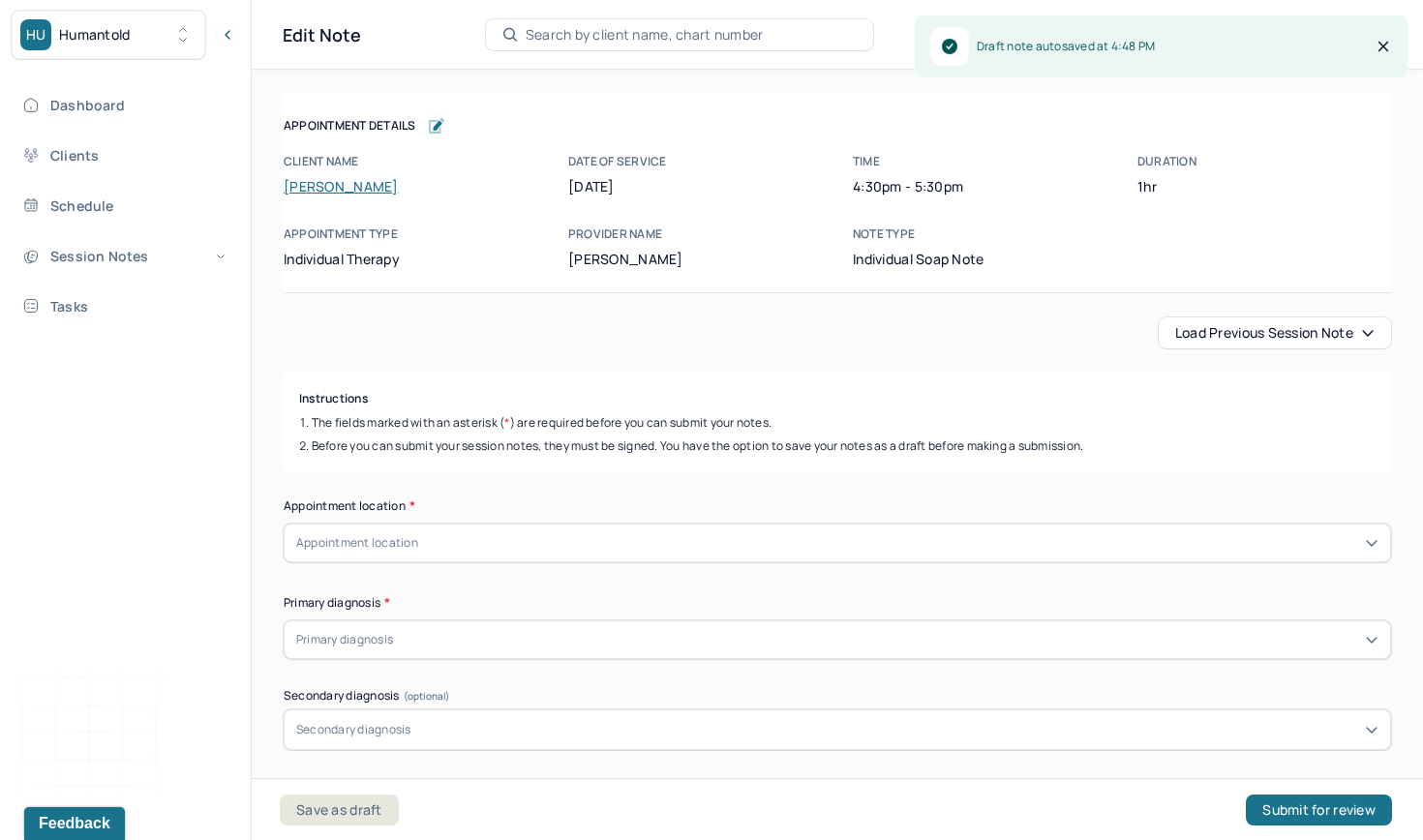 click on "Load previous session note" at bounding box center [1275, 333] 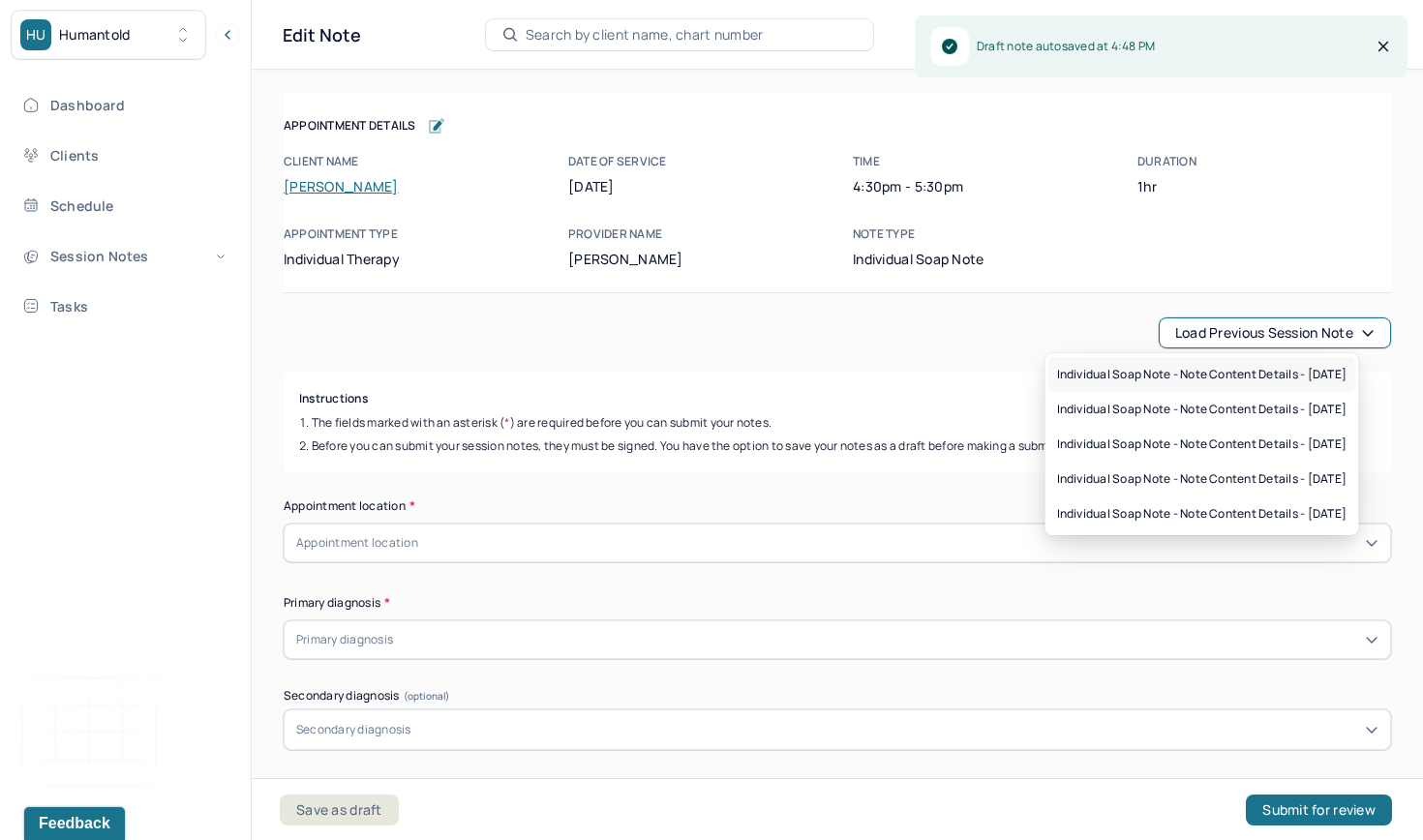click on "Individual soap note   - Note content Details -   [DATE]" at bounding box center (1202, 375) 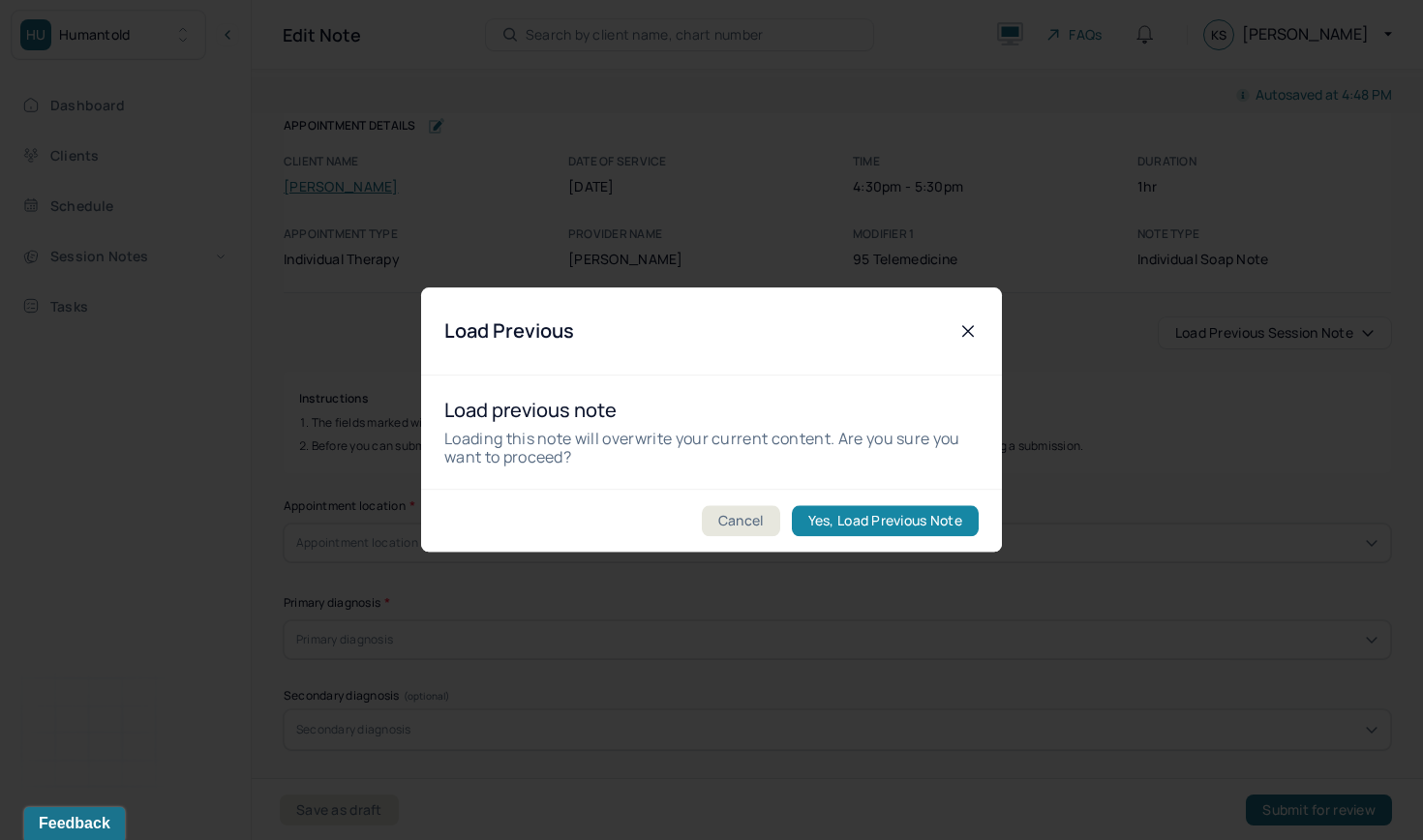 click on "Yes, Load Previous Note" at bounding box center (885, 522) 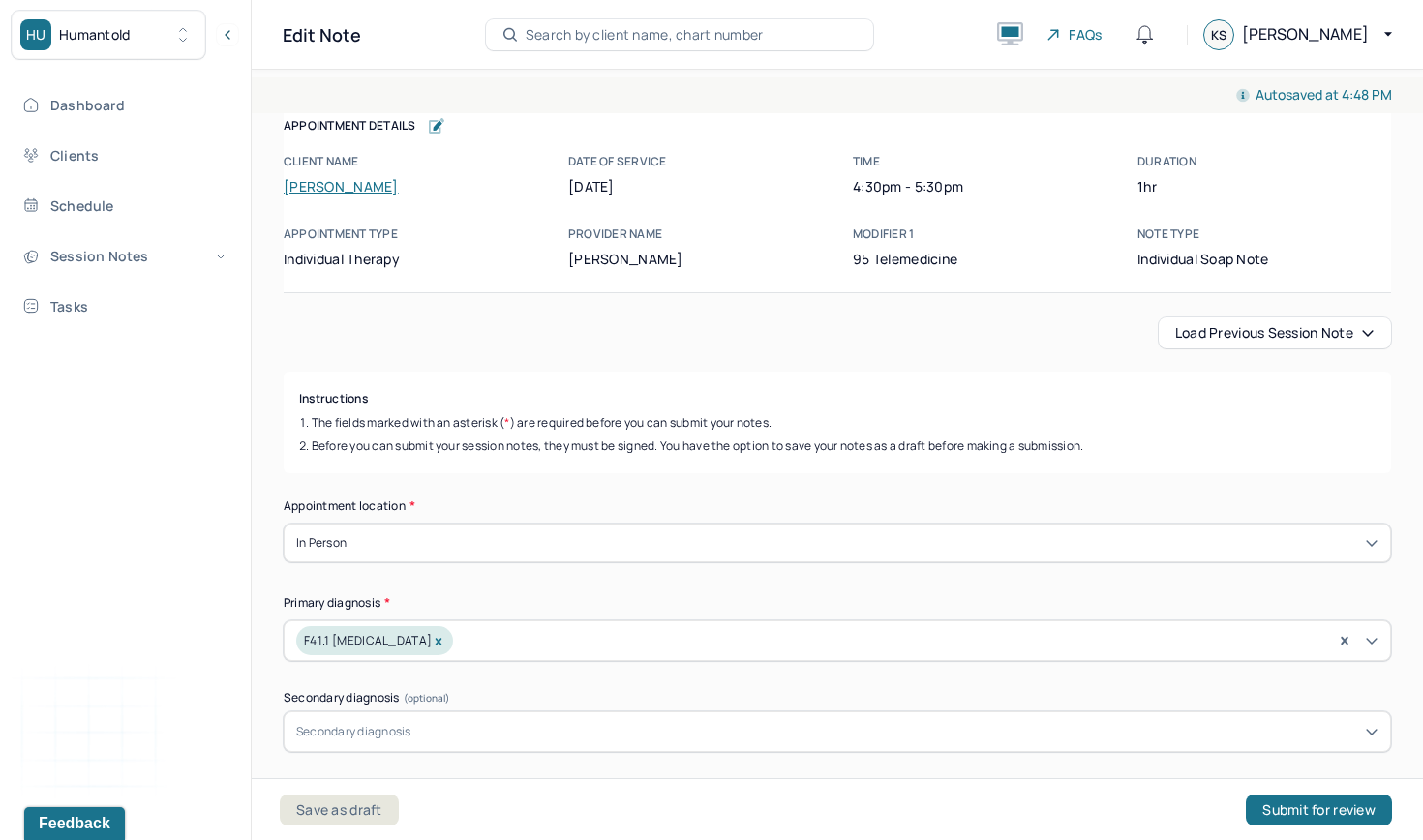 click on "In person" at bounding box center (837, 543) 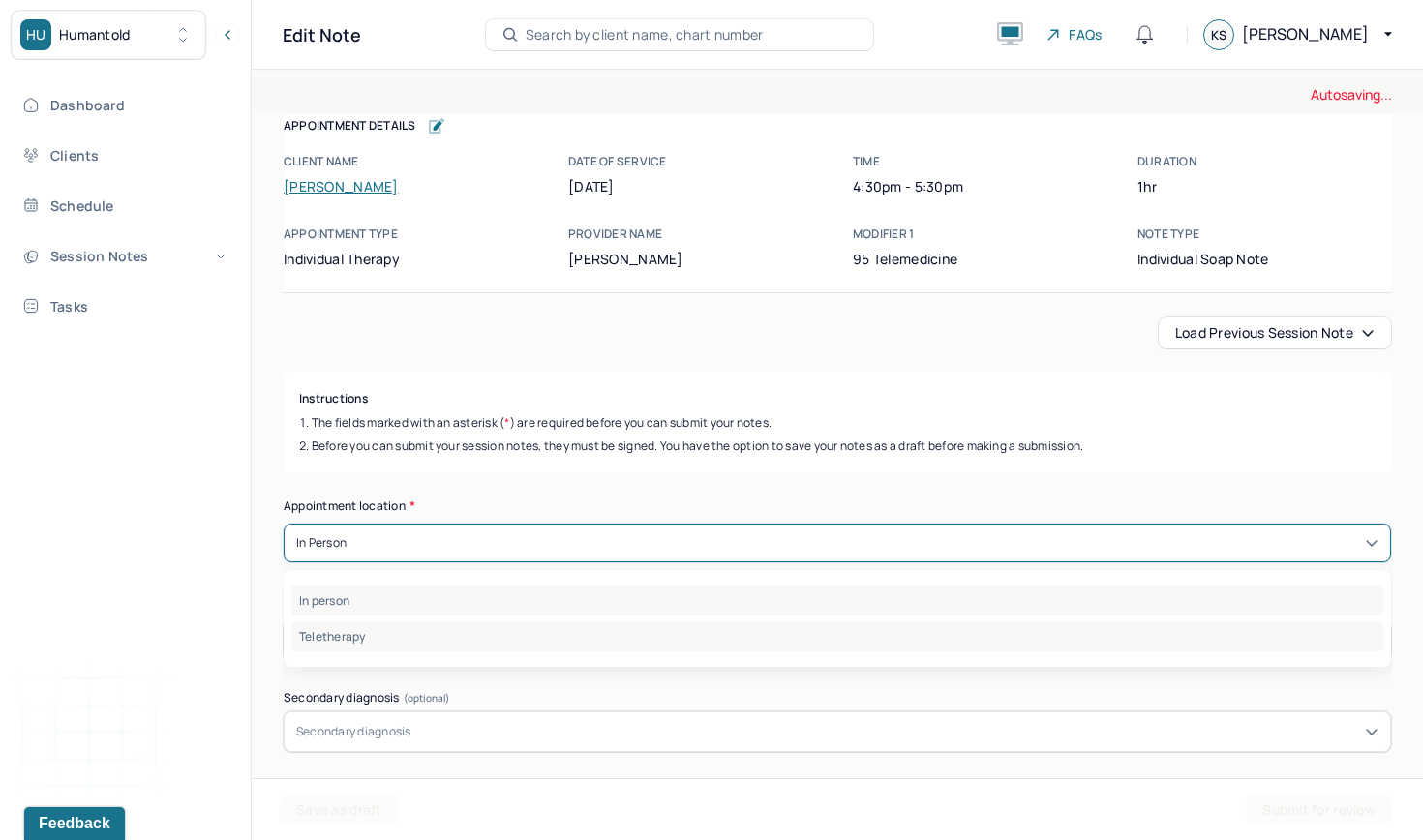 click on "Teletherapy" at bounding box center (837, 636) 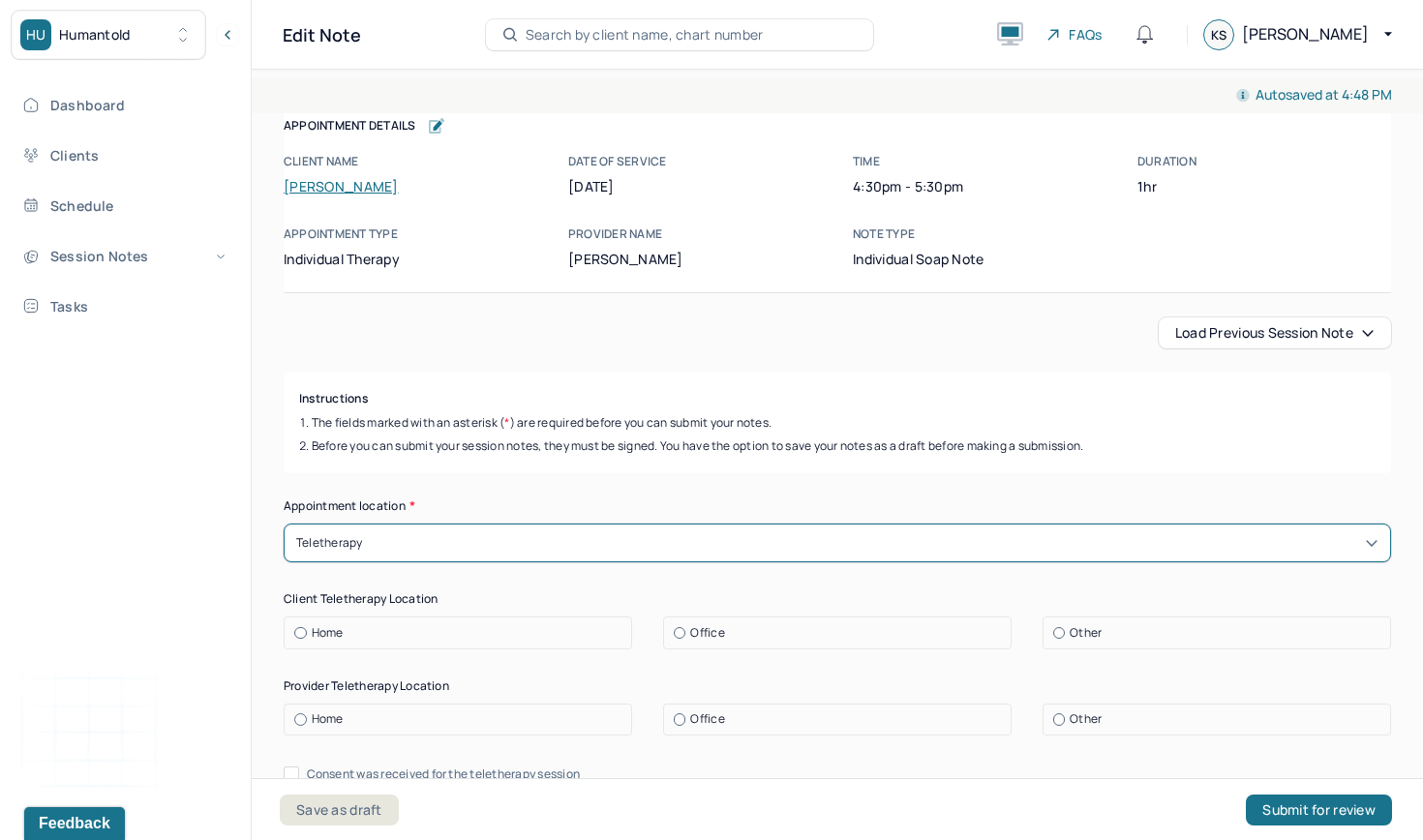 click on "Home" at bounding box center (463, 633) 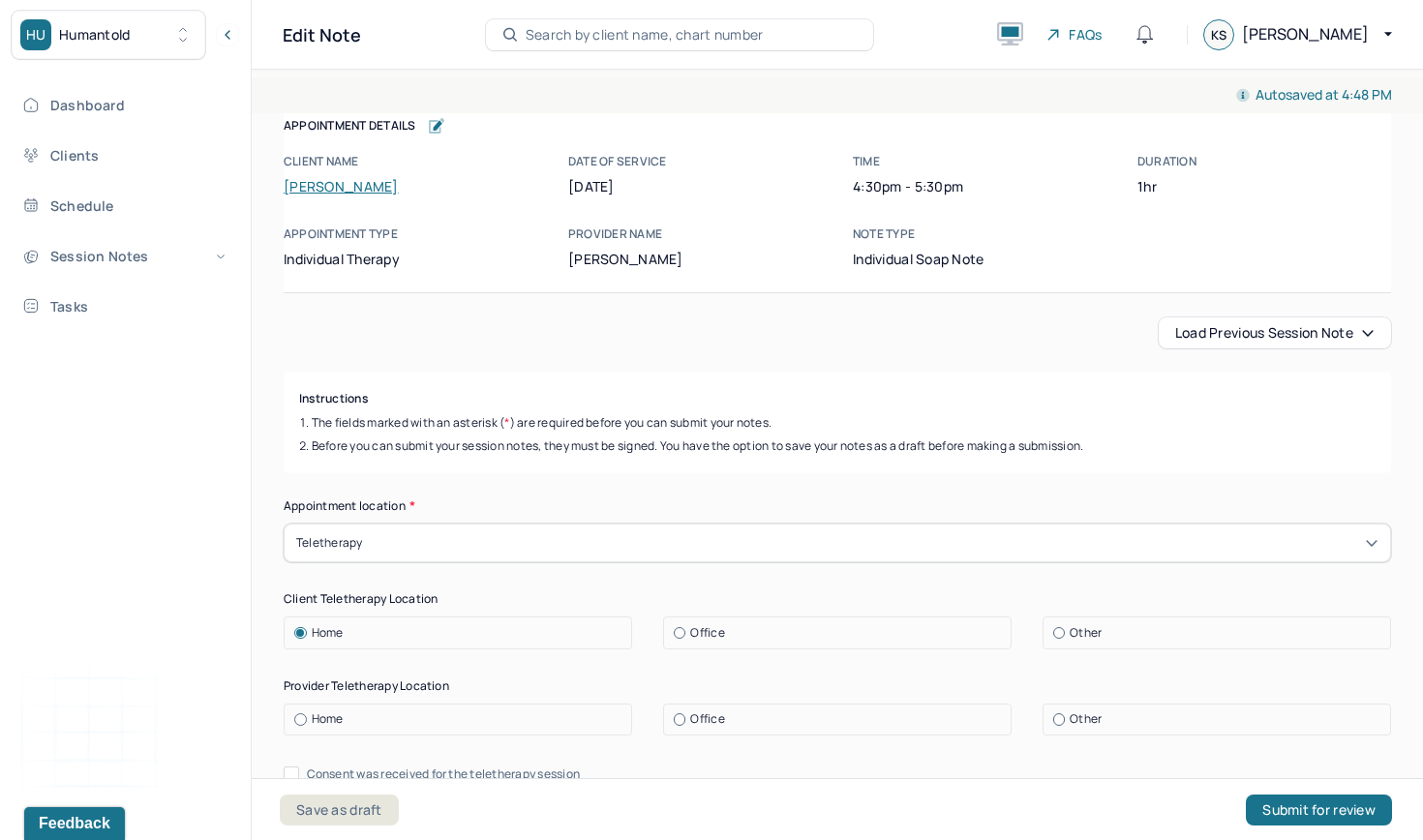 click at bounding box center [680, 719] 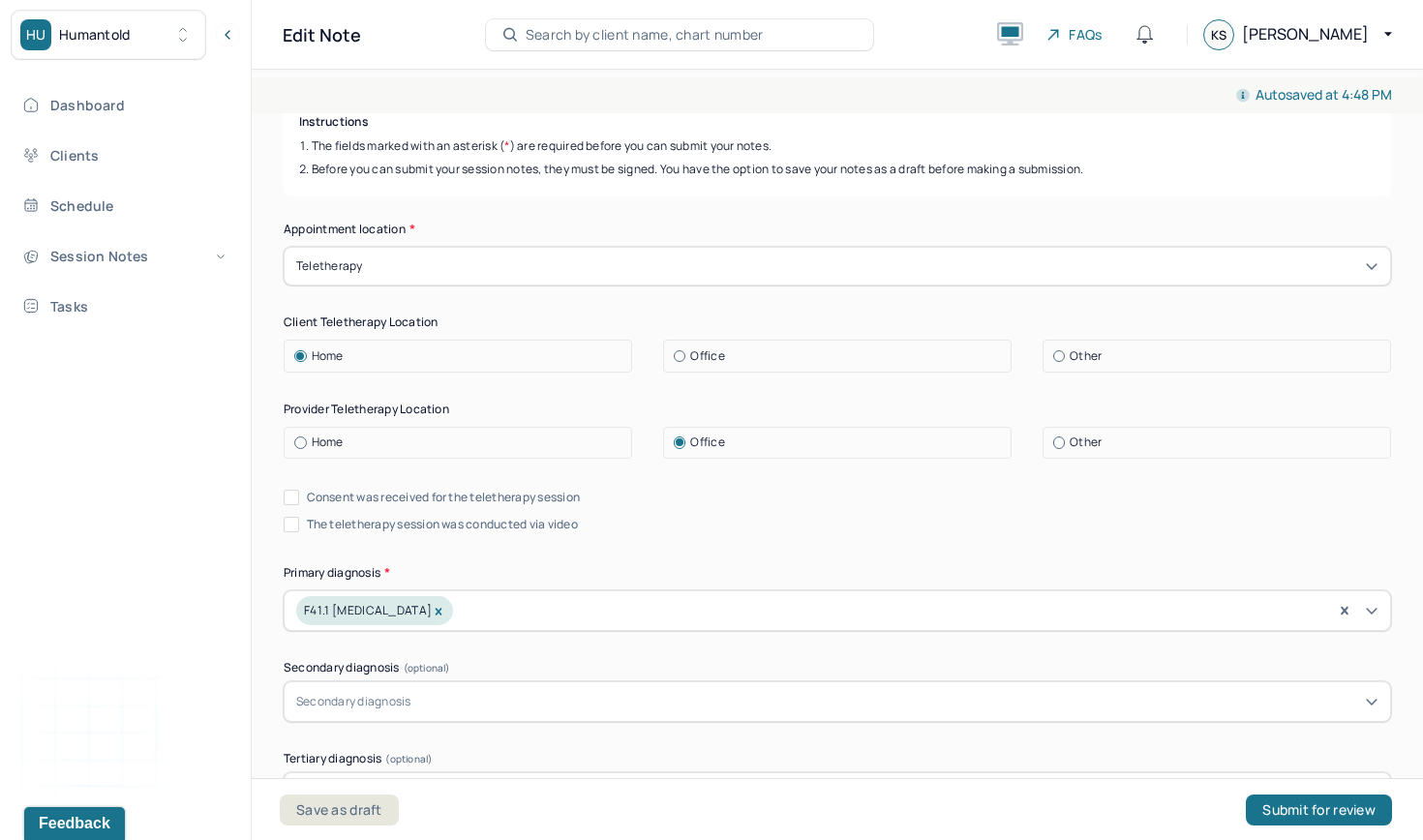 scroll, scrollTop: 291, scrollLeft: 0, axis: vertical 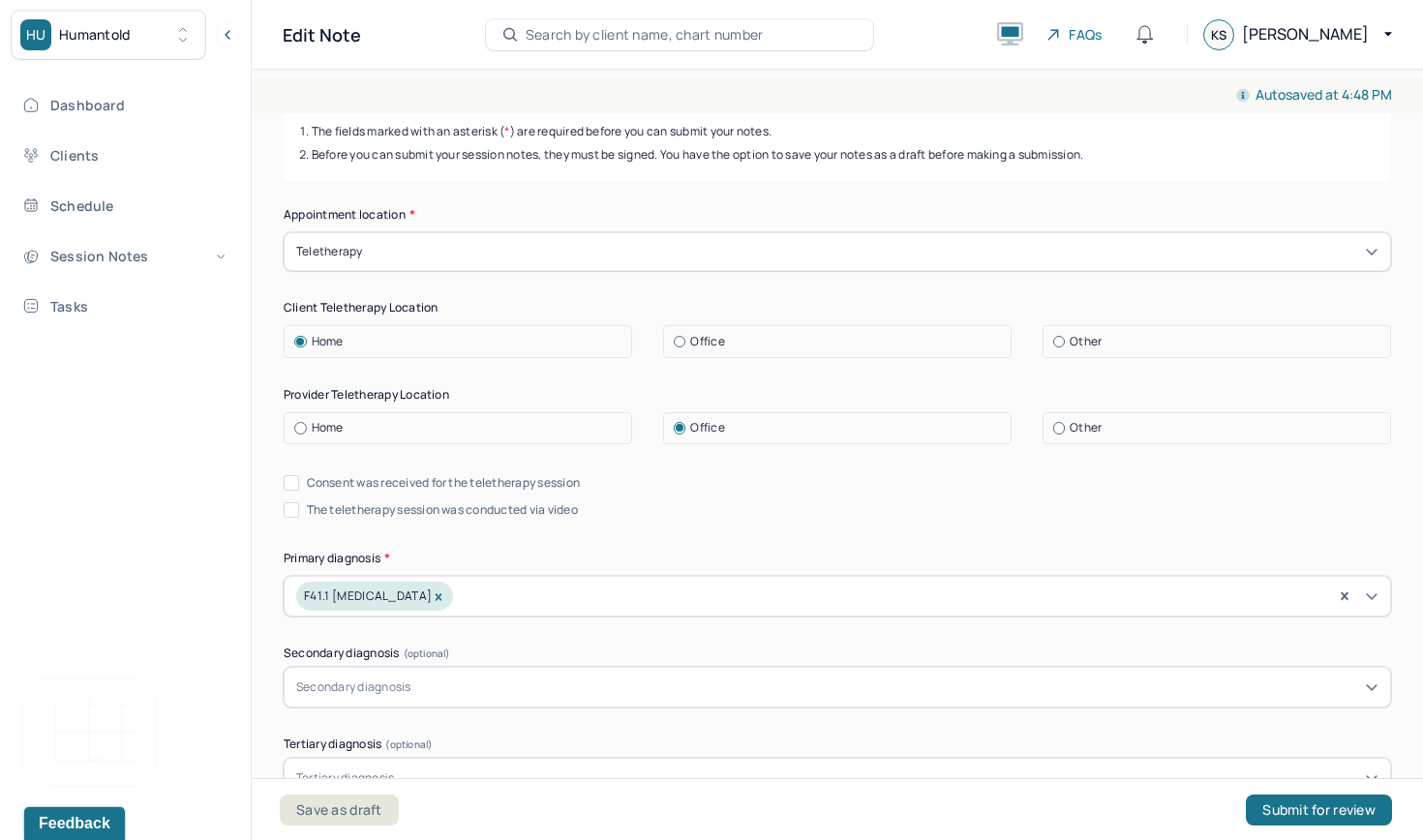 drag, startPoint x: 508, startPoint y: 484, endPoint x: 508, endPoint y: 497, distance: 13 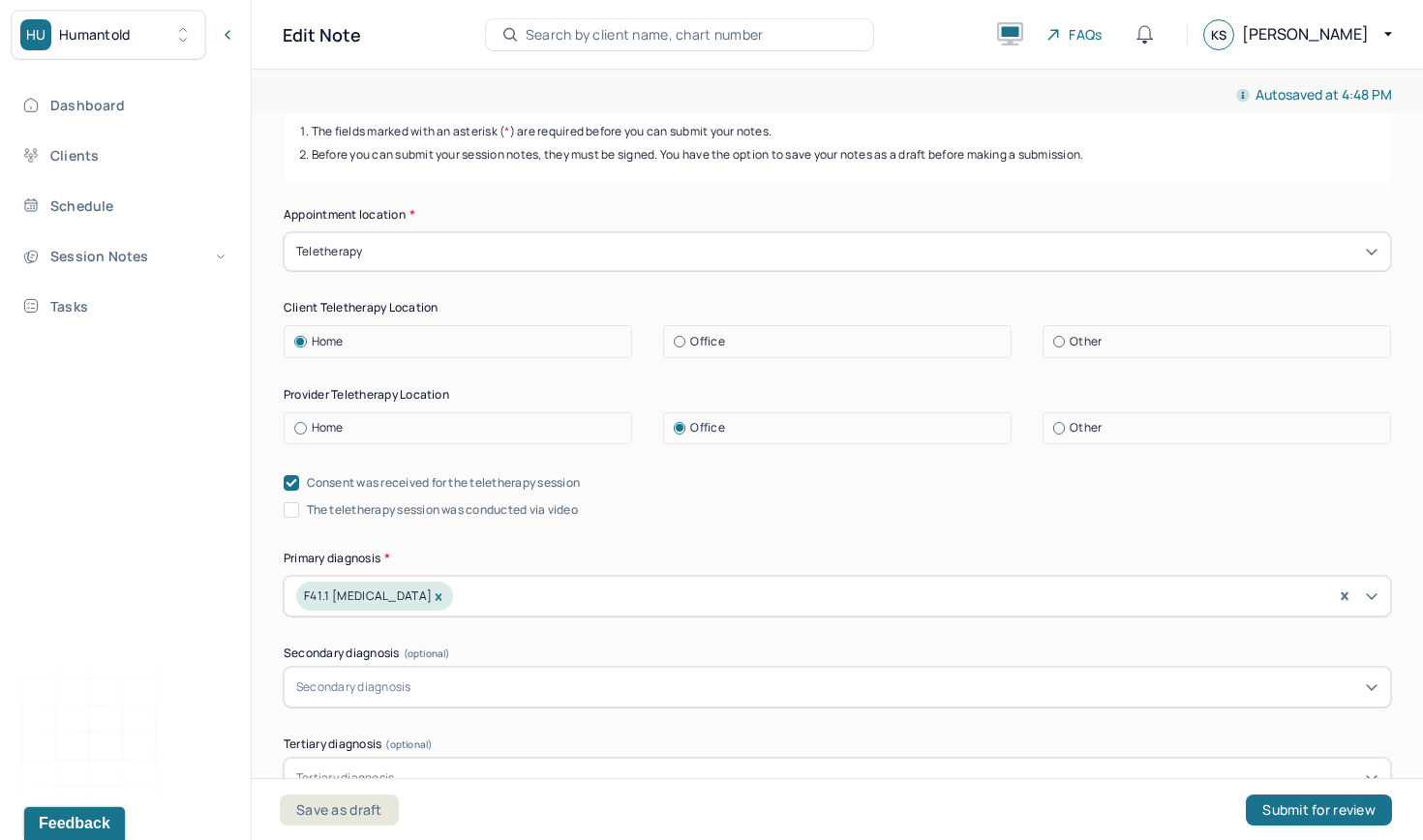 click on "The teletherapy session was conducted via video" at bounding box center [442, 510] 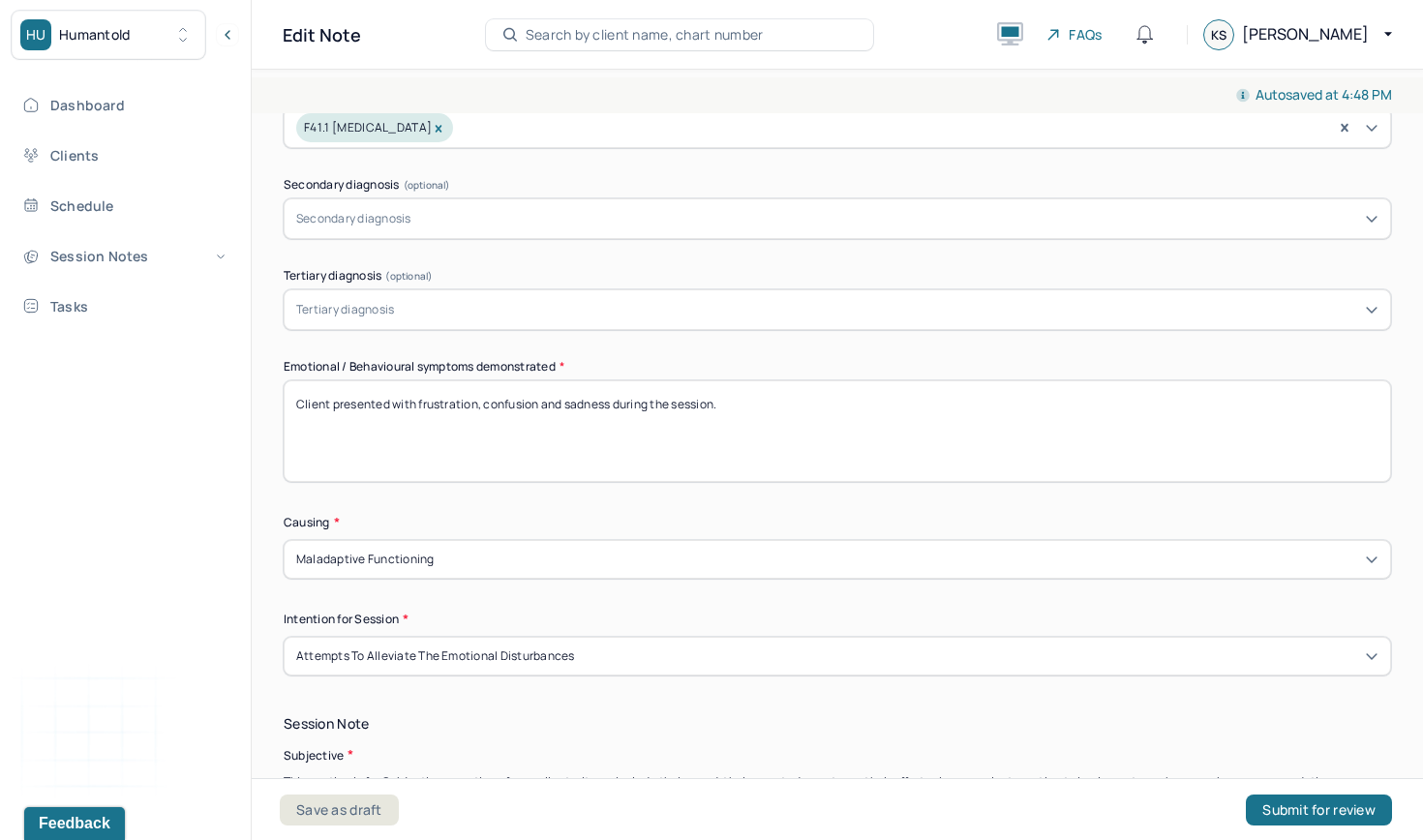 scroll, scrollTop: 763, scrollLeft: 0, axis: vertical 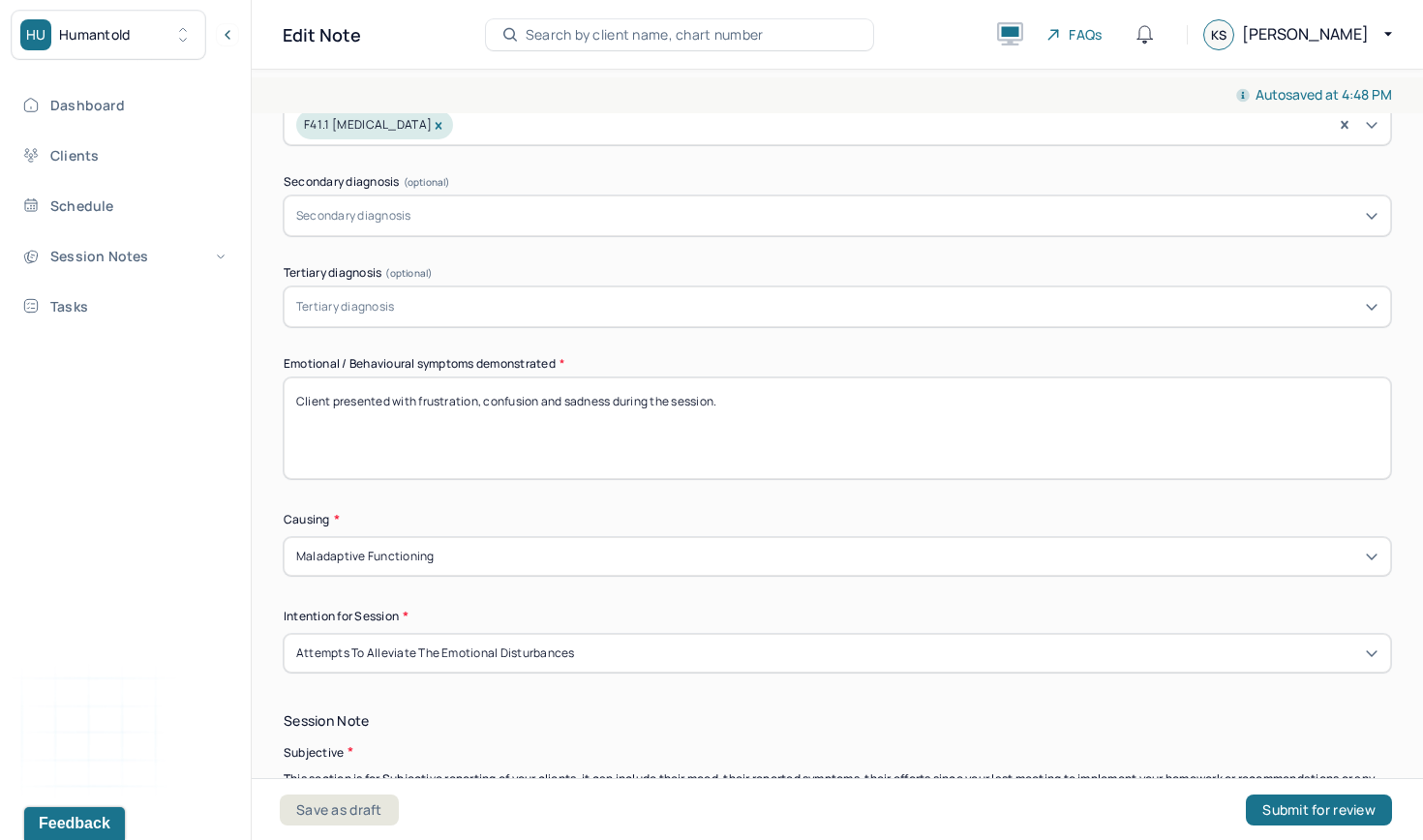 drag, startPoint x: 738, startPoint y: 401, endPoint x: 434, endPoint y: 390, distance: 304.19895 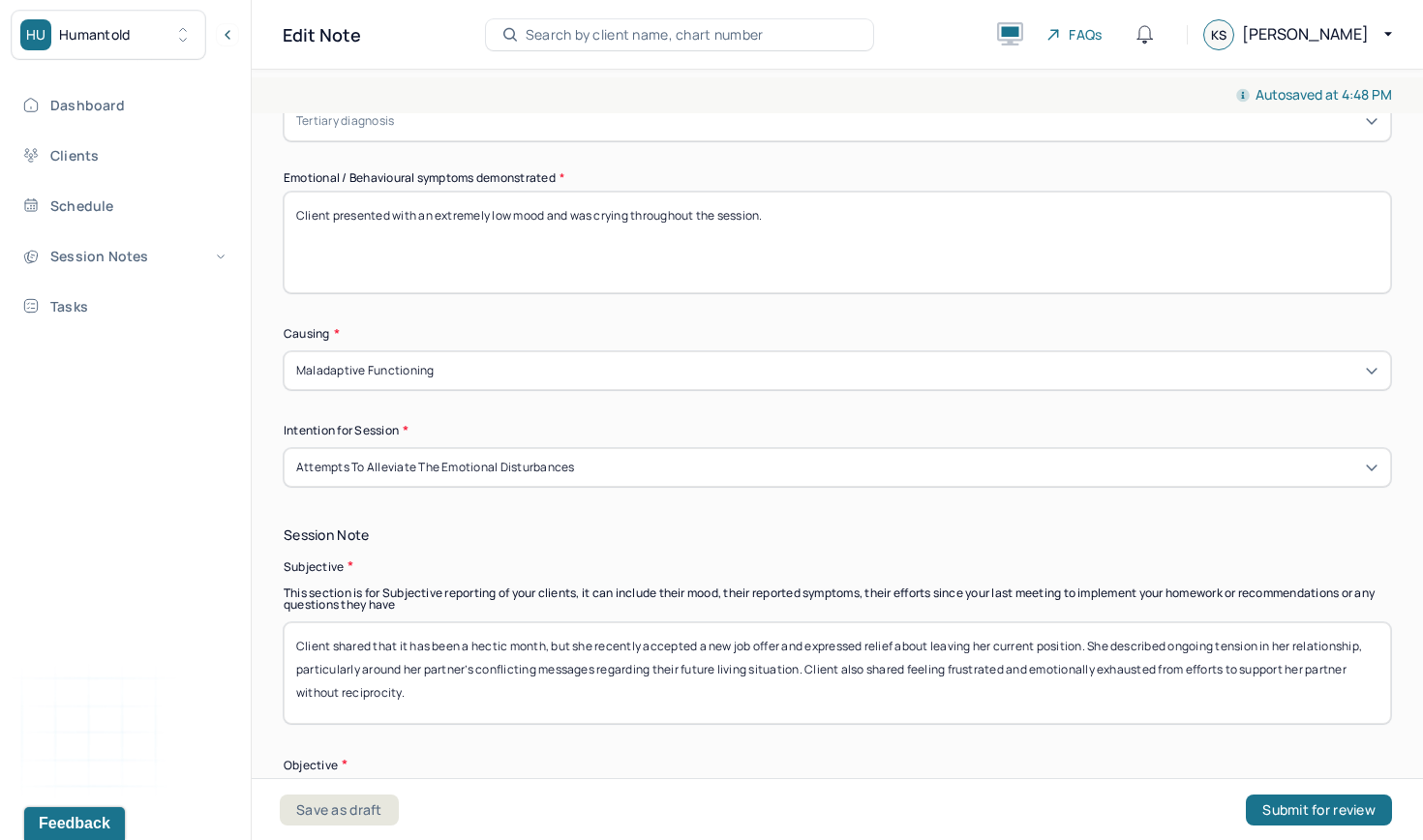 scroll, scrollTop: 950, scrollLeft: 0, axis: vertical 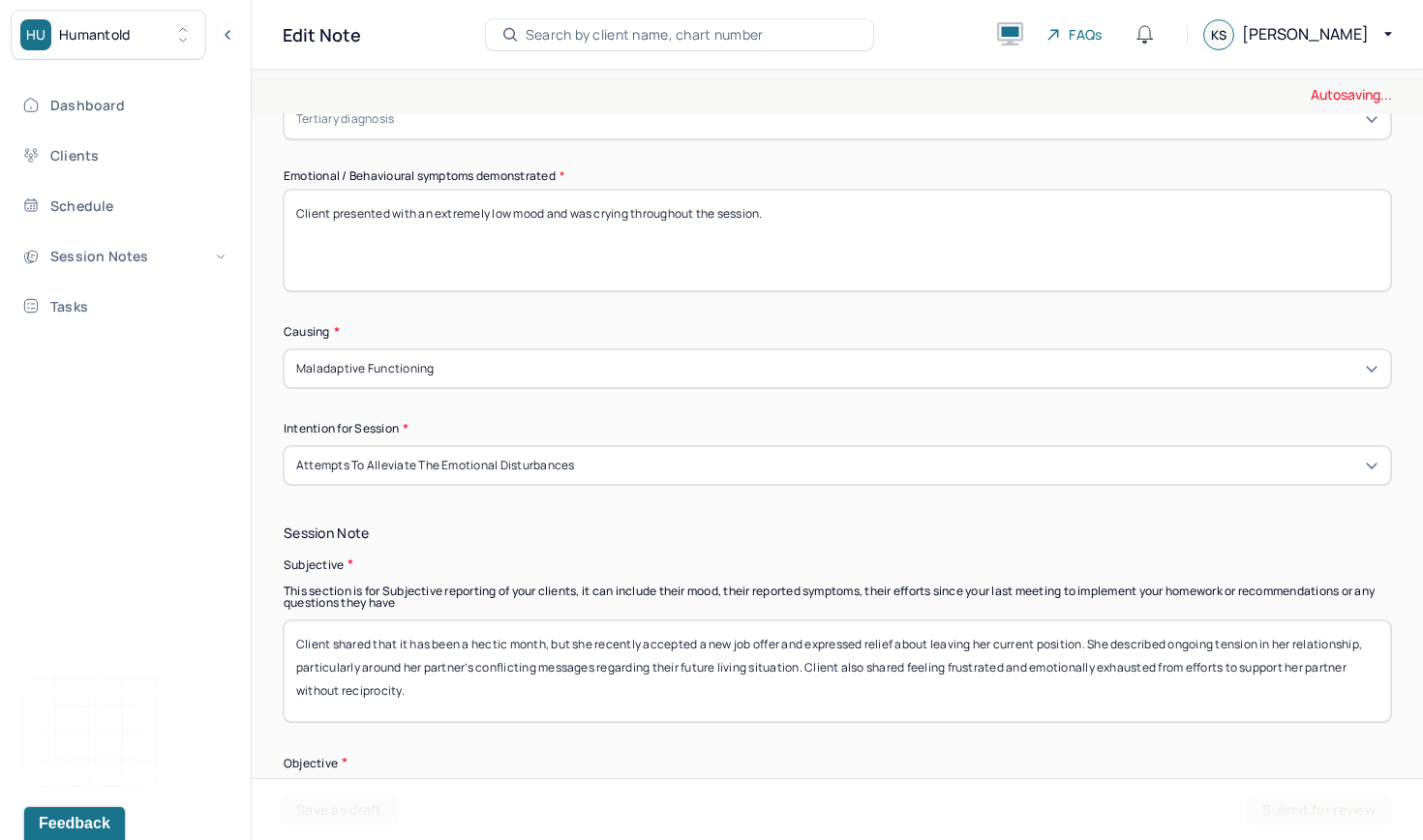 type on "Client presented with an extremely low mood and was crying throughout the session." 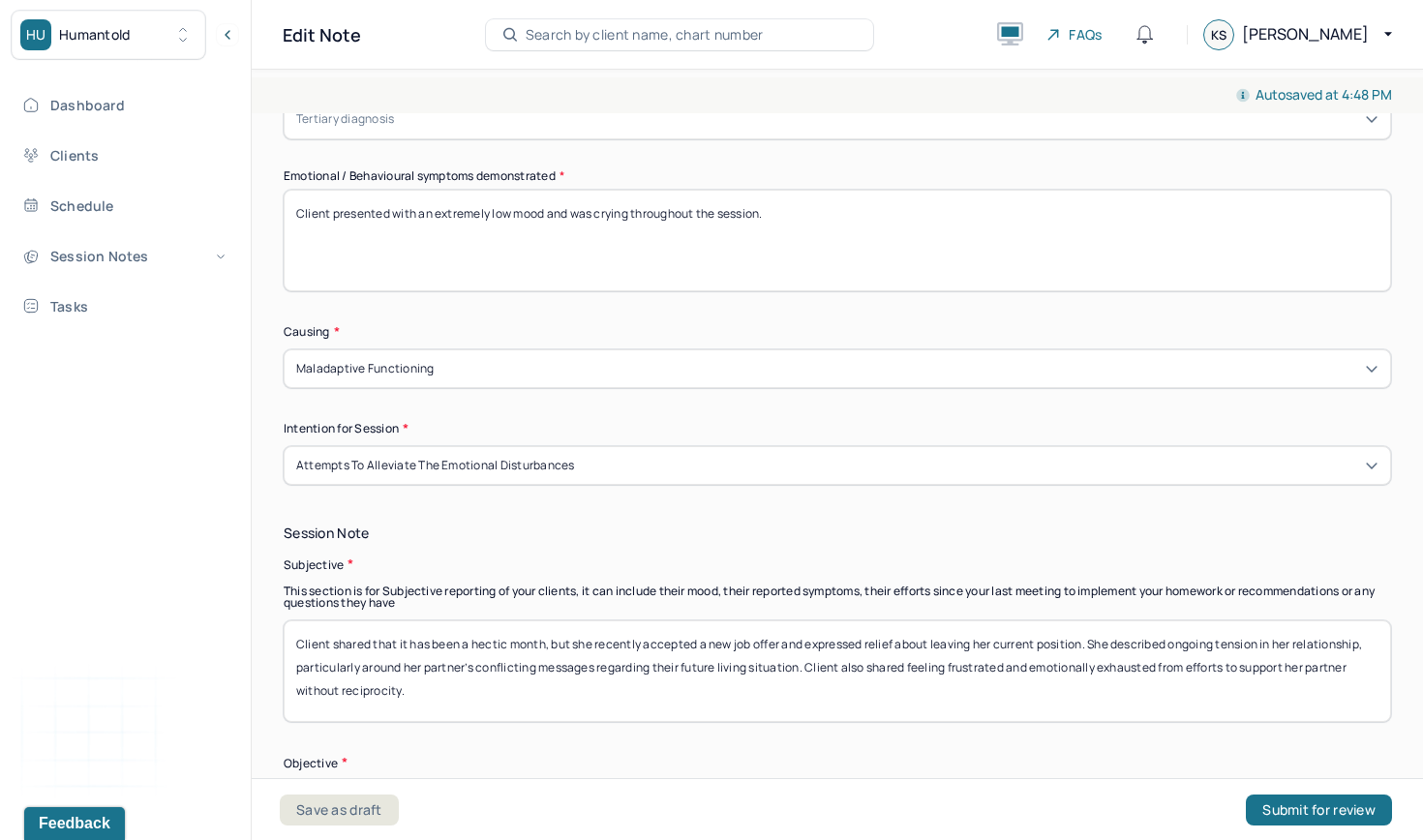 drag, startPoint x: 447, startPoint y: 690, endPoint x: 307, endPoint y: 627, distance: 153.52199 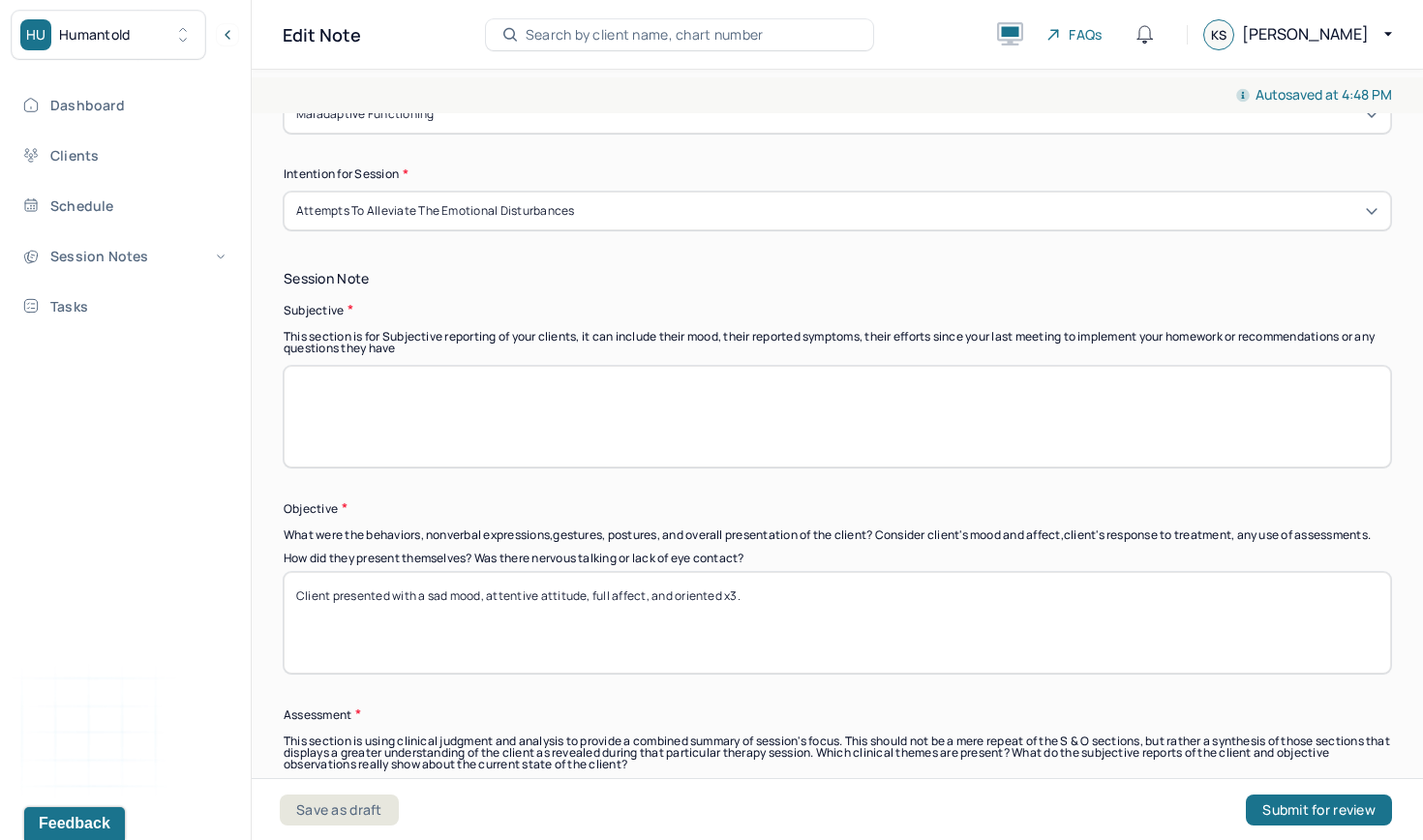 scroll, scrollTop: 1208, scrollLeft: 0, axis: vertical 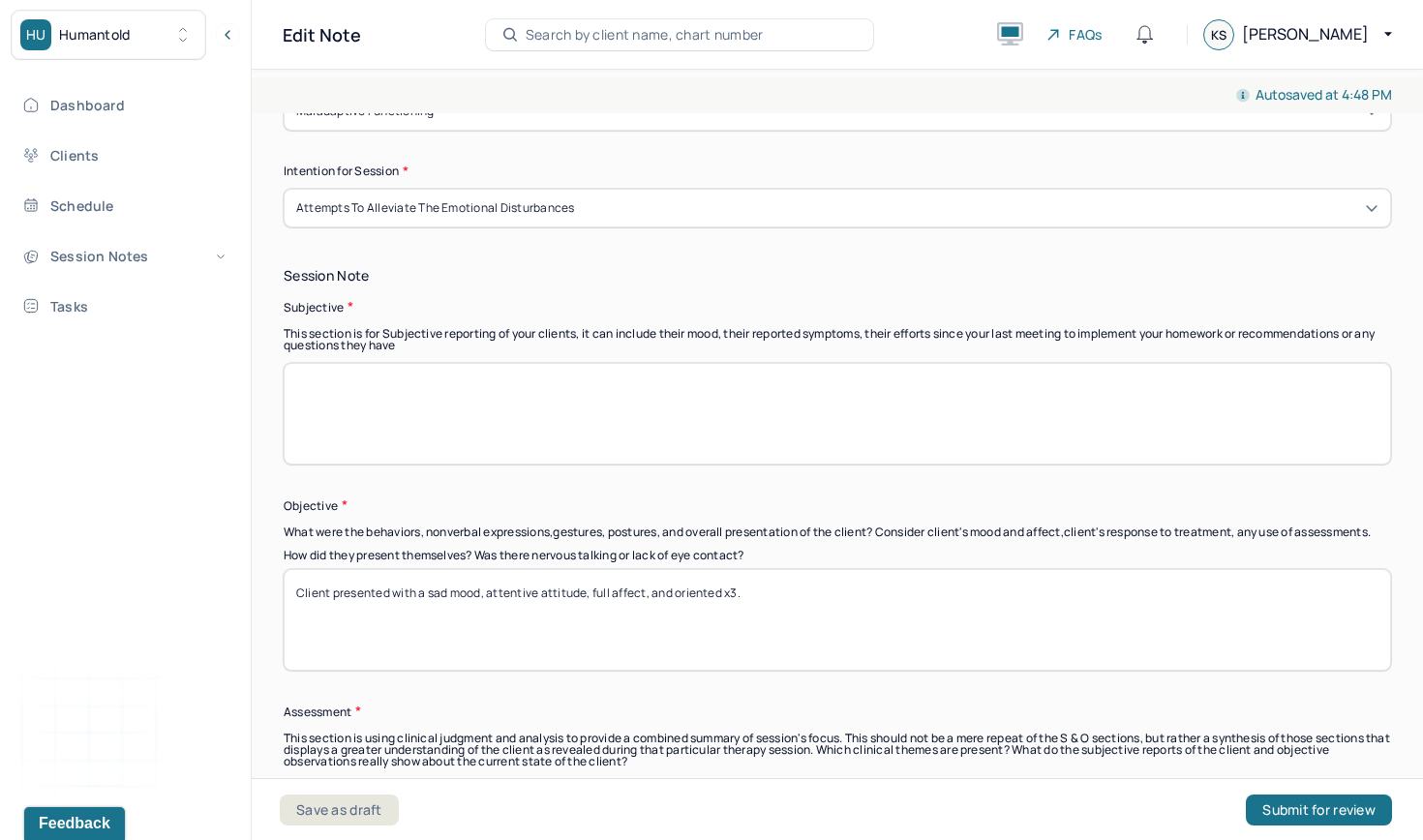 type 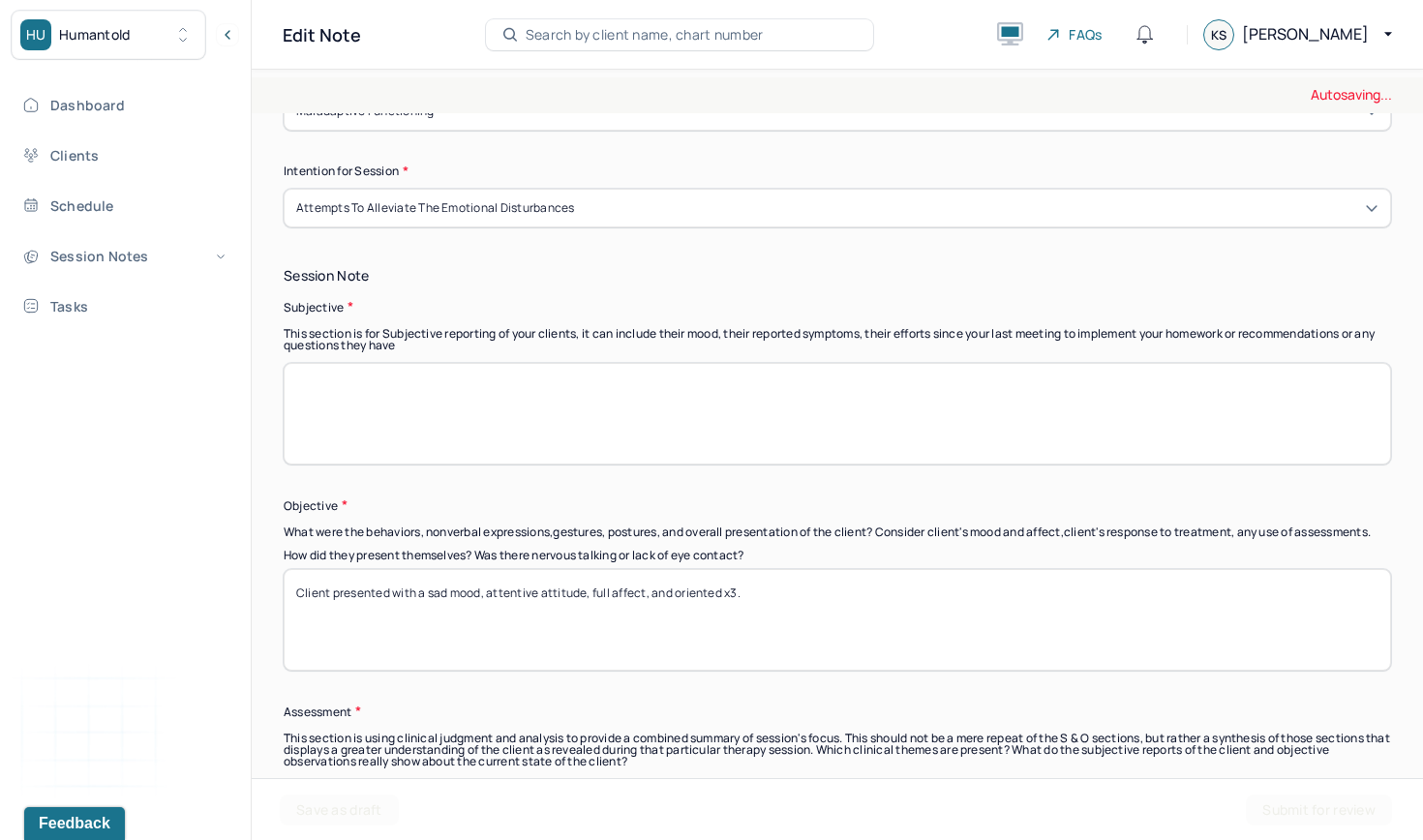 drag, startPoint x: 429, startPoint y: 599, endPoint x: 453, endPoint y: 599, distance: 24 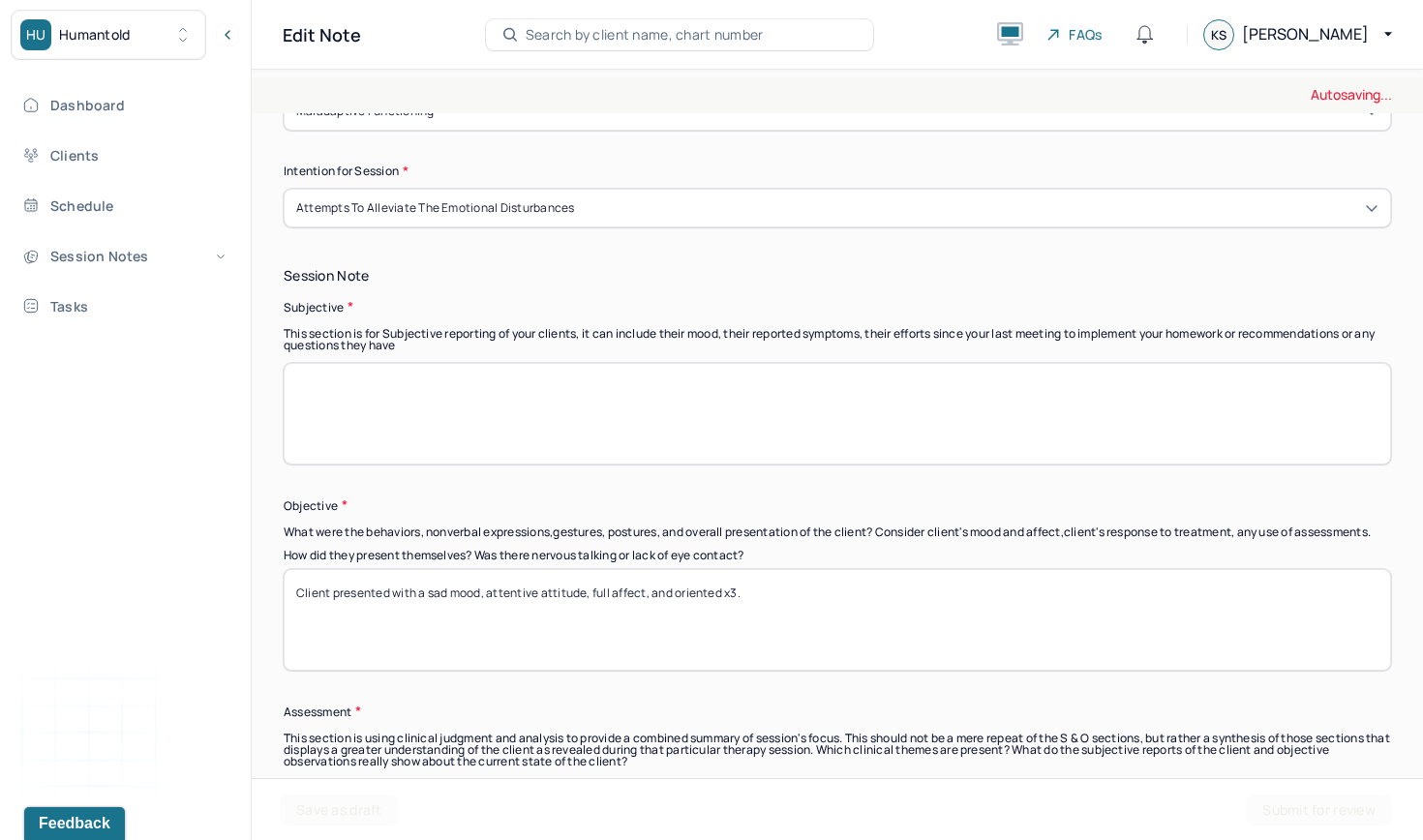 click on "Client presented with a sad mood, attentive attitude, full affect, and oriented x3." at bounding box center (837, 619) 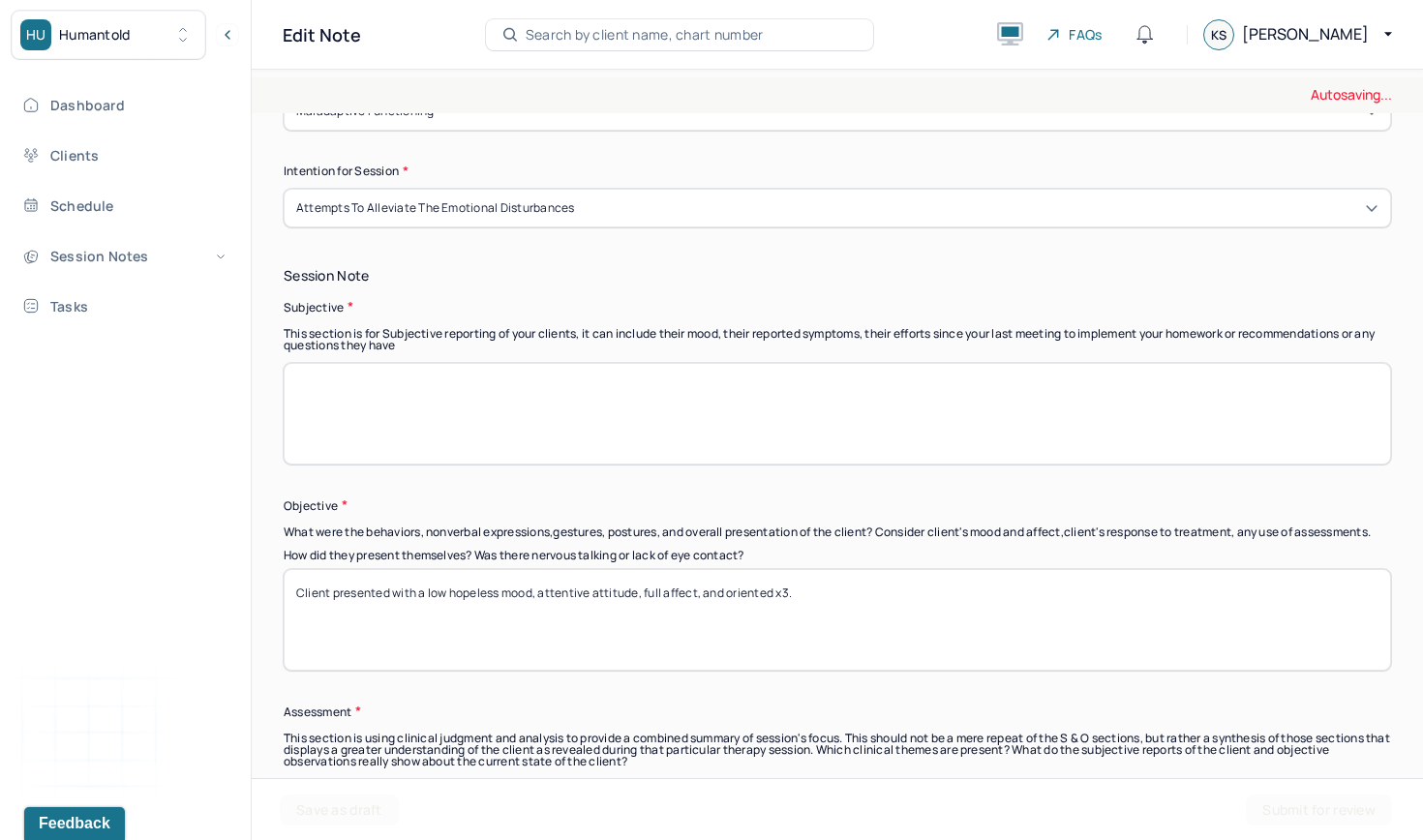 drag, startPoint x: 542, startPoint y: 602, endPoint x: 591, endPoint y: 599, distance: 49.091751 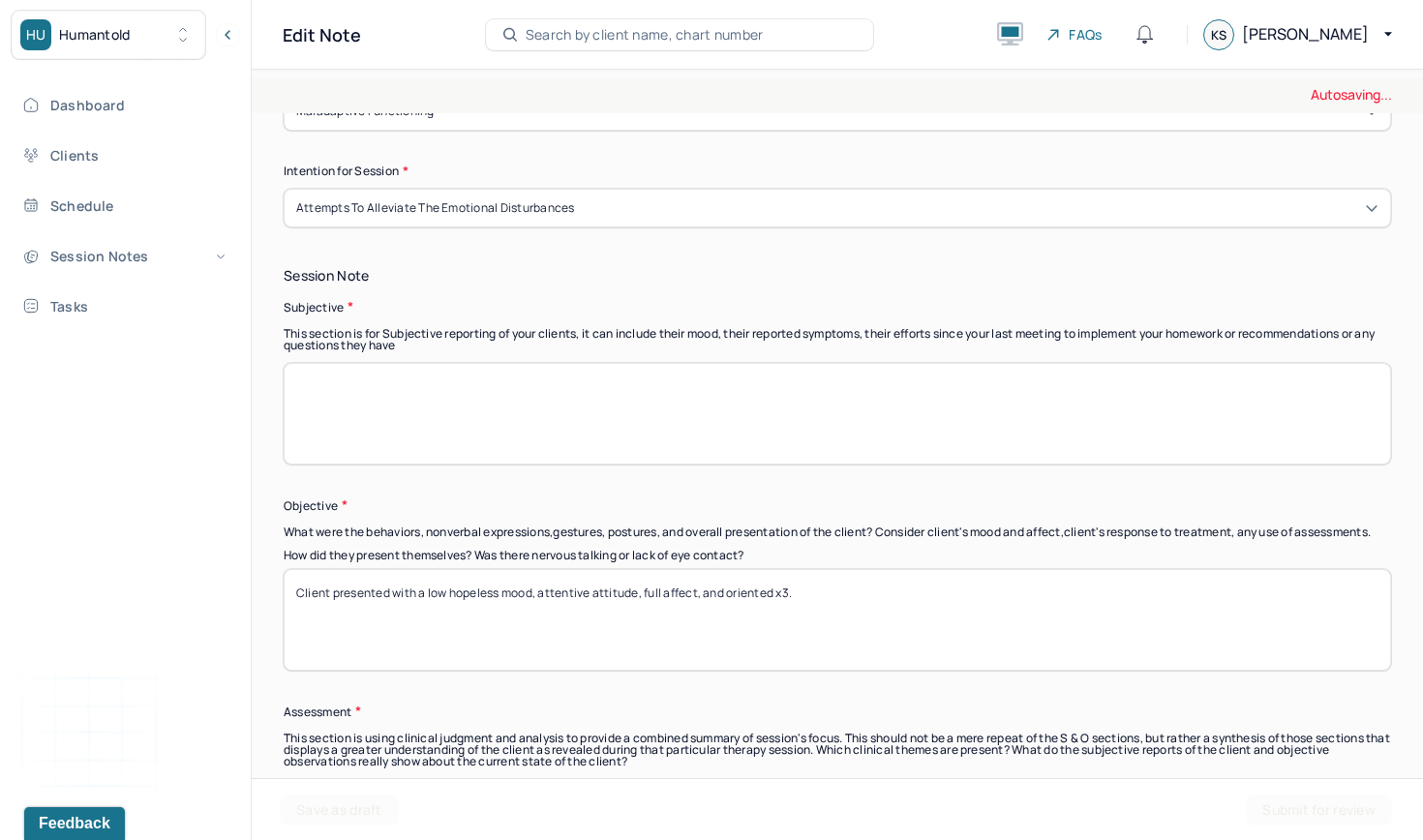 click on "Client presented with a low mood, attentive attitude, full affect, and oriented x3." at bounding box center (837, 619) 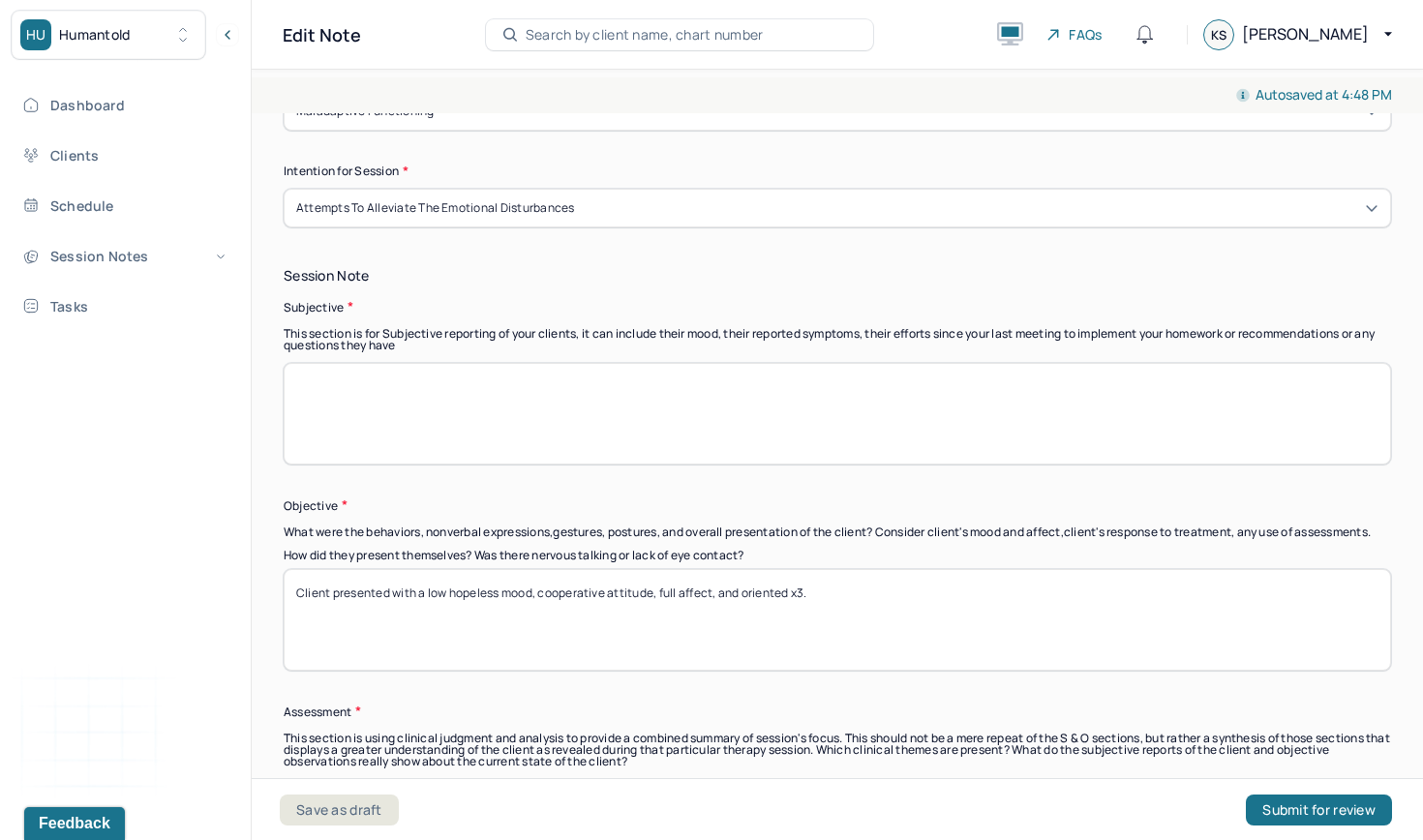 drag, startPoint x: 661, startPoint y: 598, endPoint x: 678, endPoint y: 598, distance: 17 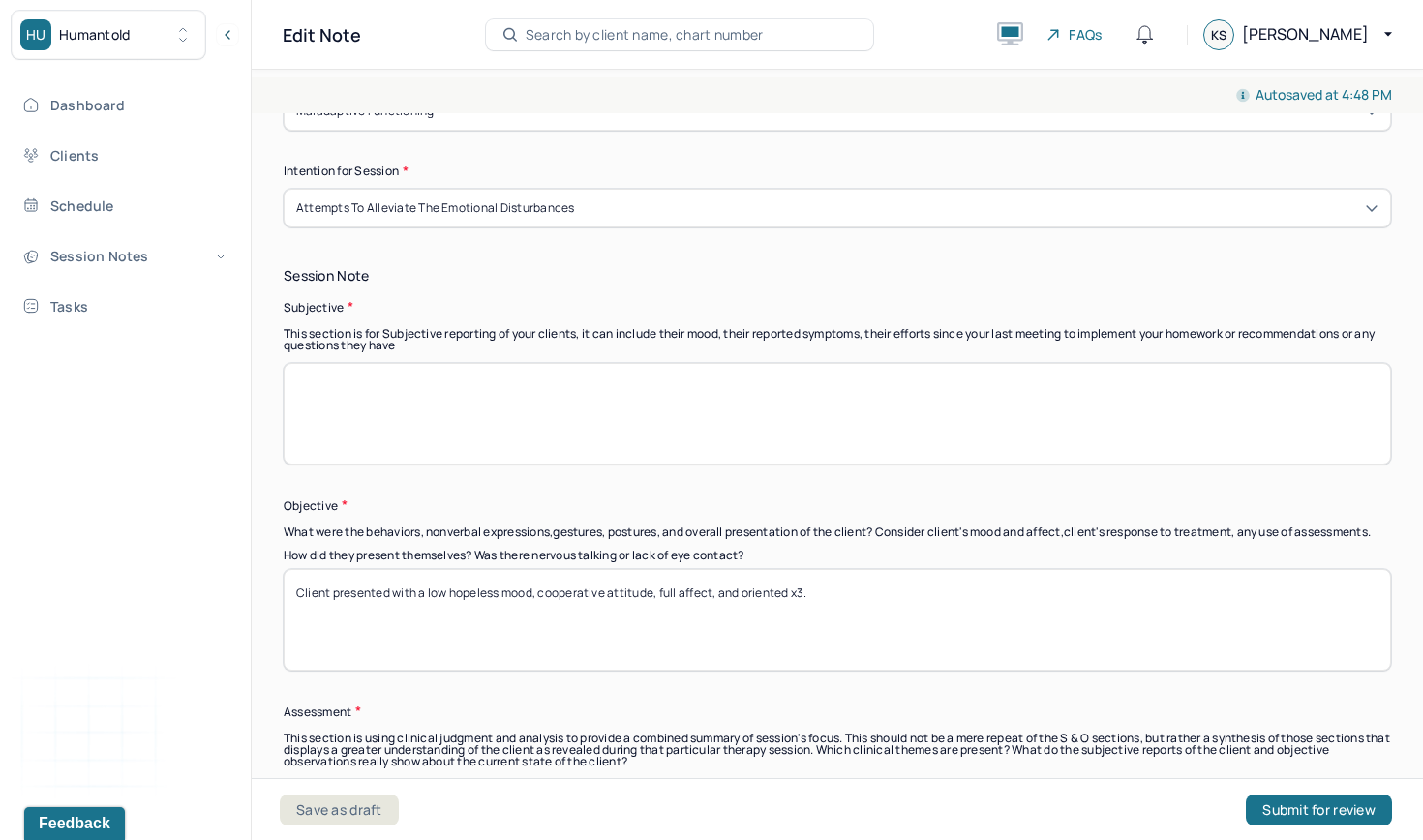 click on "Client presented with a low hopeless mood, attentive attitude, full affect, and oriented x3." at bounding box center (837, 619) 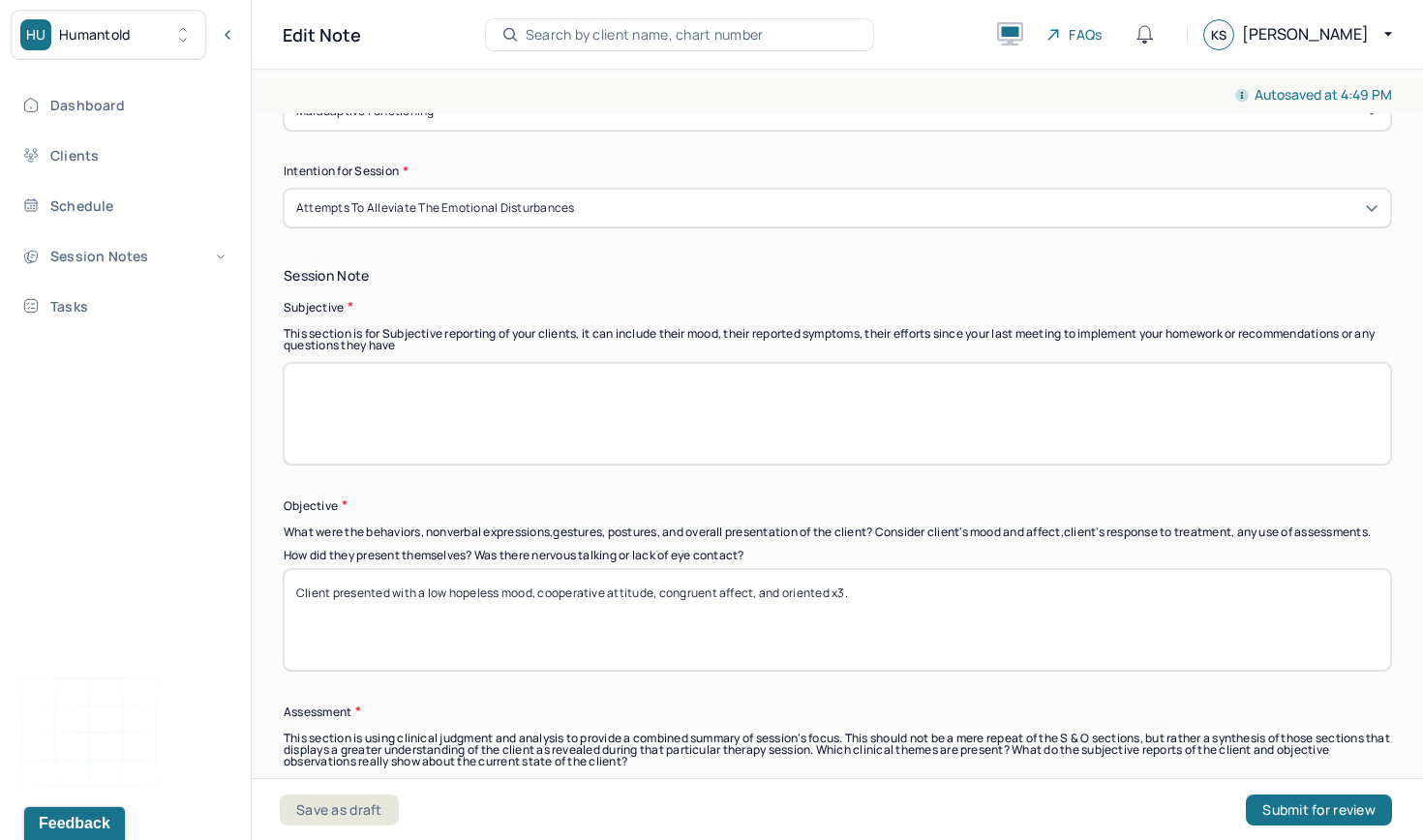 click on "Client presented with a low hopeless mood, cooperative attitude, full affect, and oriented x3." at bounding box center [837, 619] 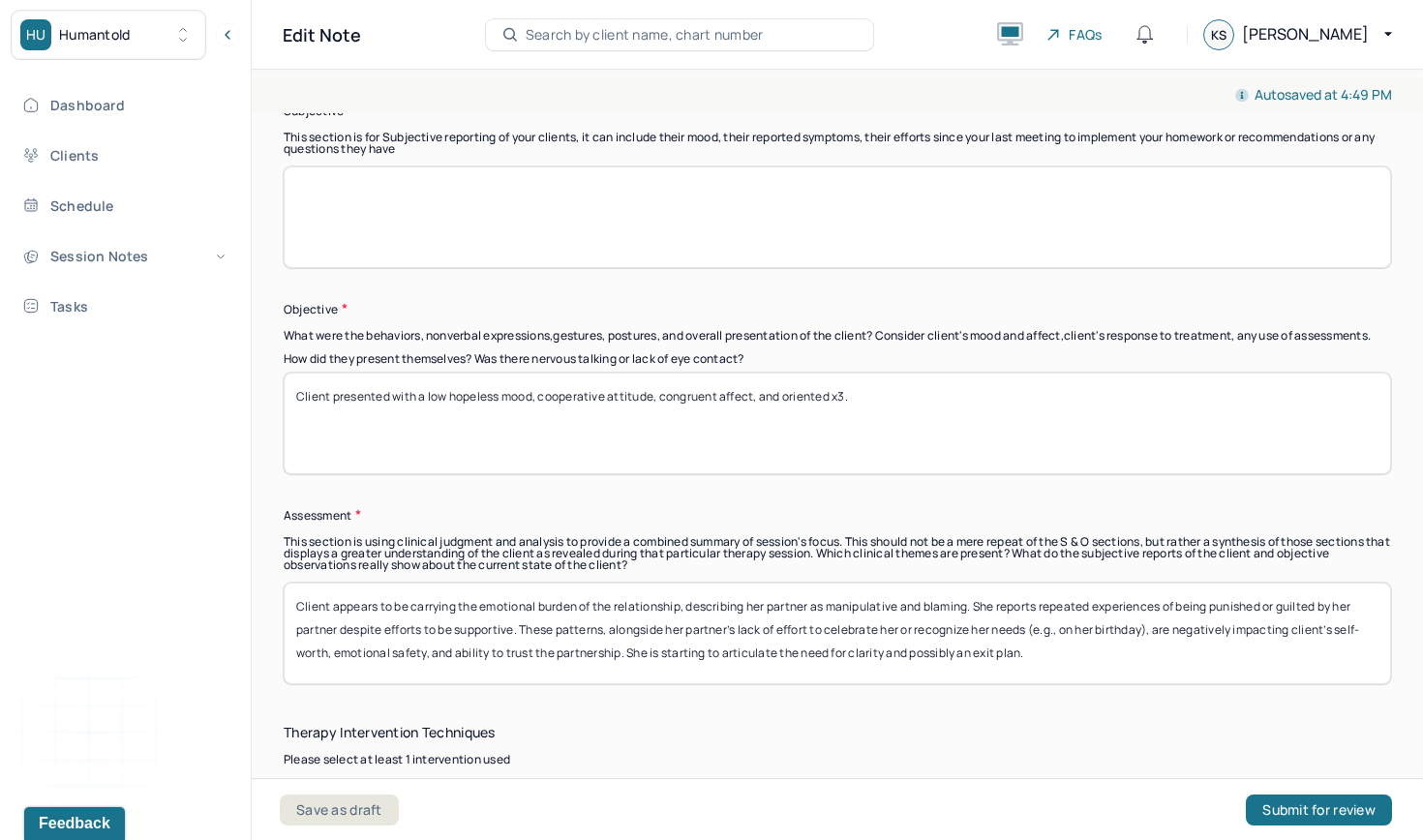 scroll, scrollTop: 1477, scrollLeft: 0, axis: vertical 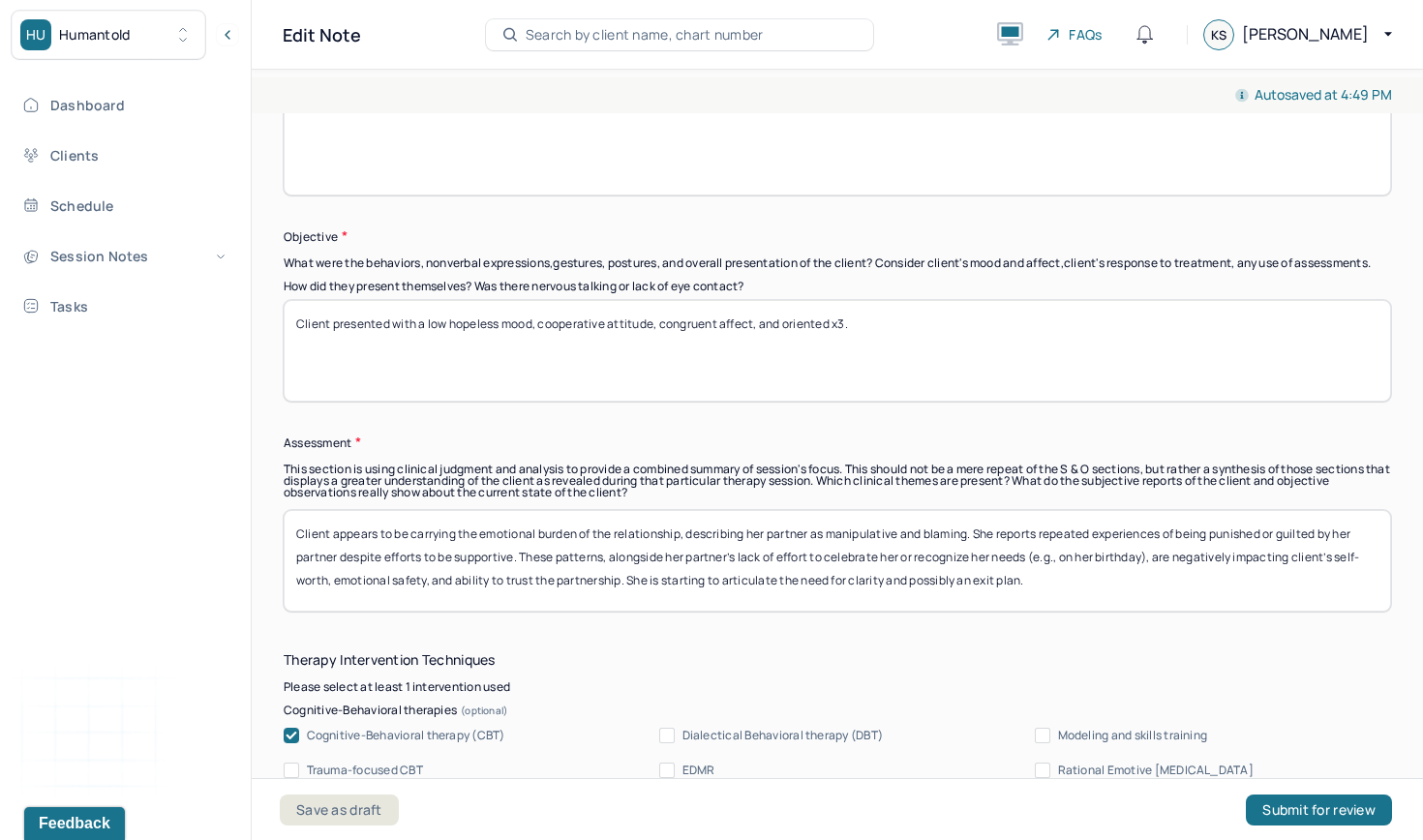 type on "Client presented with a low hopeless mood, cooperative attitude, congruent affect, and oriented x3." 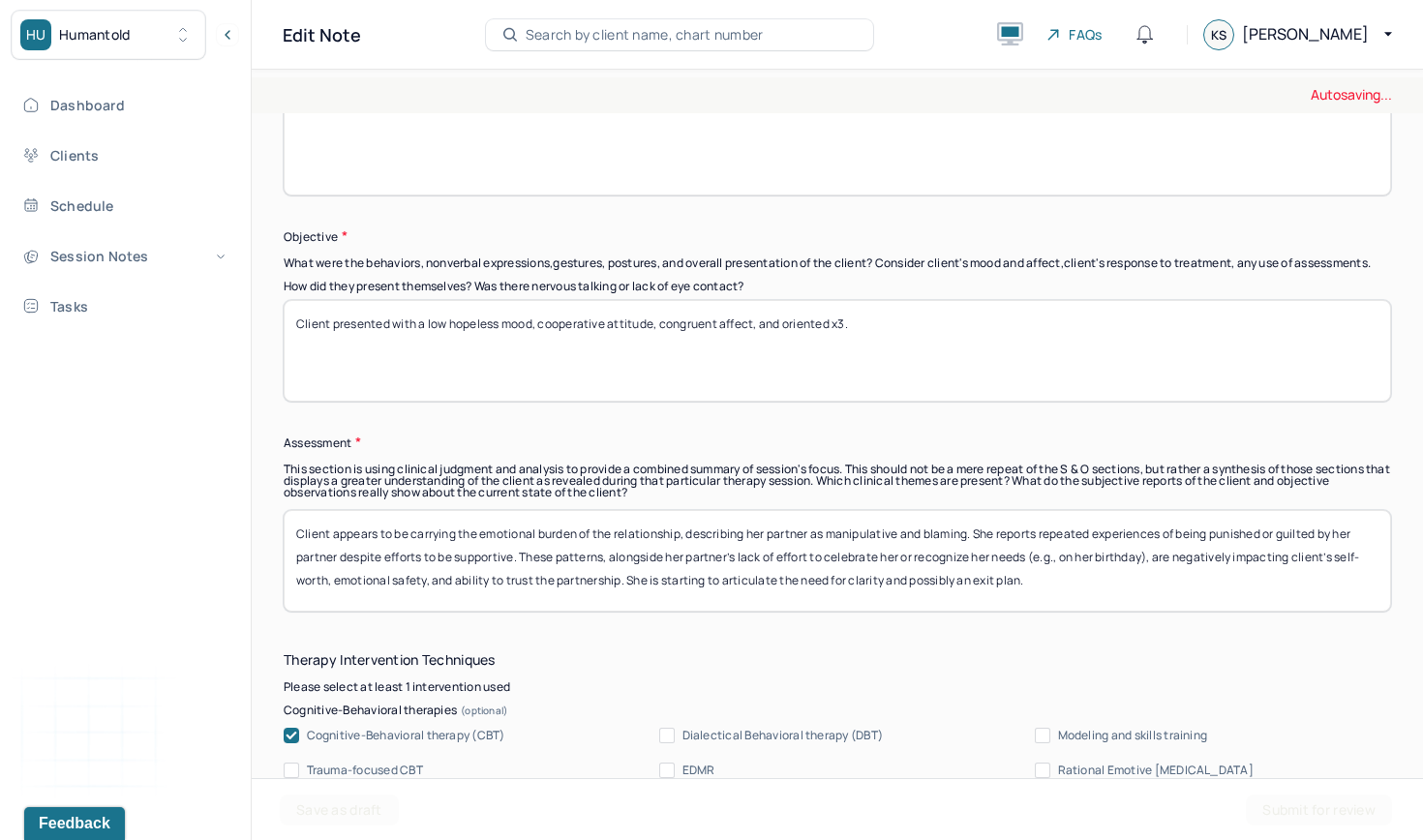 drag, startPoint x: 1008, startPoint y: 587, endPoint x: 266, endPoint y: 520, distance: 745.0188 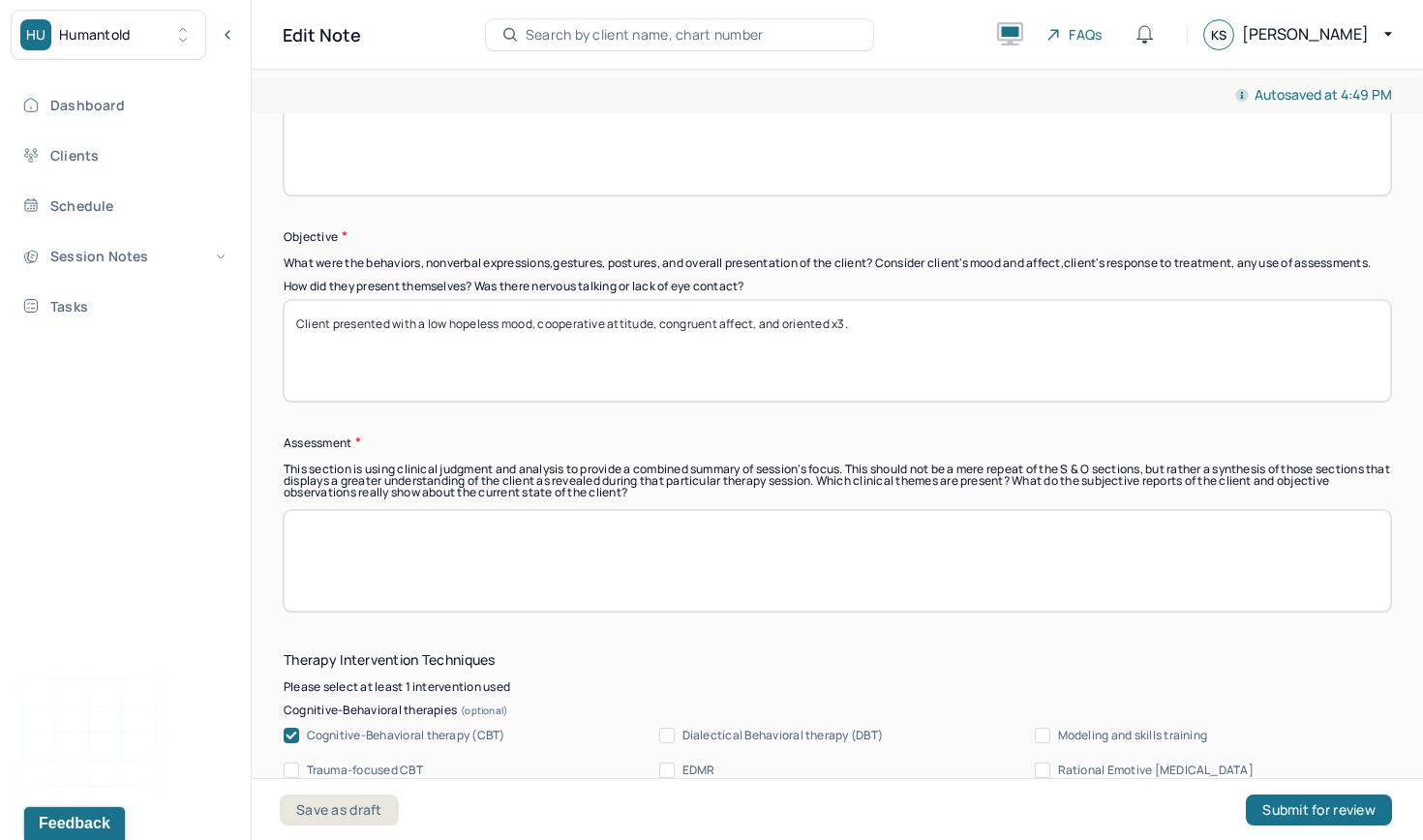 scroll, scrollTop: 0, scrollLeft: 0, axis: both 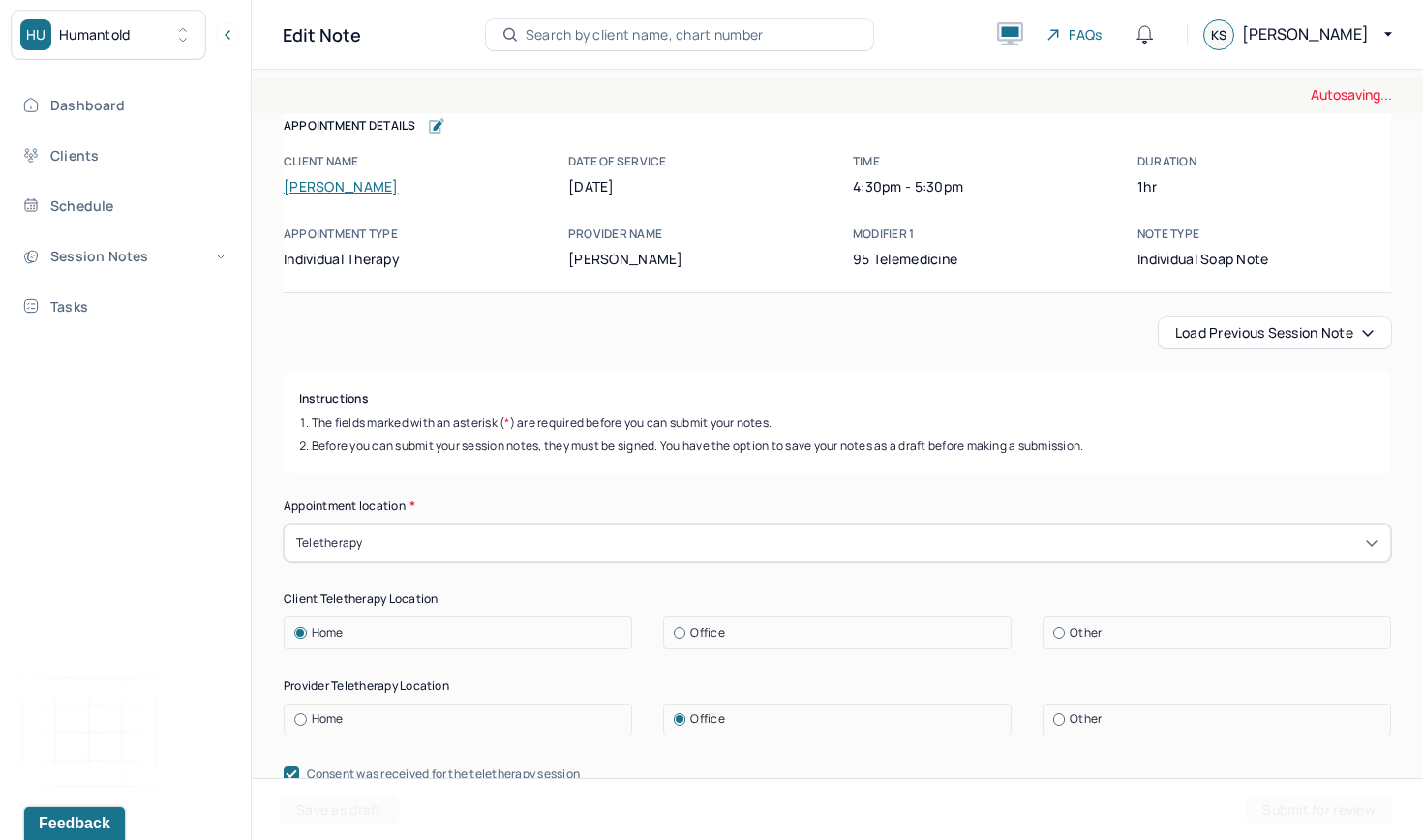 type 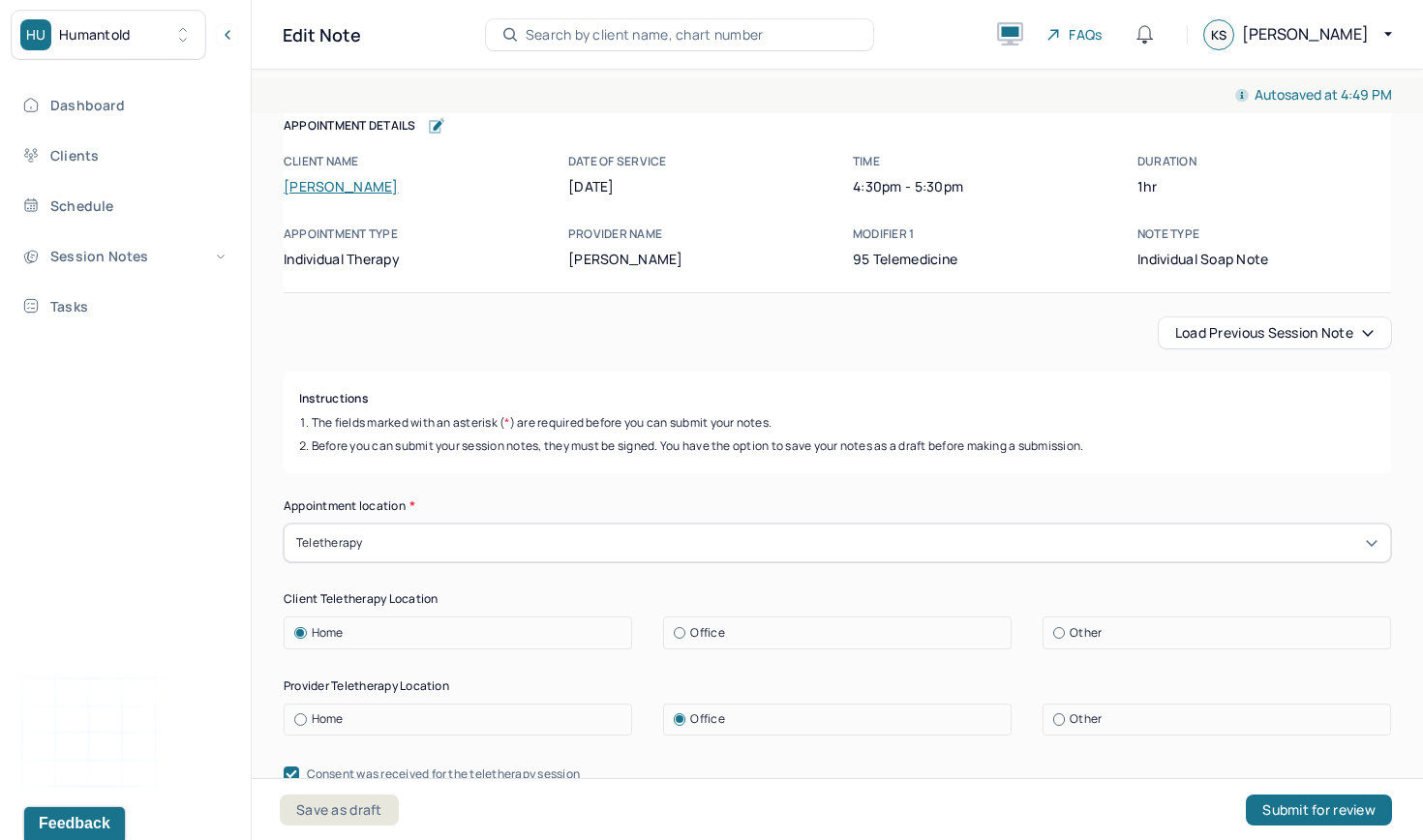 click on "Load previous session note" at bounding box center [837, 333] 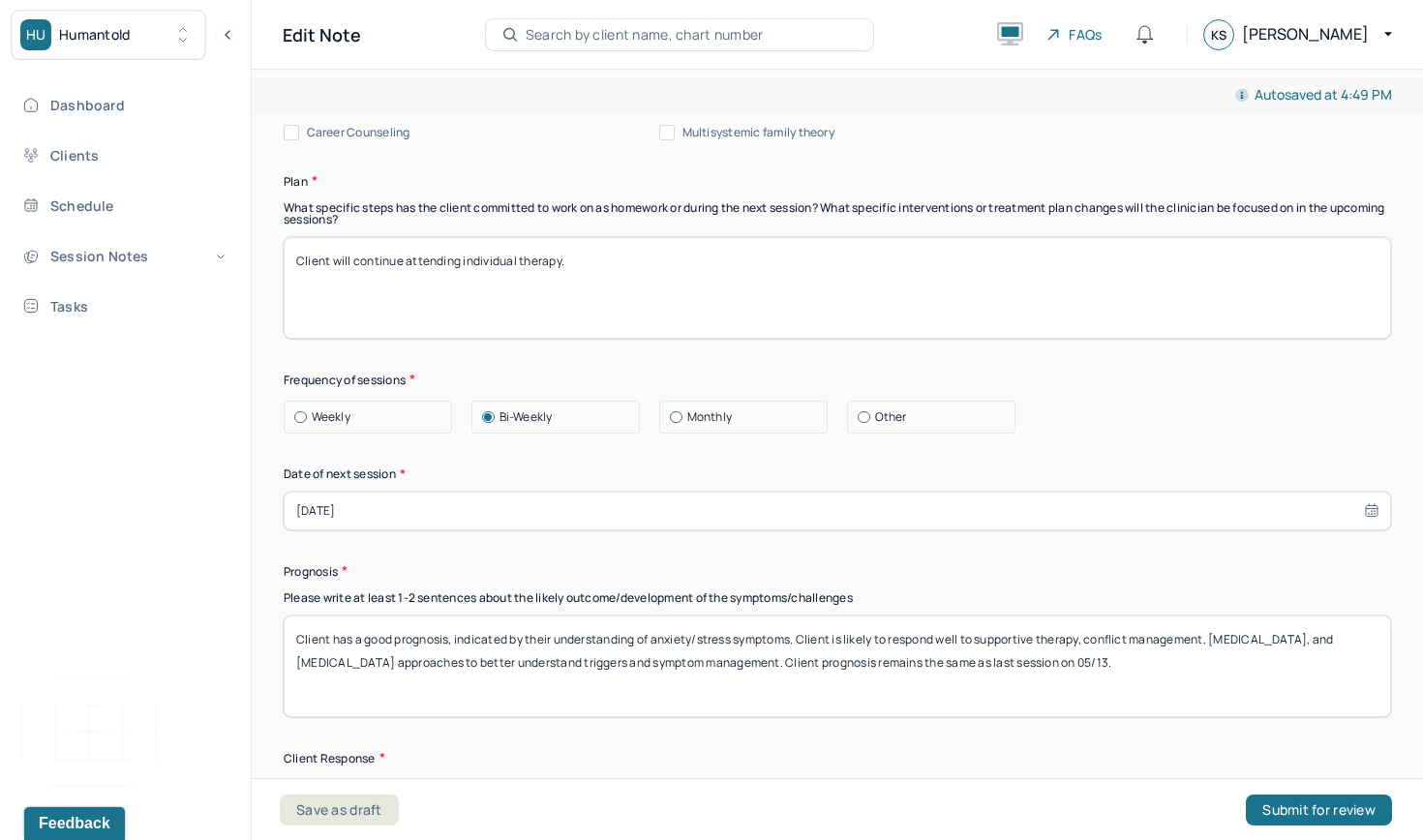 scroll, scrollTop: 2549, scrollLeft: 0, axis: vertical 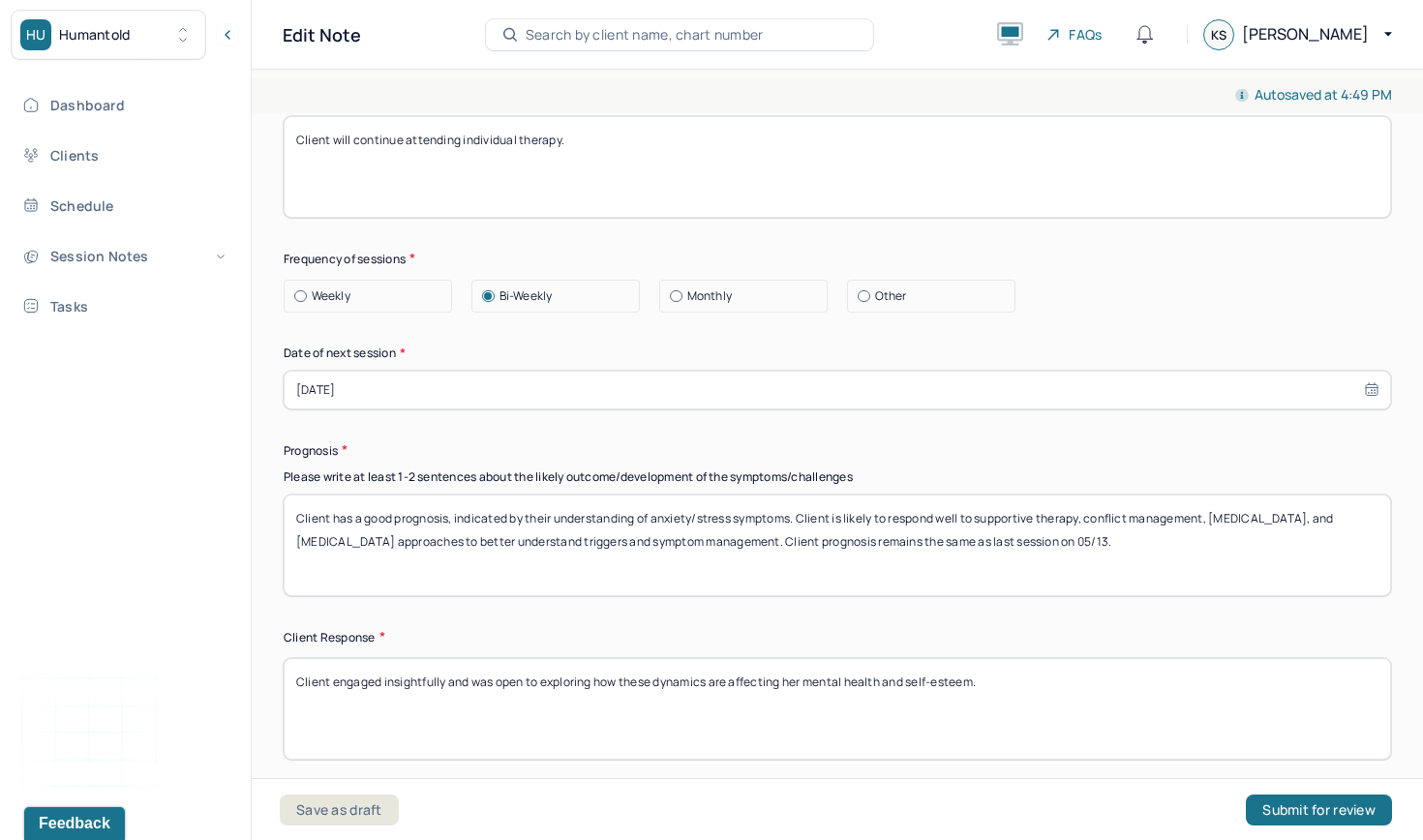 click on "[DATE]" at bounding box center (837, 390) 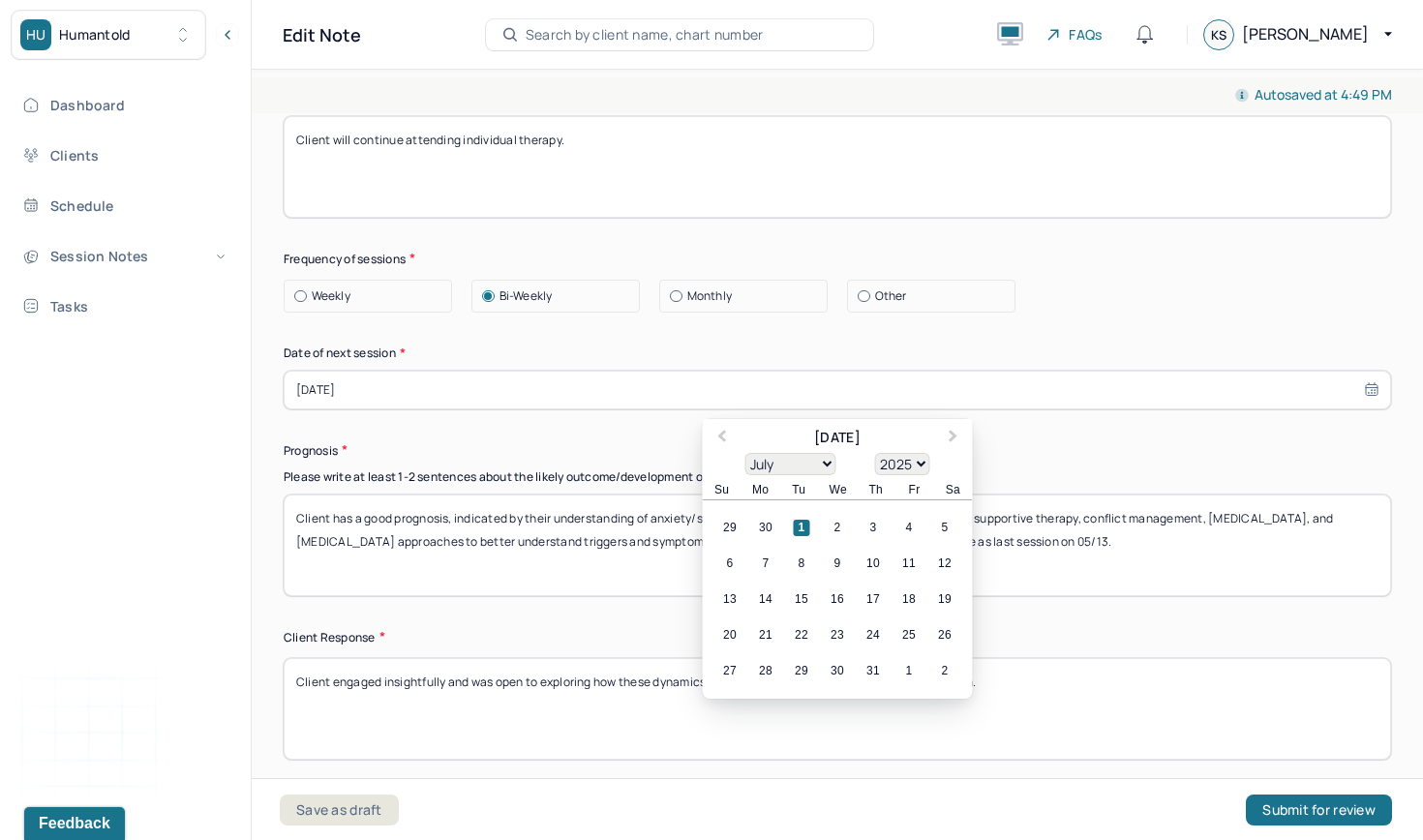 click at bounding box center [863, 296] 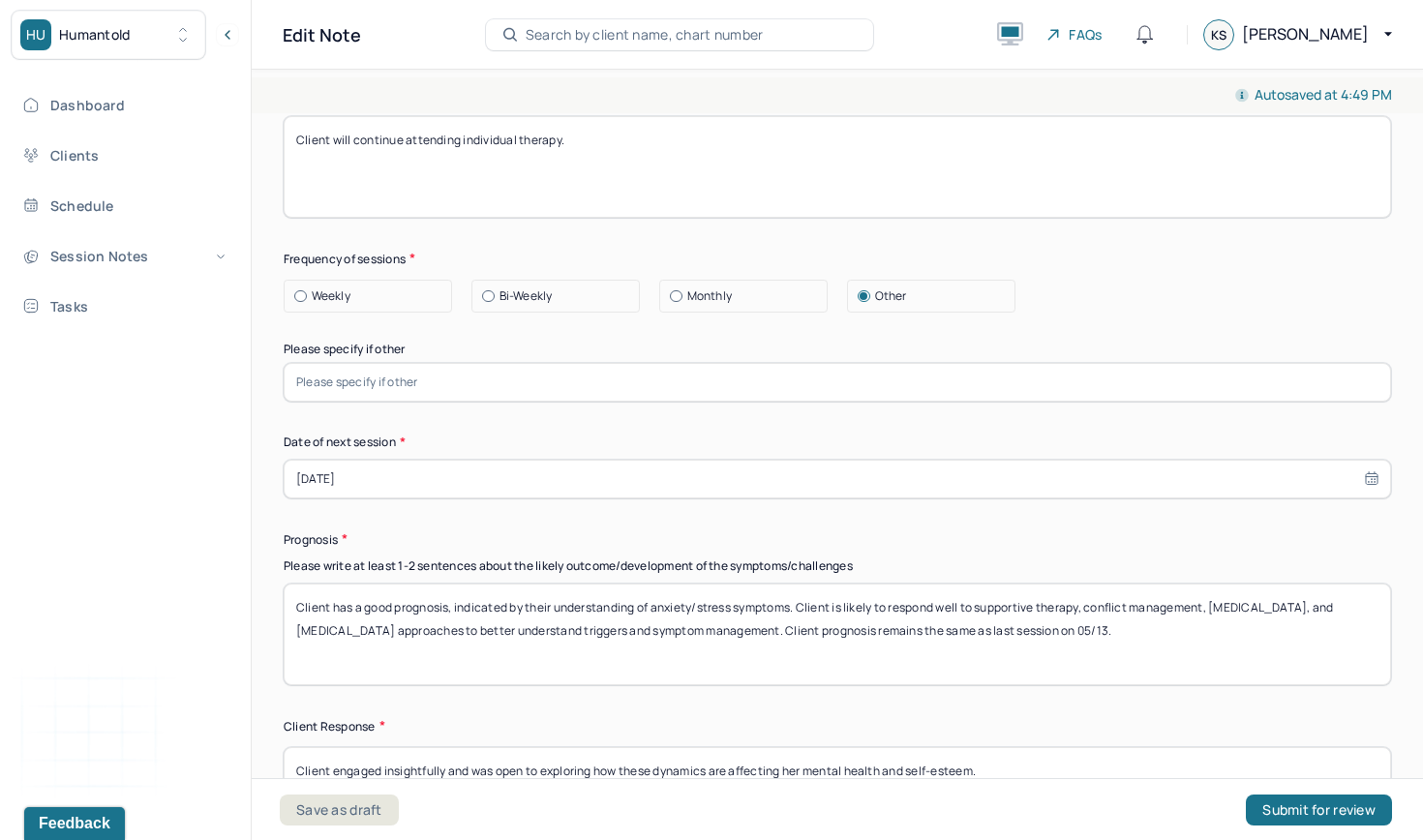 click at bounding box center (837, 382) 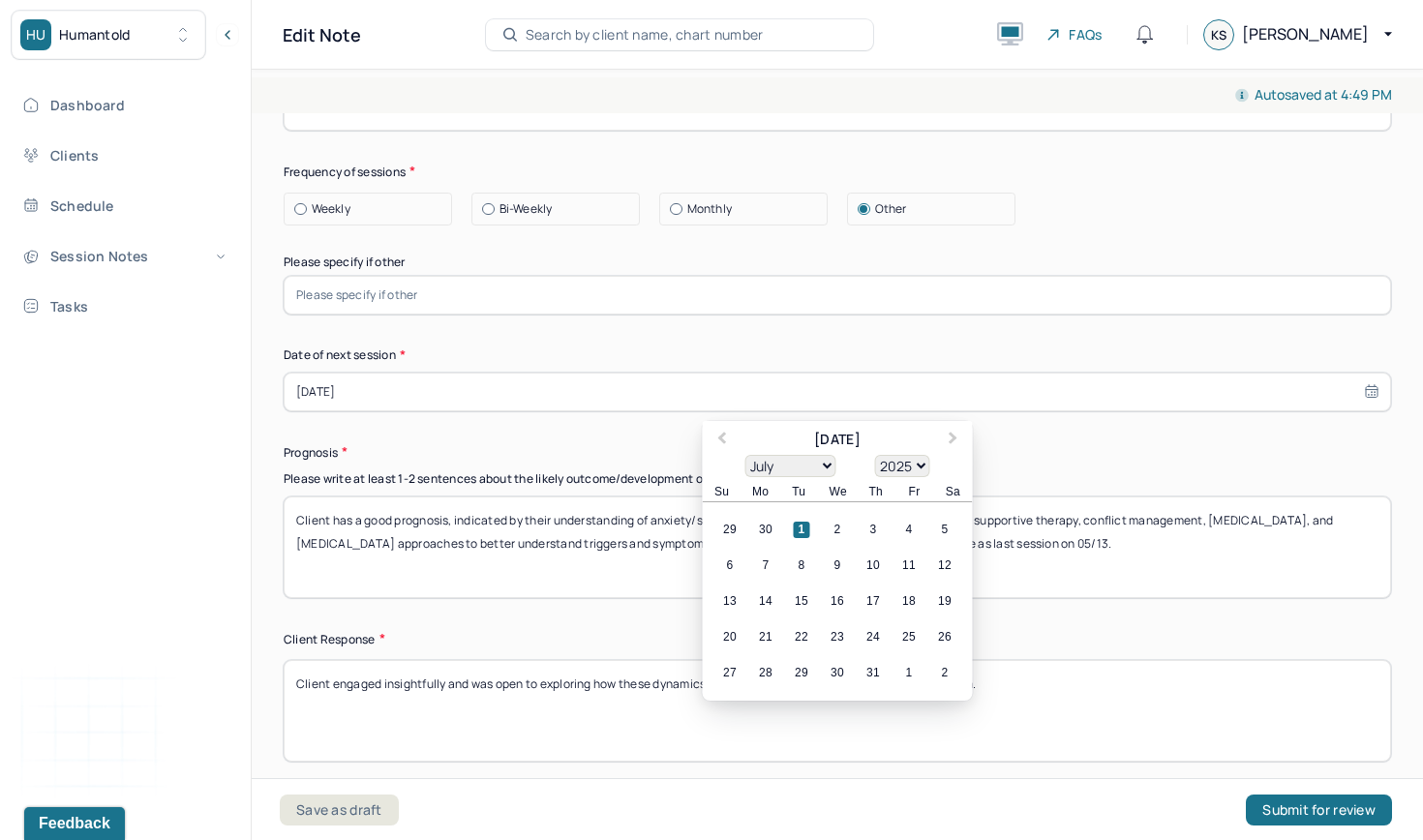 scroll, scrollTop: 2638, scrollLeft: 0, axis: vertical 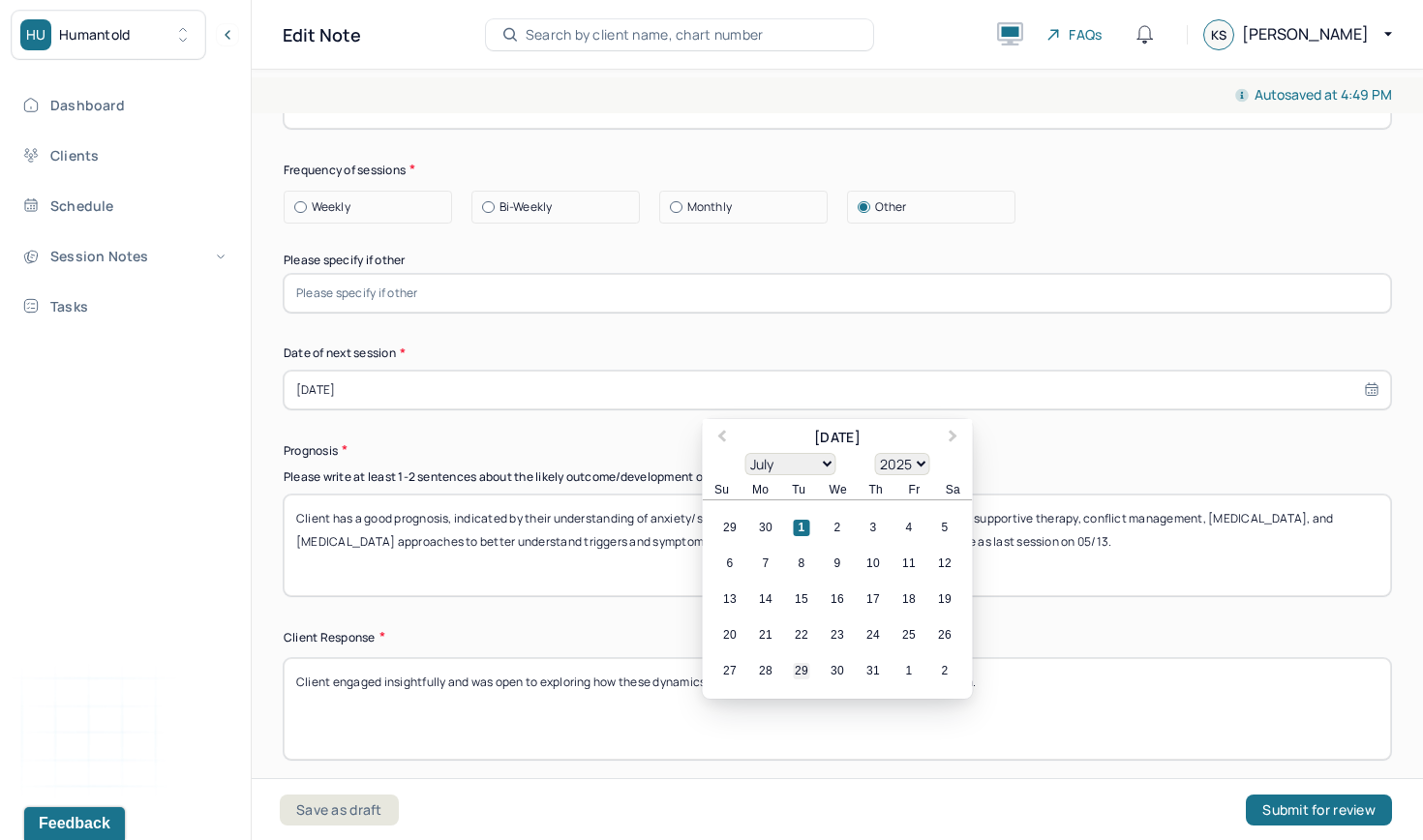 click on "29" at bounding box center [802, 671] 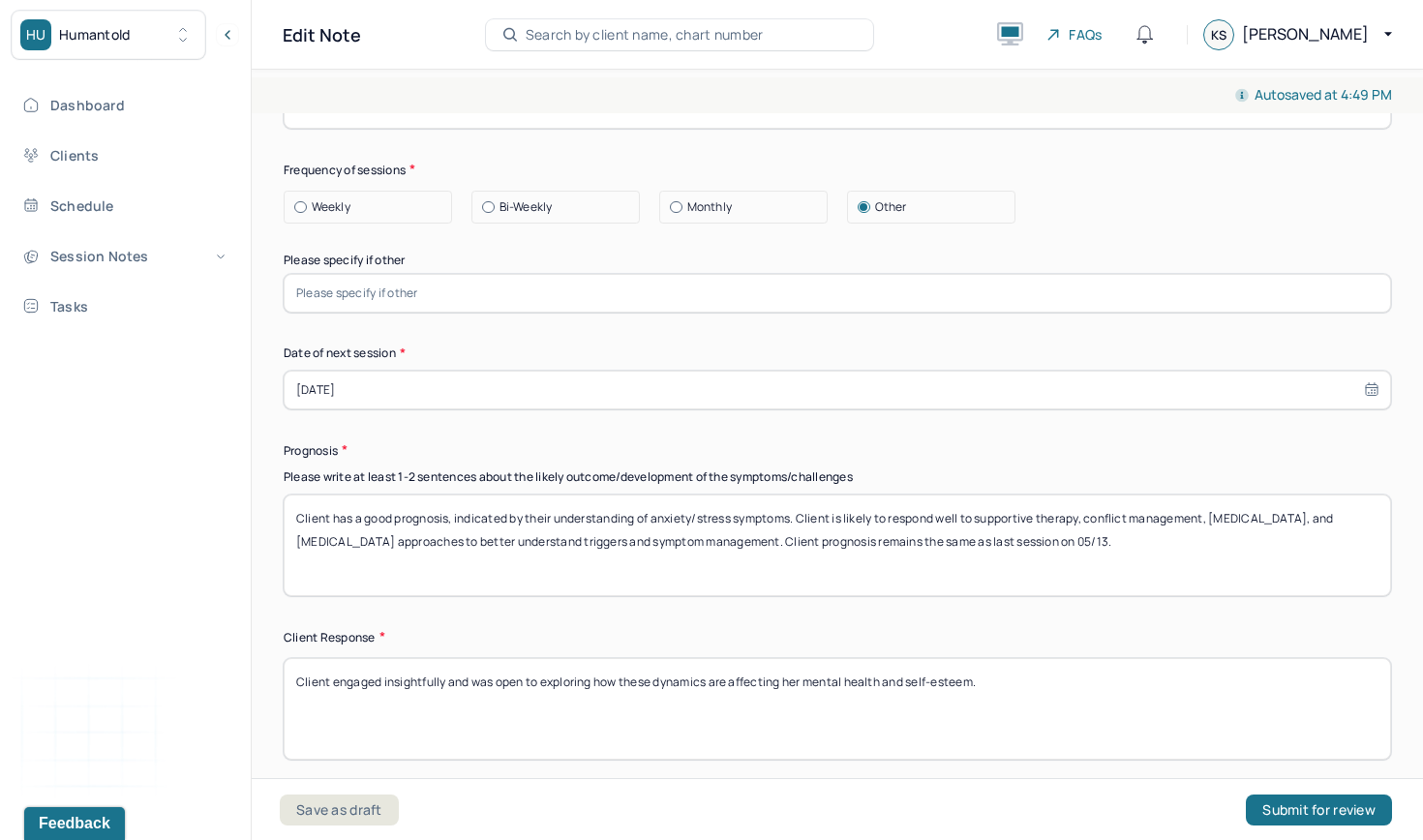 click at bounding box center (837, 293) 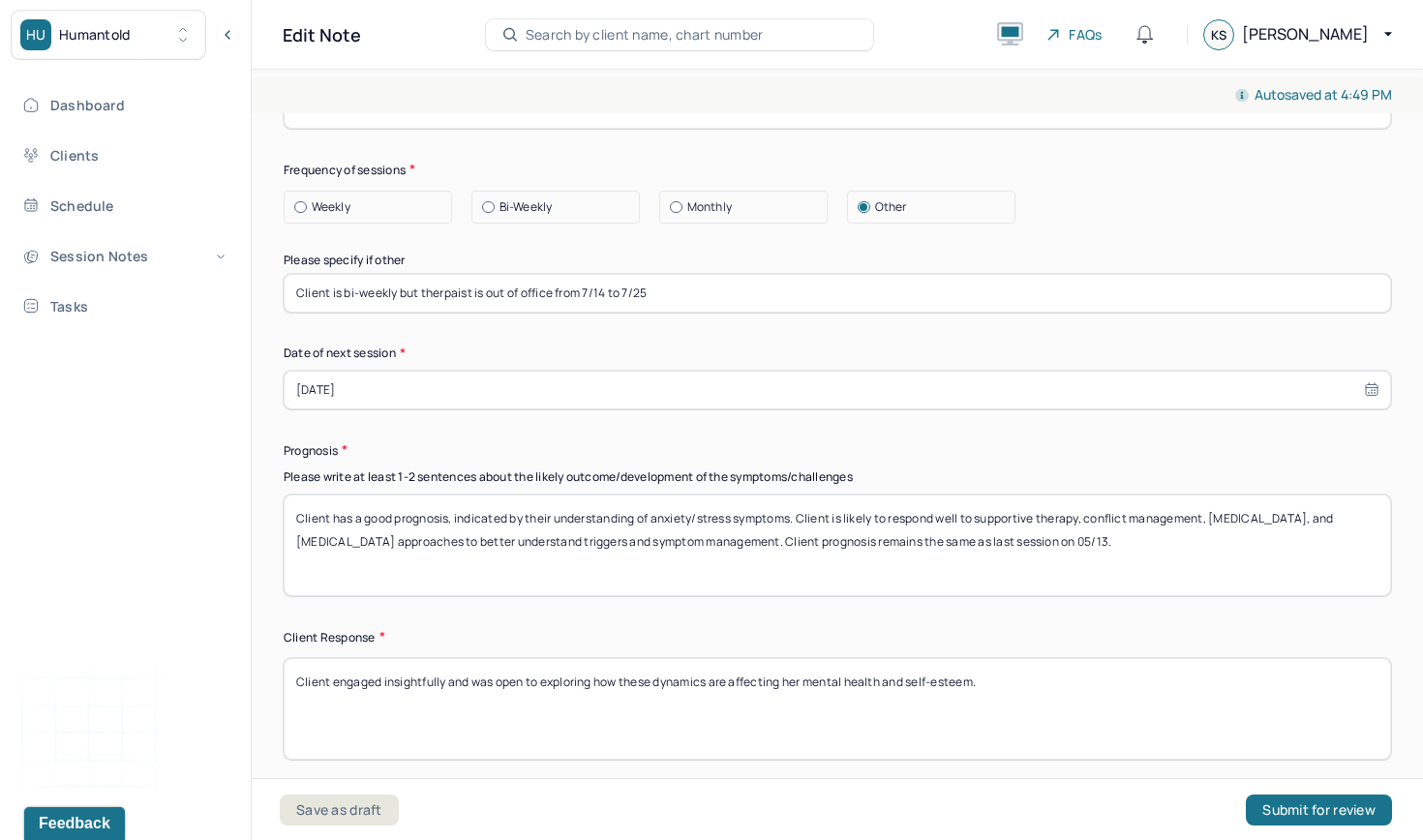 type on "Client is bi-weekly but therpaist is out of office from 7/14 to 7/25" 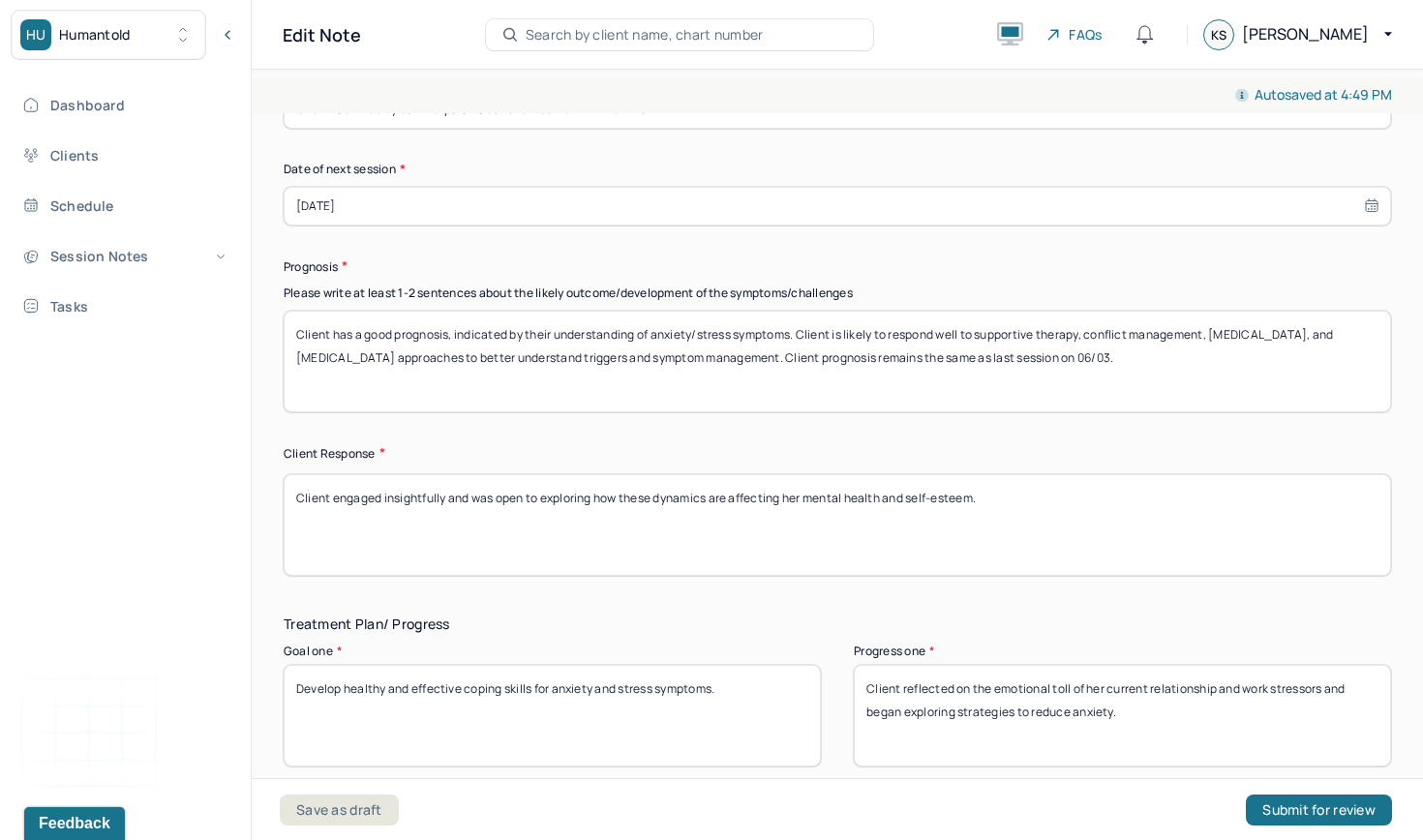 scroll, scrollTop: 2852, scrollLeft: 0, axis: vertical 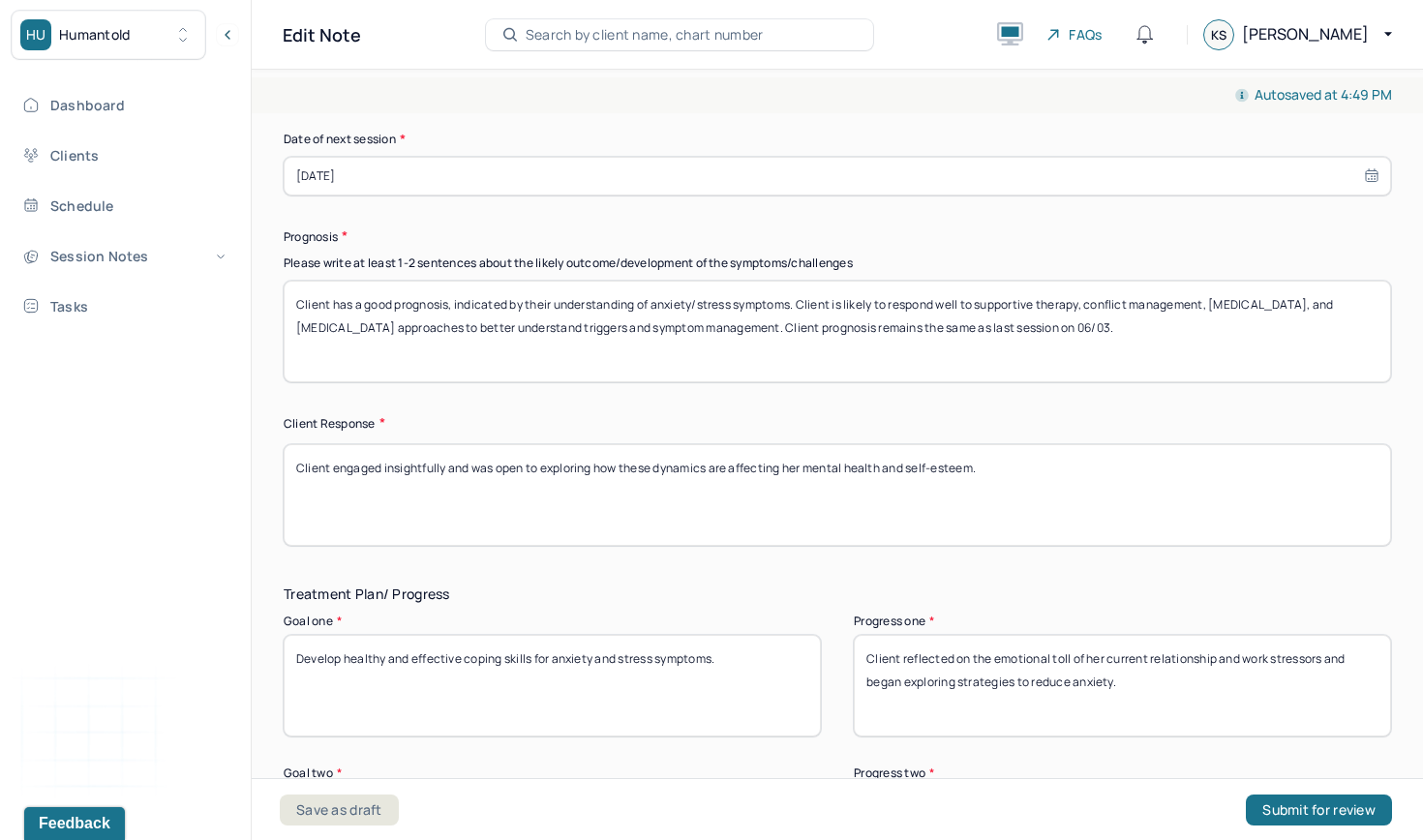 type on "Client has a good prognosis, indicated by their understanding of anxiety/stress symptoms. Client is likely to respond well to supportive therapy, conflict management, [MEDICAL_DATA], and [MEDICAL_DATA] approaches to better understand triggers and symptom management. Client prognosis remains the same as last session on 06/03." 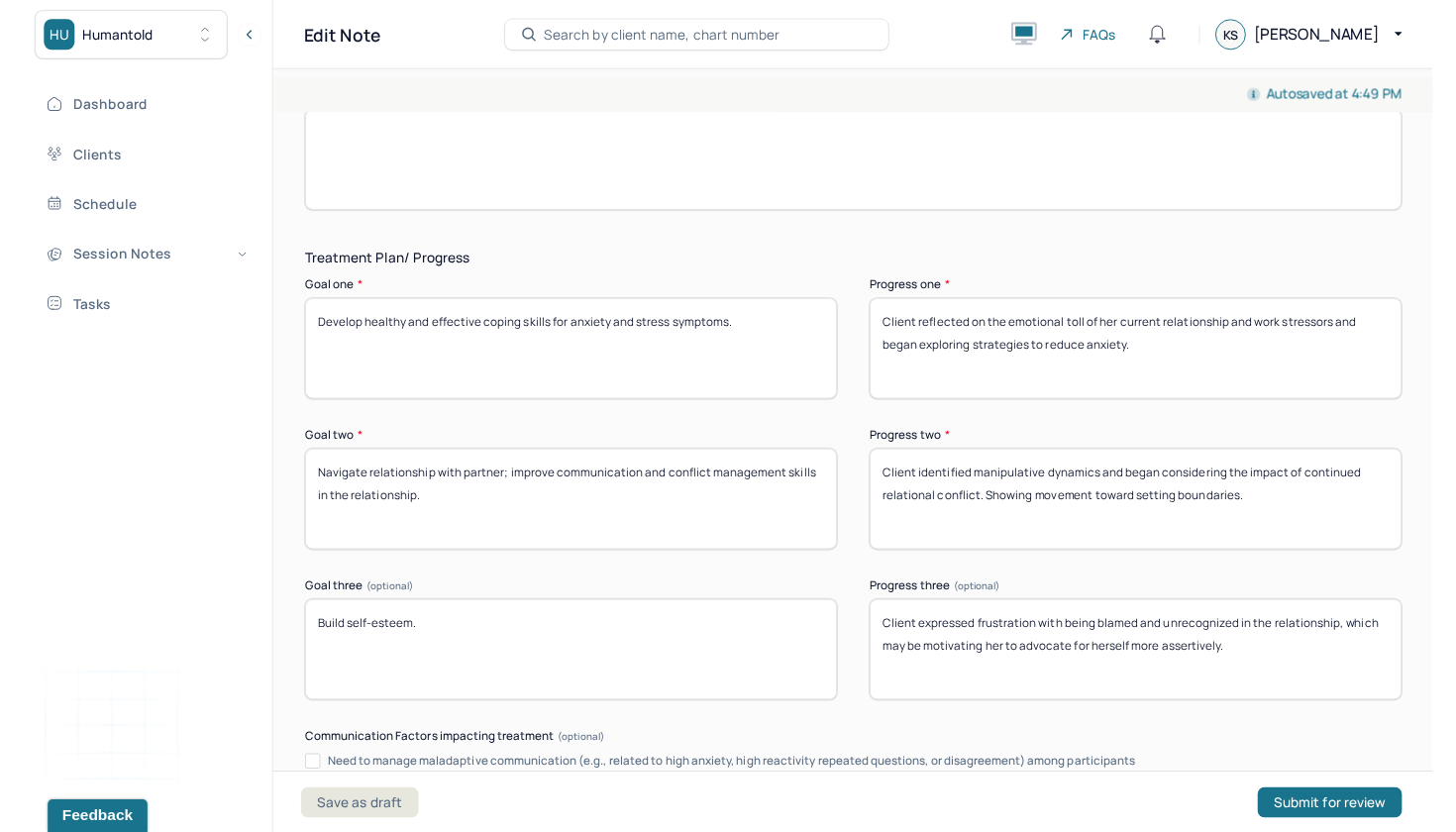 scroll, scrollTop: 3327, scrollLeft: 0, axis: vertical 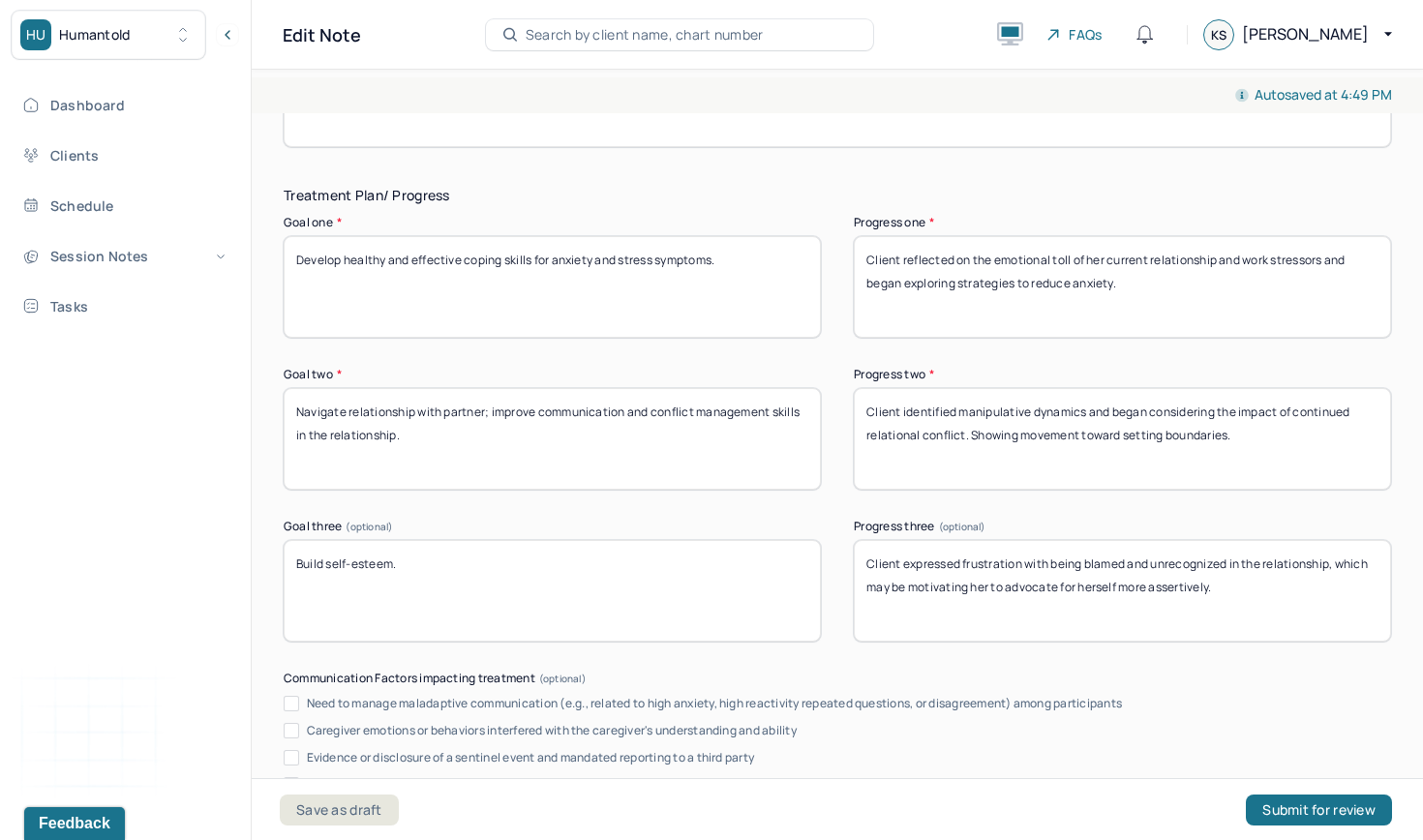 type 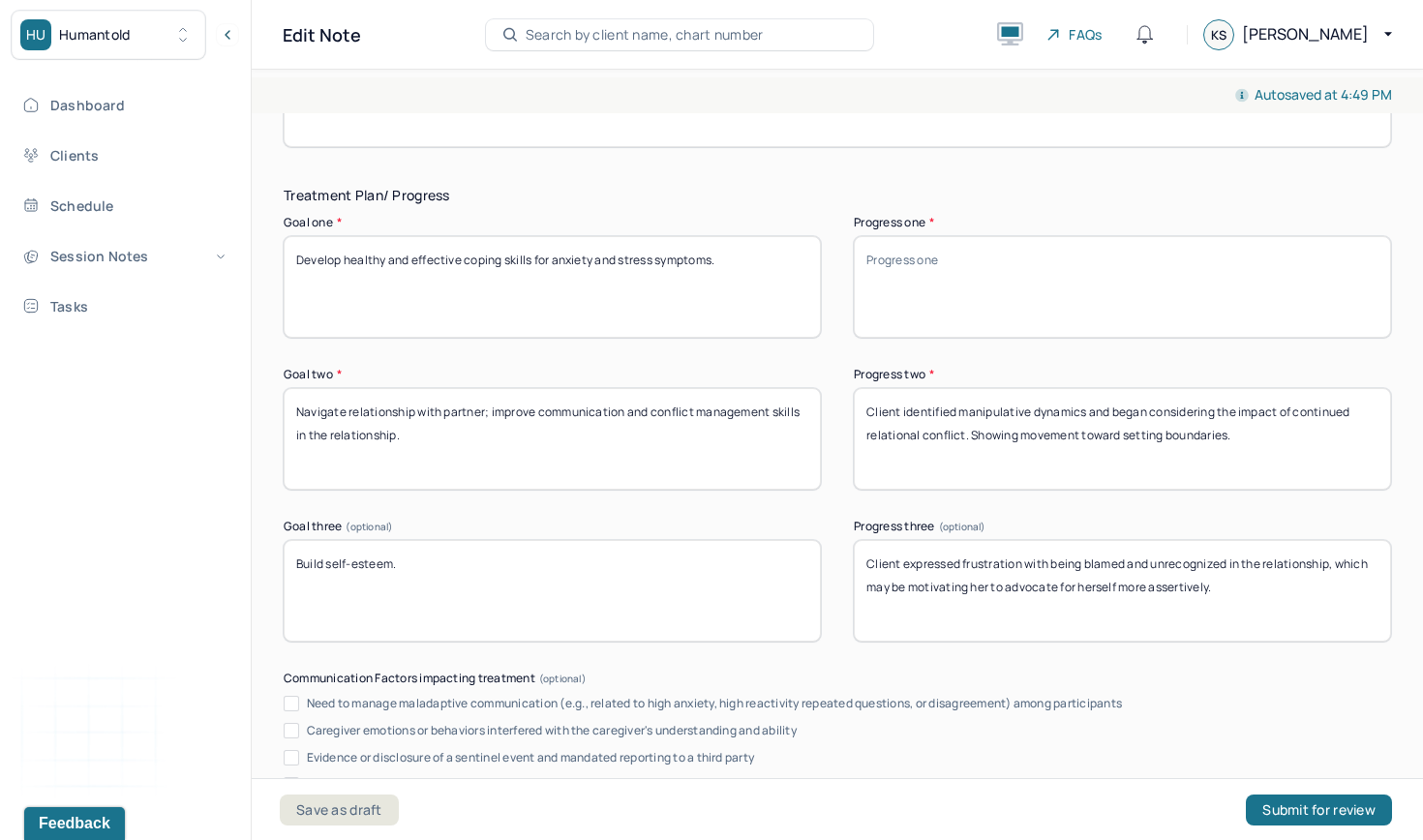 type 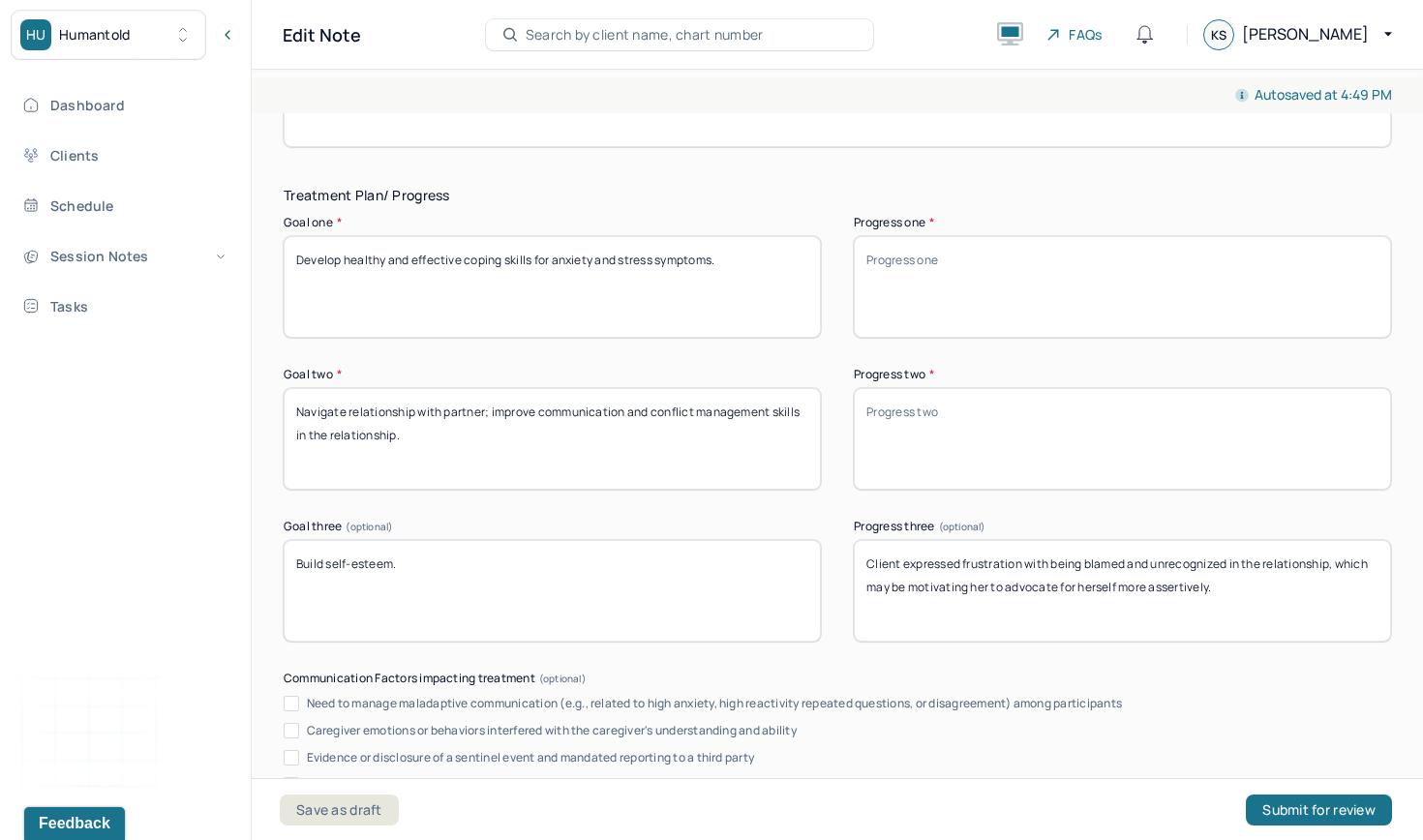 type 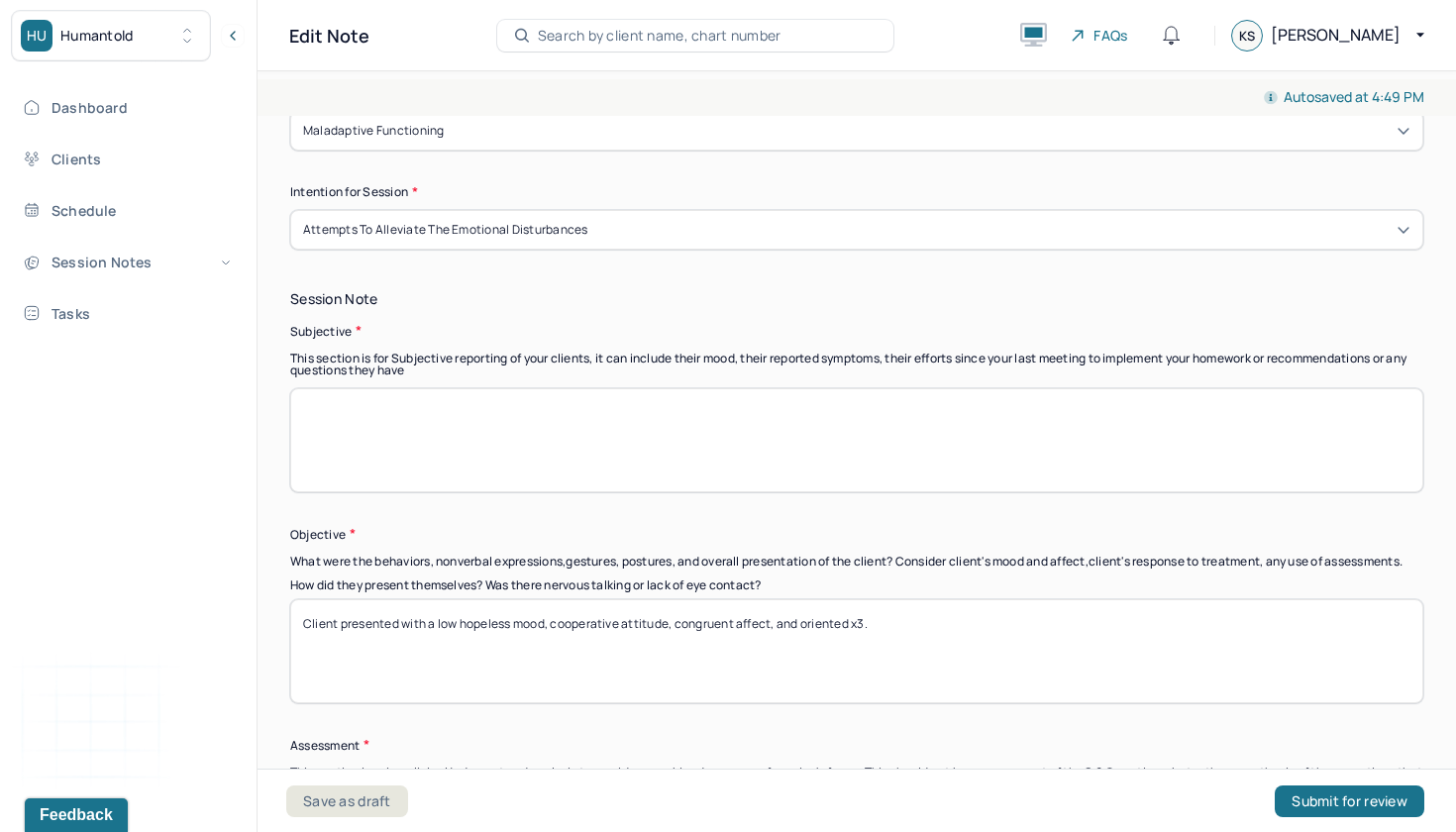 scroll, scrollTop: 1220, scrollLeft: 0, axis: vertical 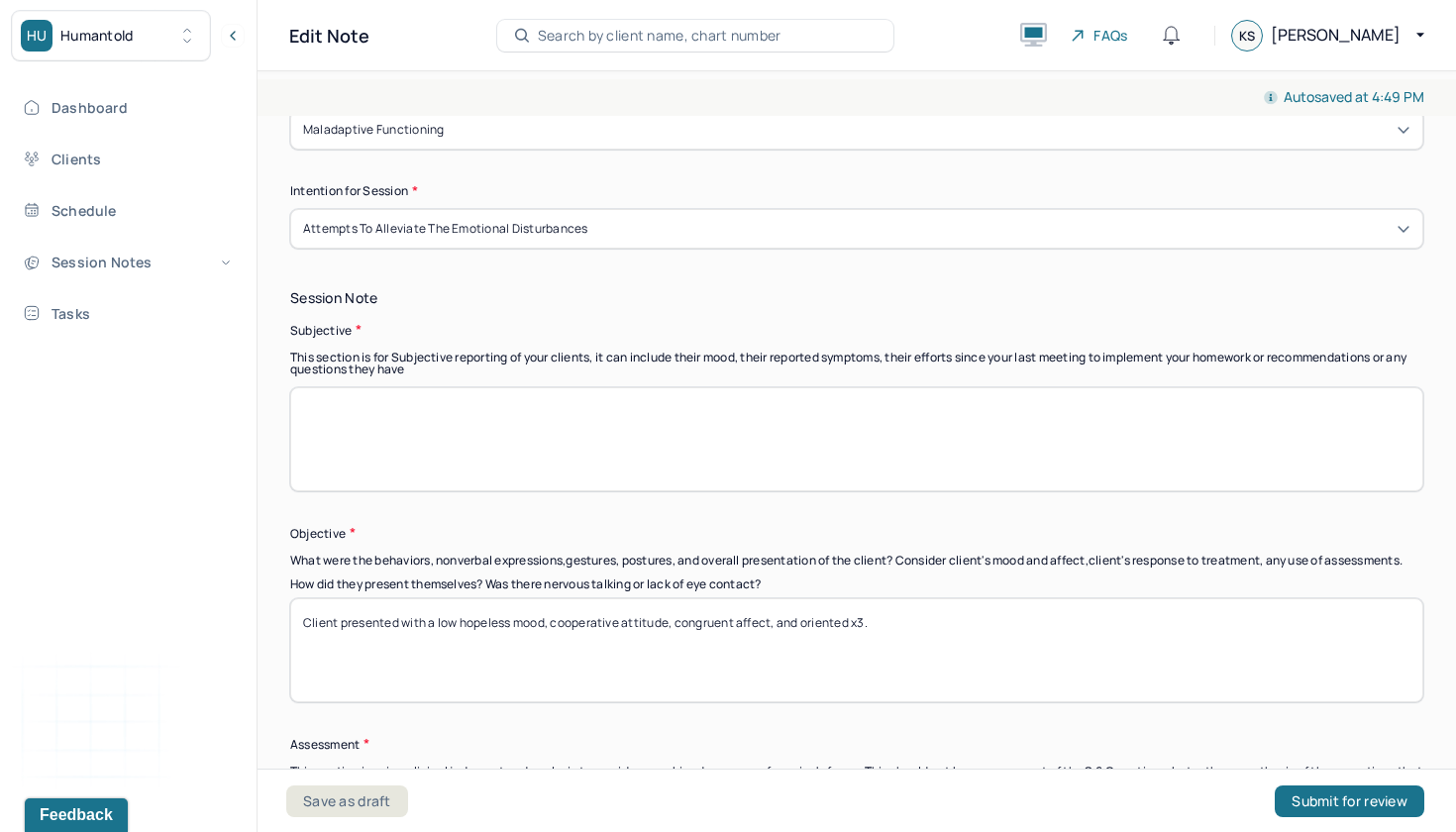 type 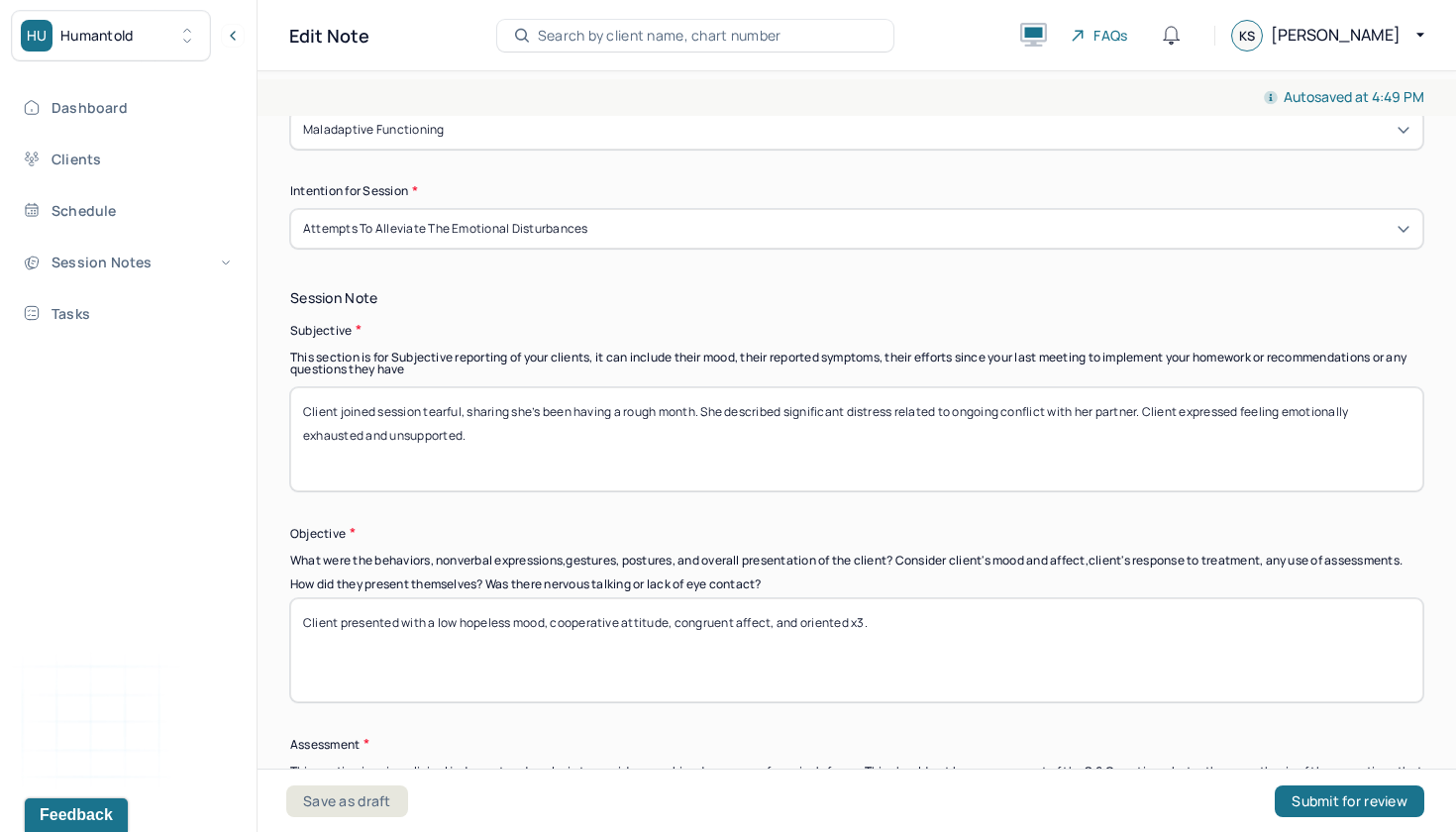 scroll, scrollTop: 0, scrollLeft: 0, axis: both 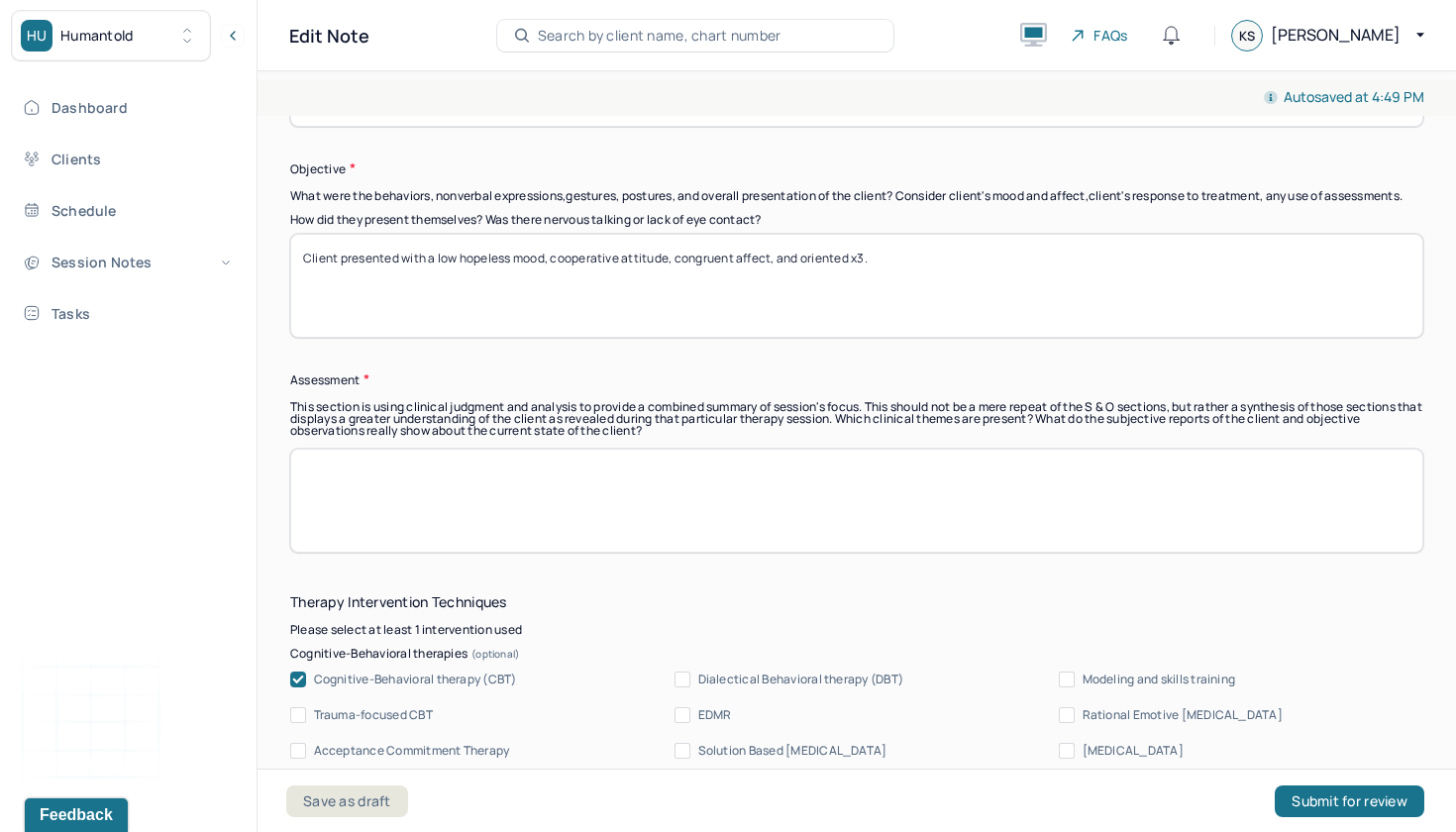 type on "Client joined session tearful, sharing she’s been having a rough month. She described significant distress related to ongoing conflict with her partner. Client expressed feeling emotionally exhausted and unsupported." 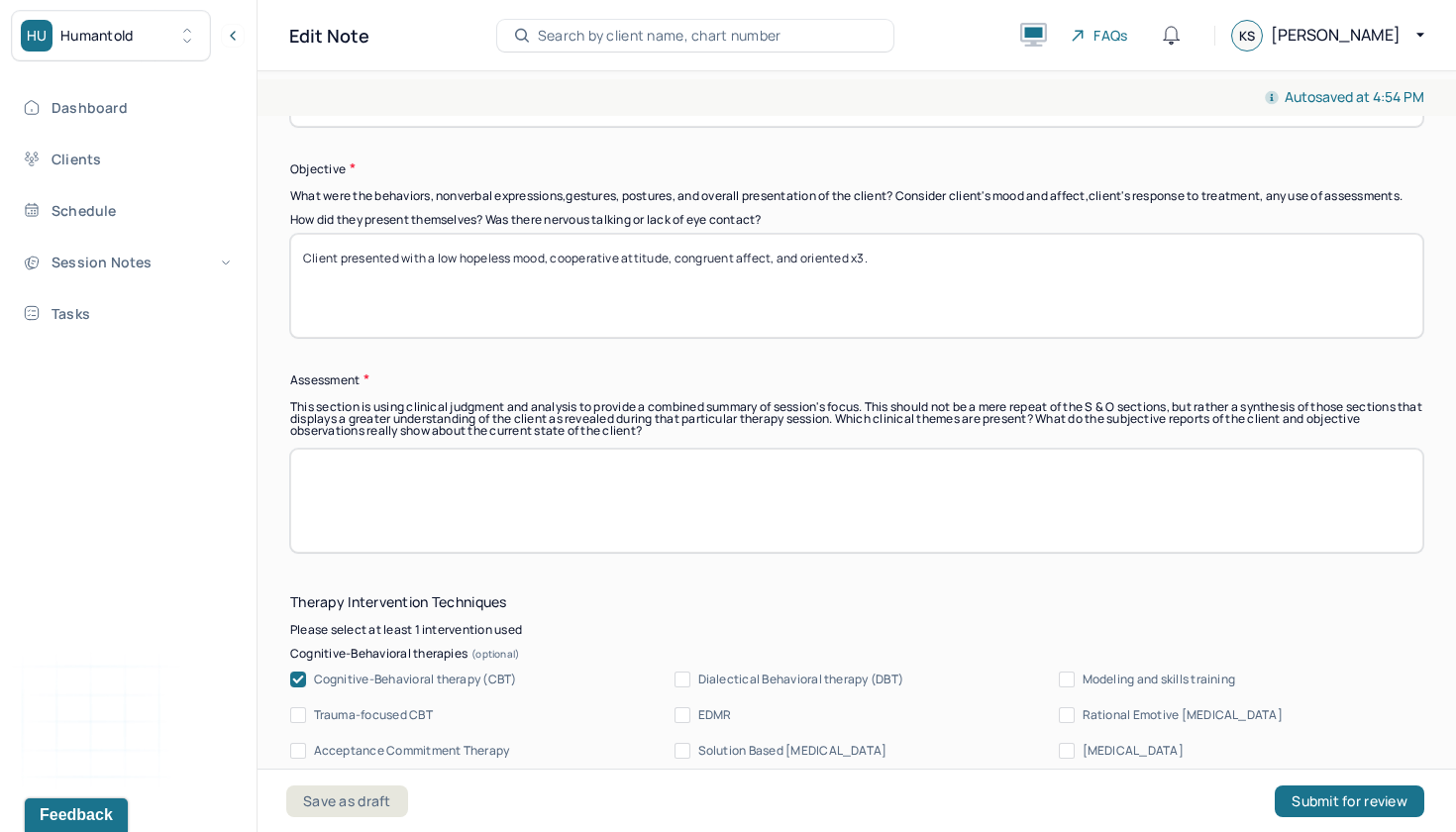 click at bounding box center (857, 500) 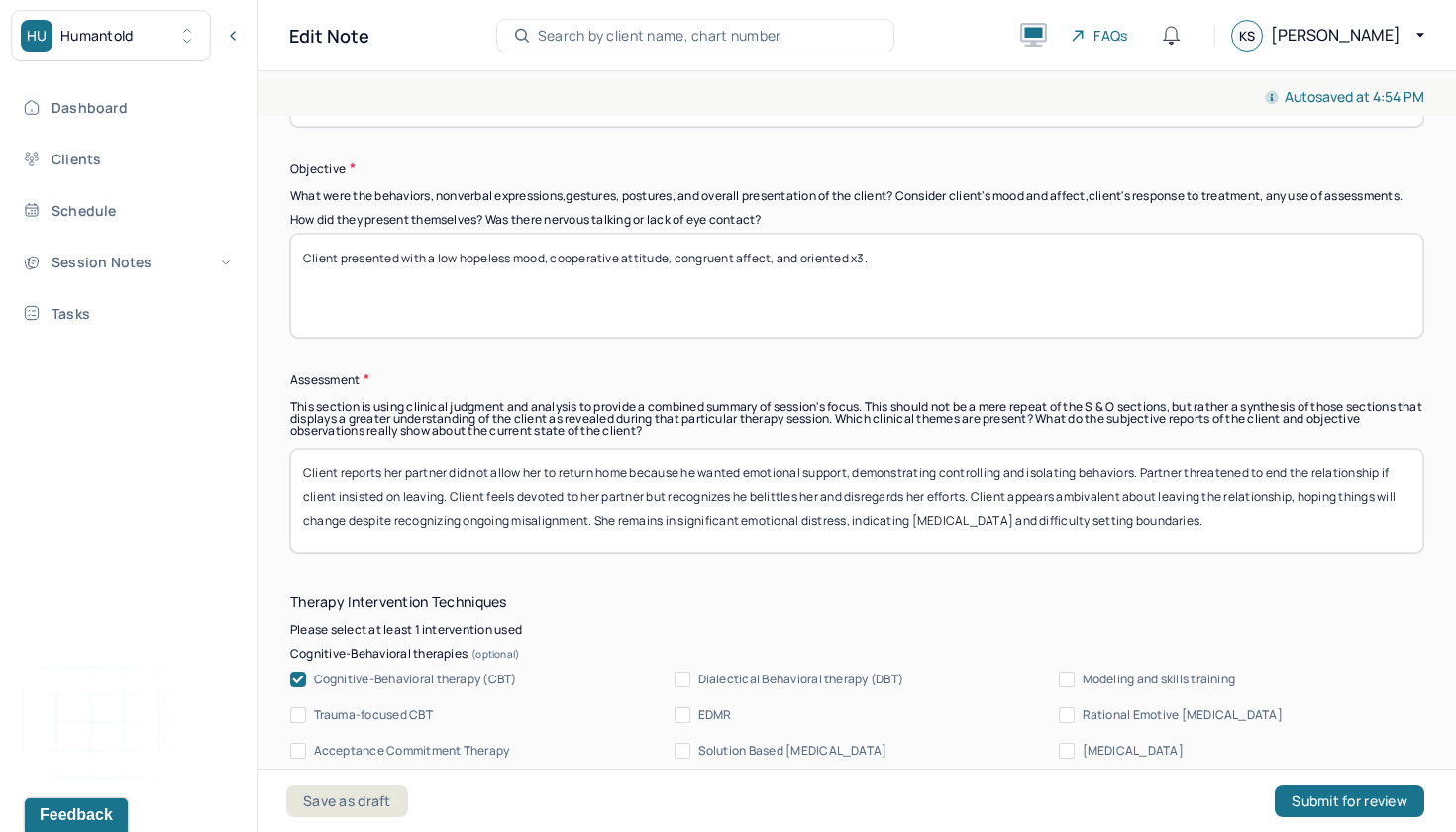 scroll, scrollTop: 0, scrollLeft: 0, axis: both 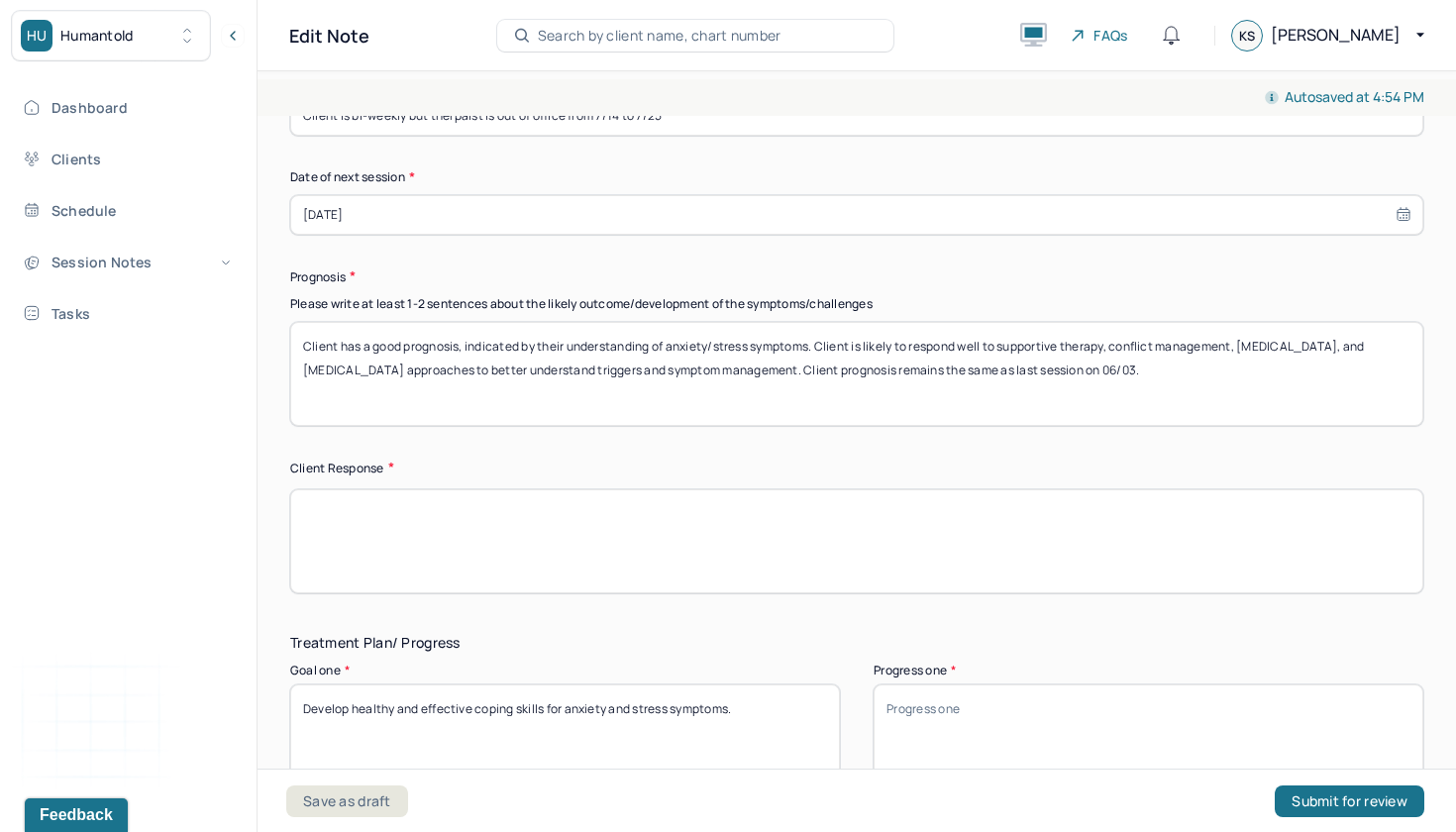 type on "Client reports her partner did not allow her to return home because he wanted emotional support, demonstrating controlling and isolating behaviors. Partner threatened to end the relationship if client insisted on leaving. Client feels devoted to her partner but recognizes he belittles her and disregards her efforts. Client appears ambivalent about leaving the relationship, hoping things will change despite recognizing ongoing misalignment. She remains in significant emotional distress, indicating [MEDICAL_DATA] and difficulty setting boundaries." 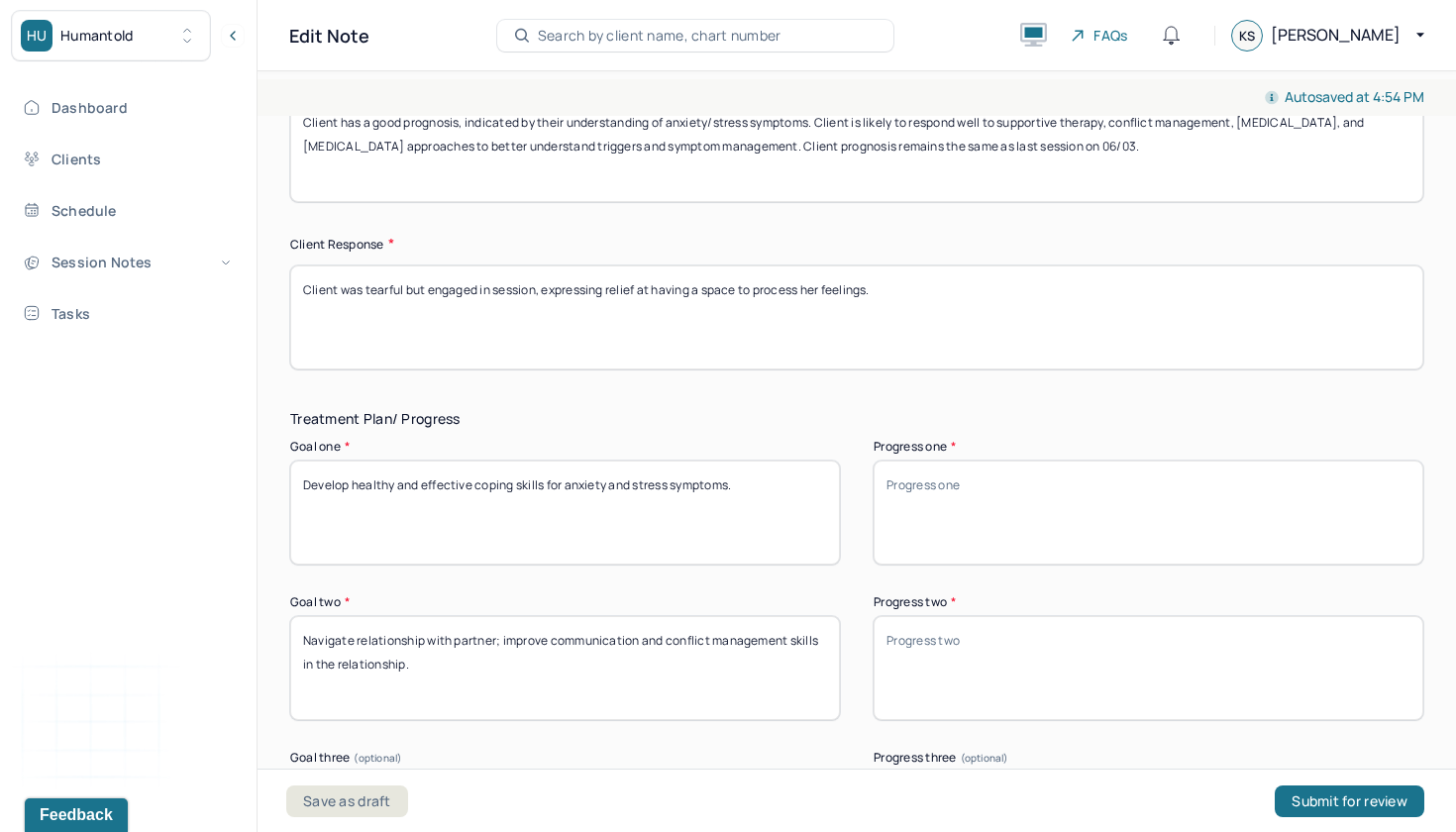 scroll, scrollTop: 3114, scrollLeft: 0, axis: vertical 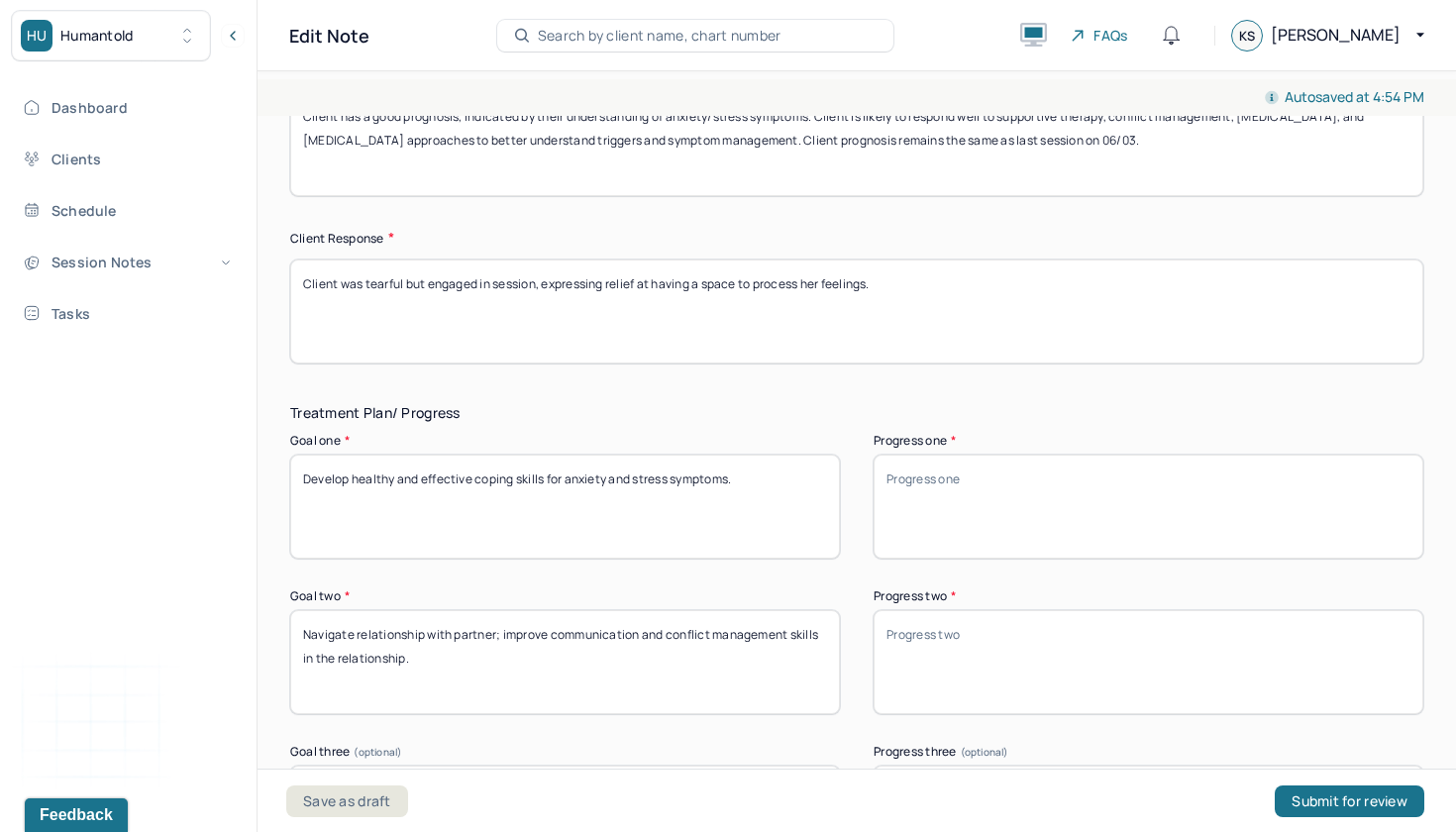 type on "Client was tearful but engaged in session, expressing relief at having a space to process her feelings." 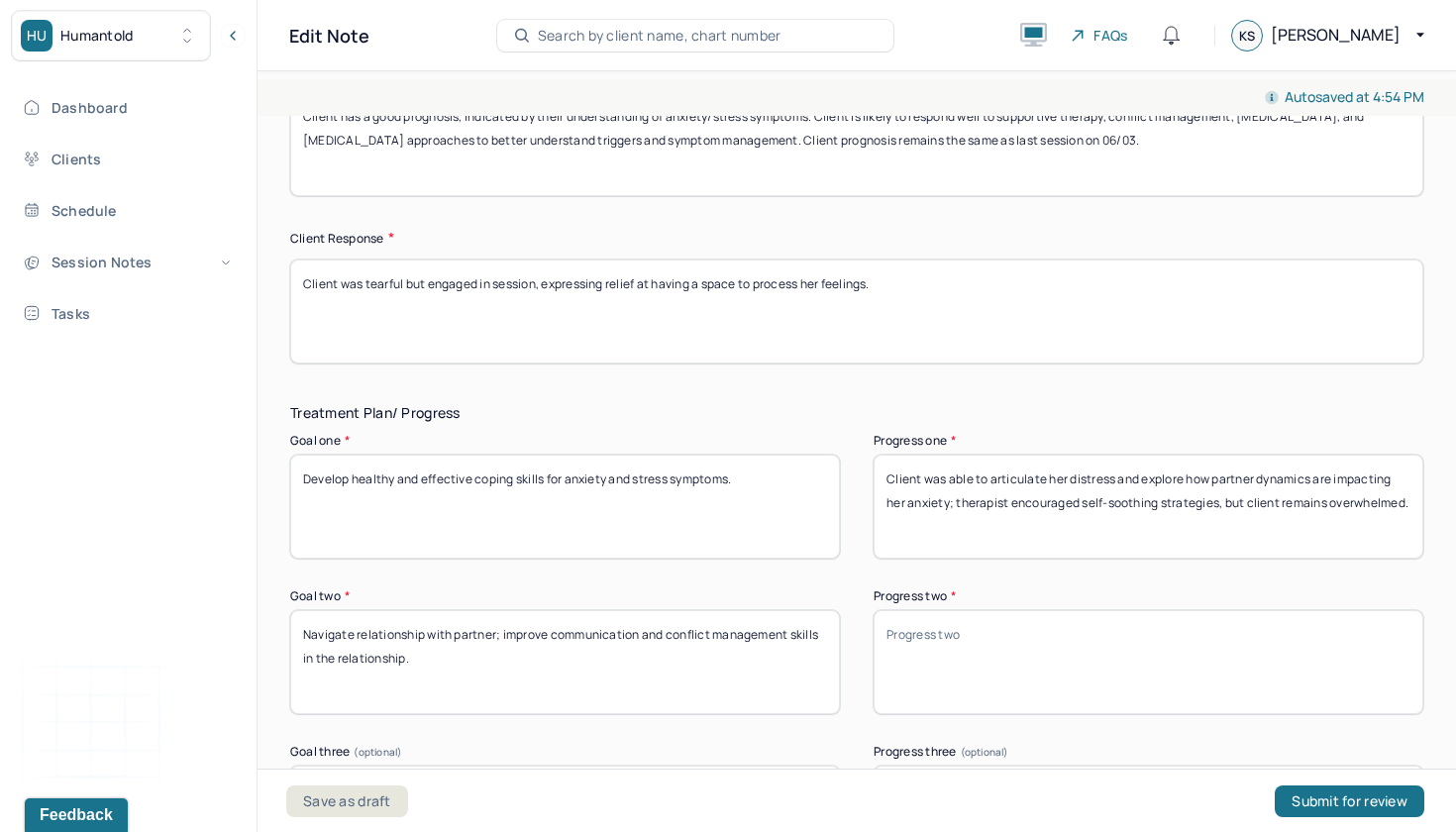 drag, startPoint x: 1225, startPoint y: 511, endPoint x: 956, endPoint y: 512, distance: 269.00186 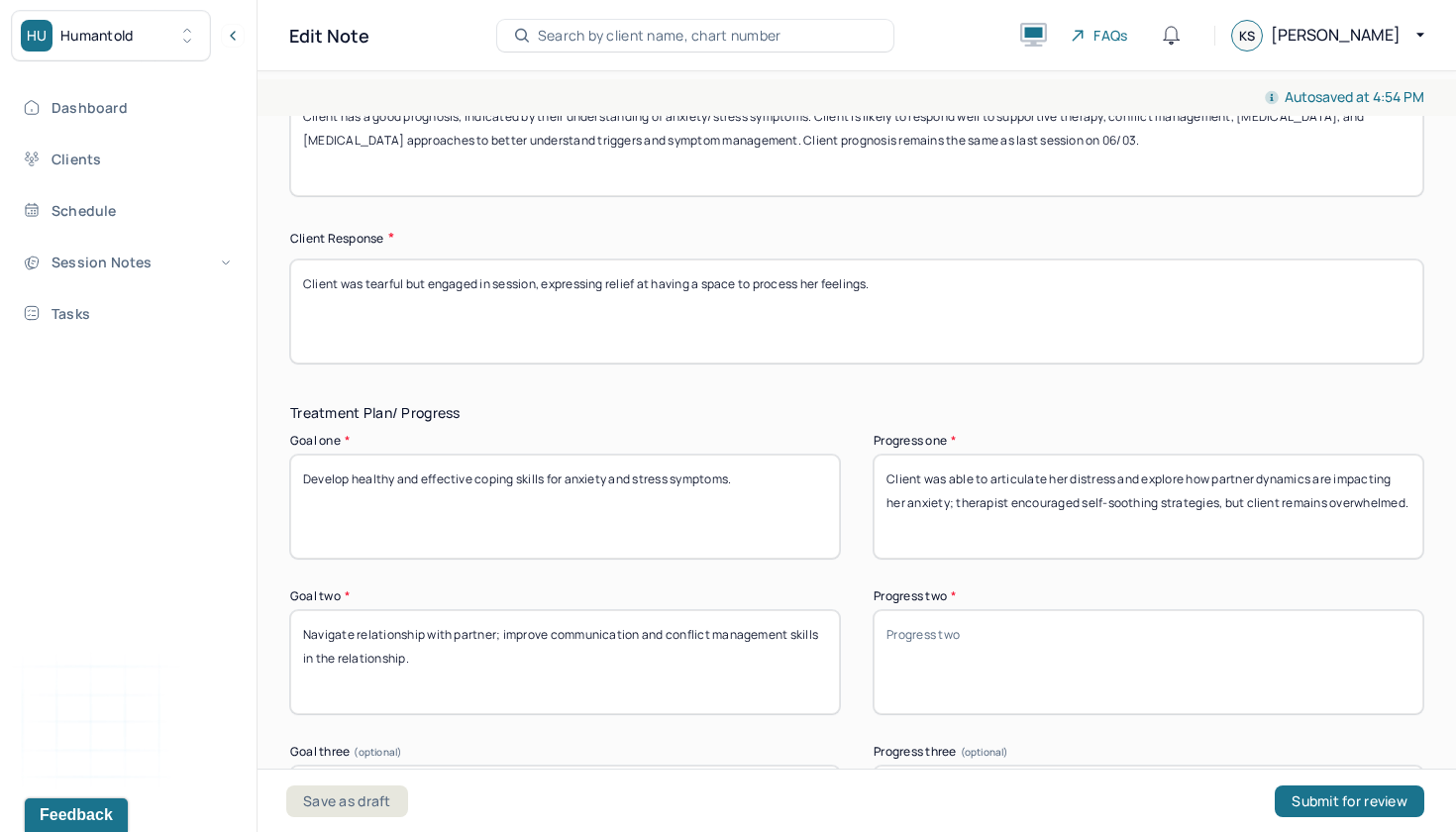click on "Client was able to articulate her distress and explore how partner dynamics are impacting her anxiety; therapist encouraged self-soothing strategies, but client remains overwhelmed." at bounding box center [1148, 506] 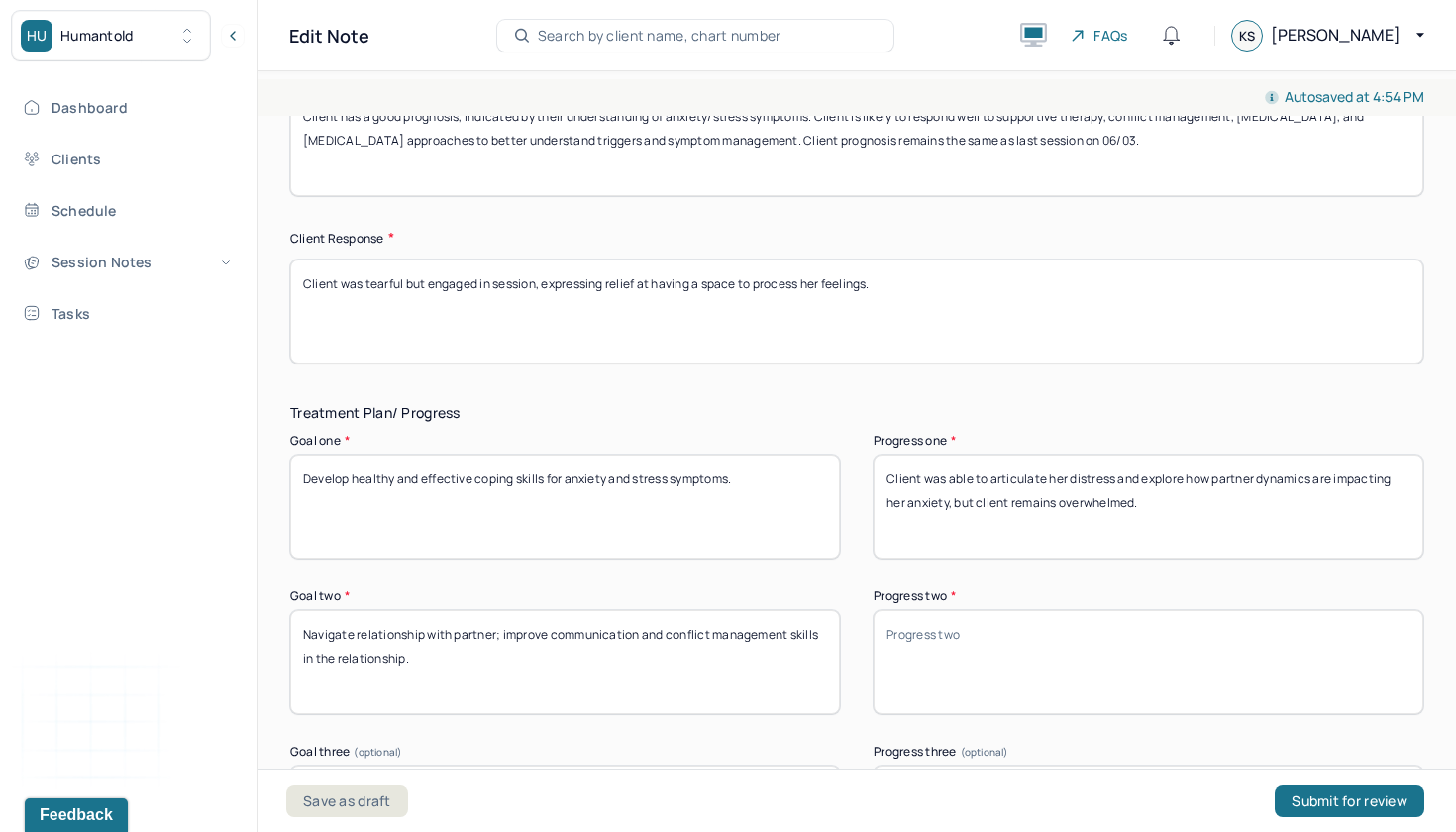 type on "Client was able to articulate her distress and explore how partner dynamics are impacting her anxiety, but client remains overwhelmed." 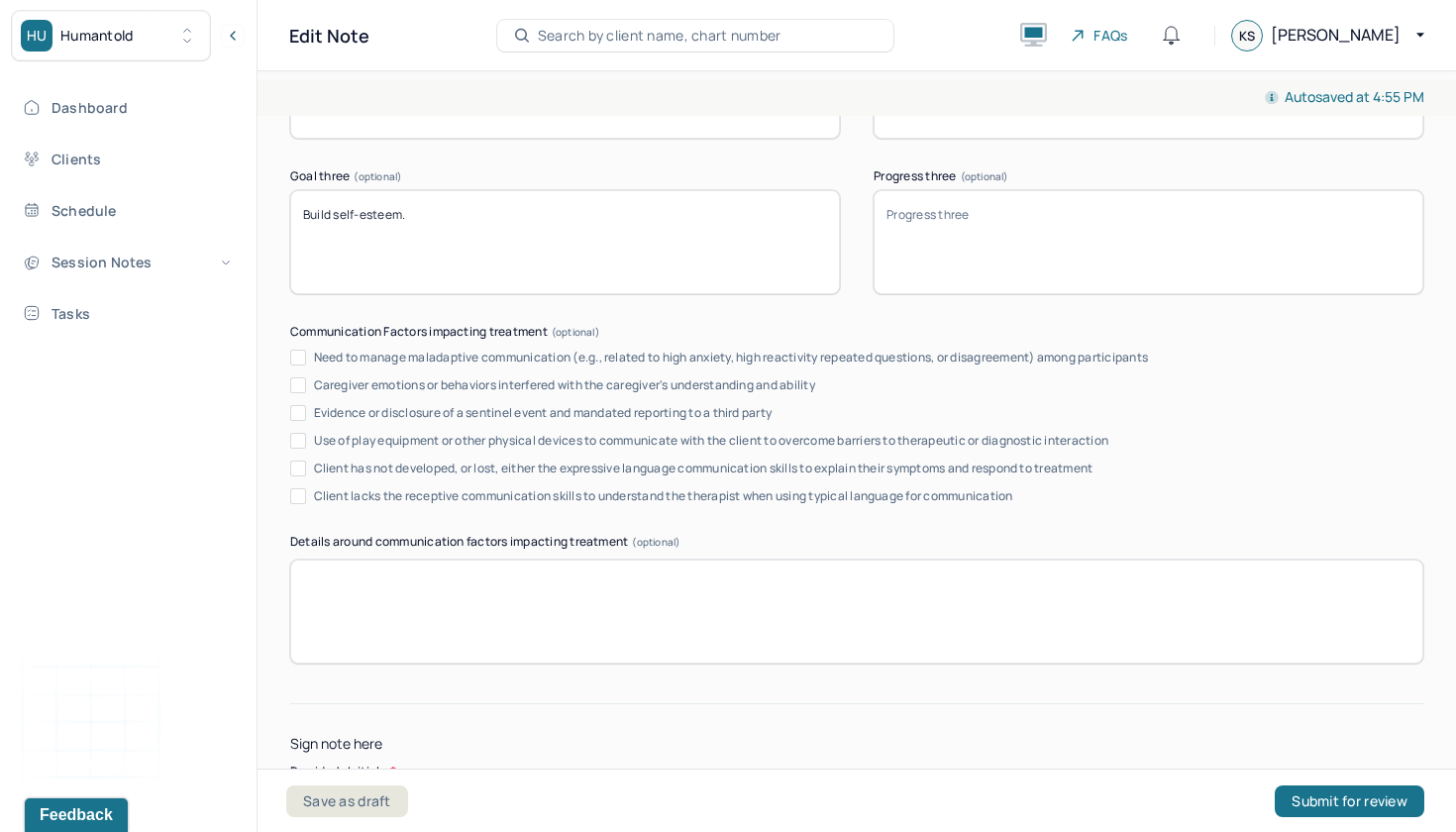 scroll, scrollTop: 3694, scrollLeft: 0, axis: vertical 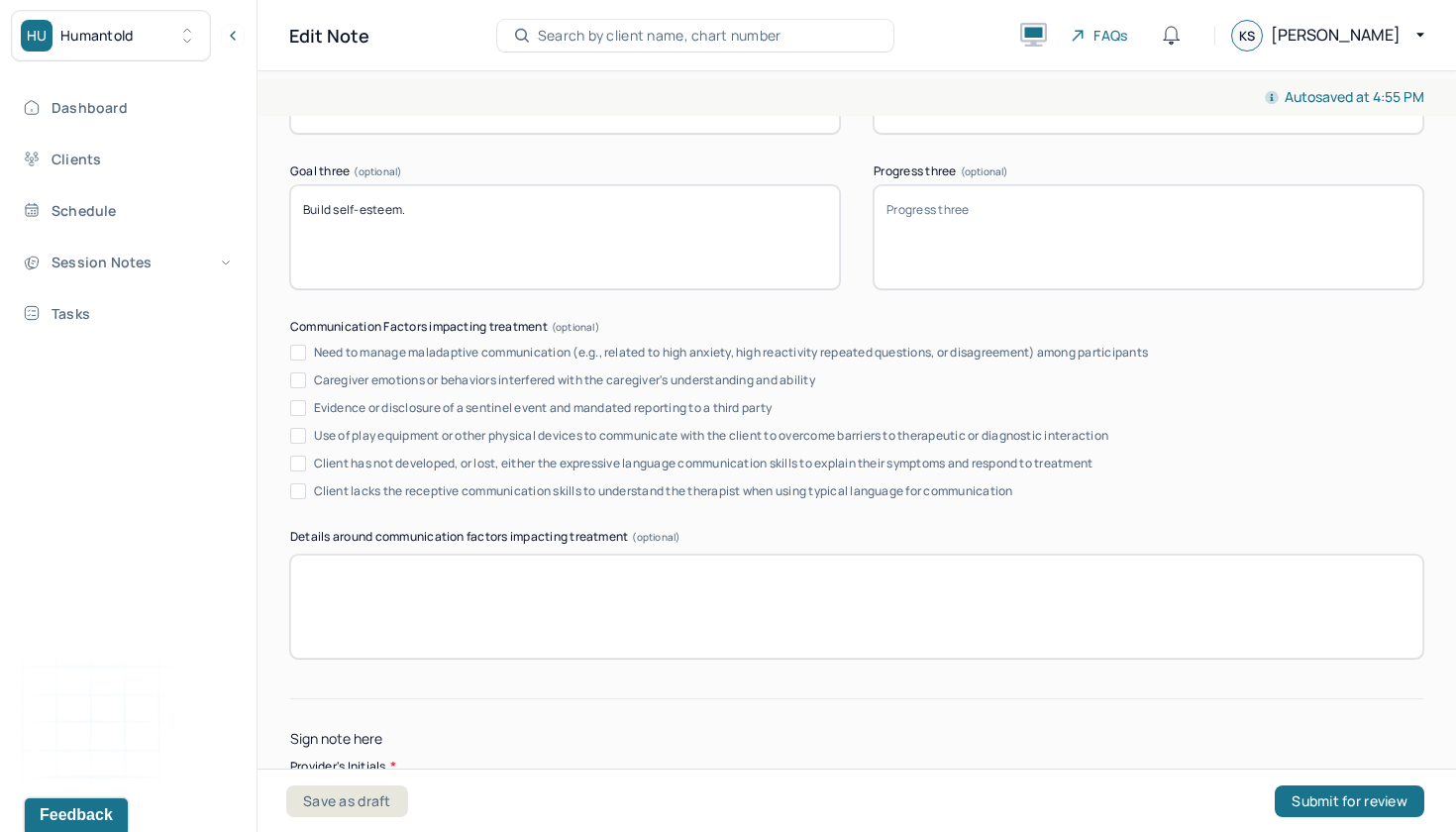 type on "Client explored current conflicts with partner and acknowledged unhealthy patterns; however, she continues to feel unable to set limits or assert her needs effectively." 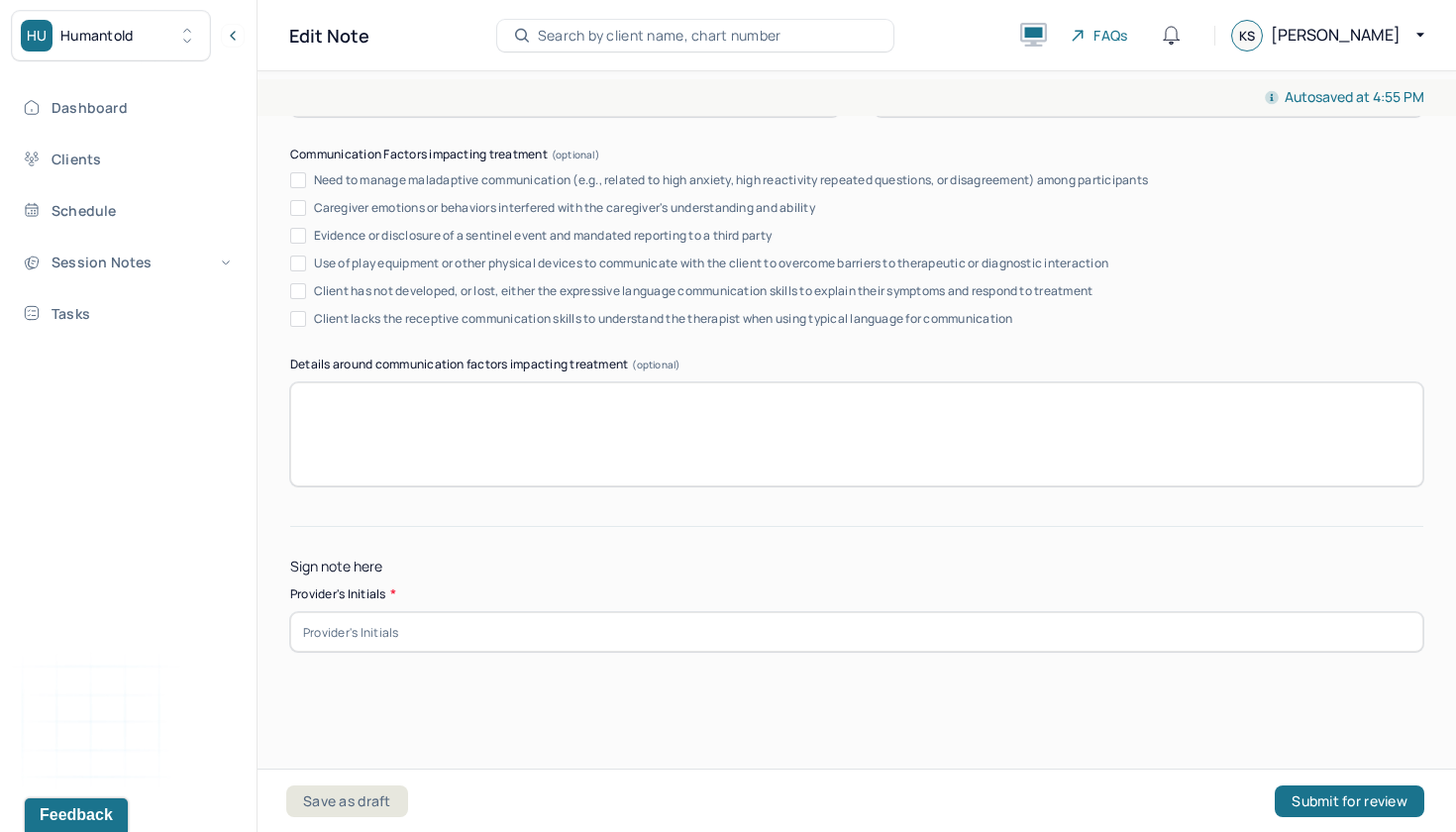scroll, scrollTop: 3874, scrollLeft: 0, axis: vertical 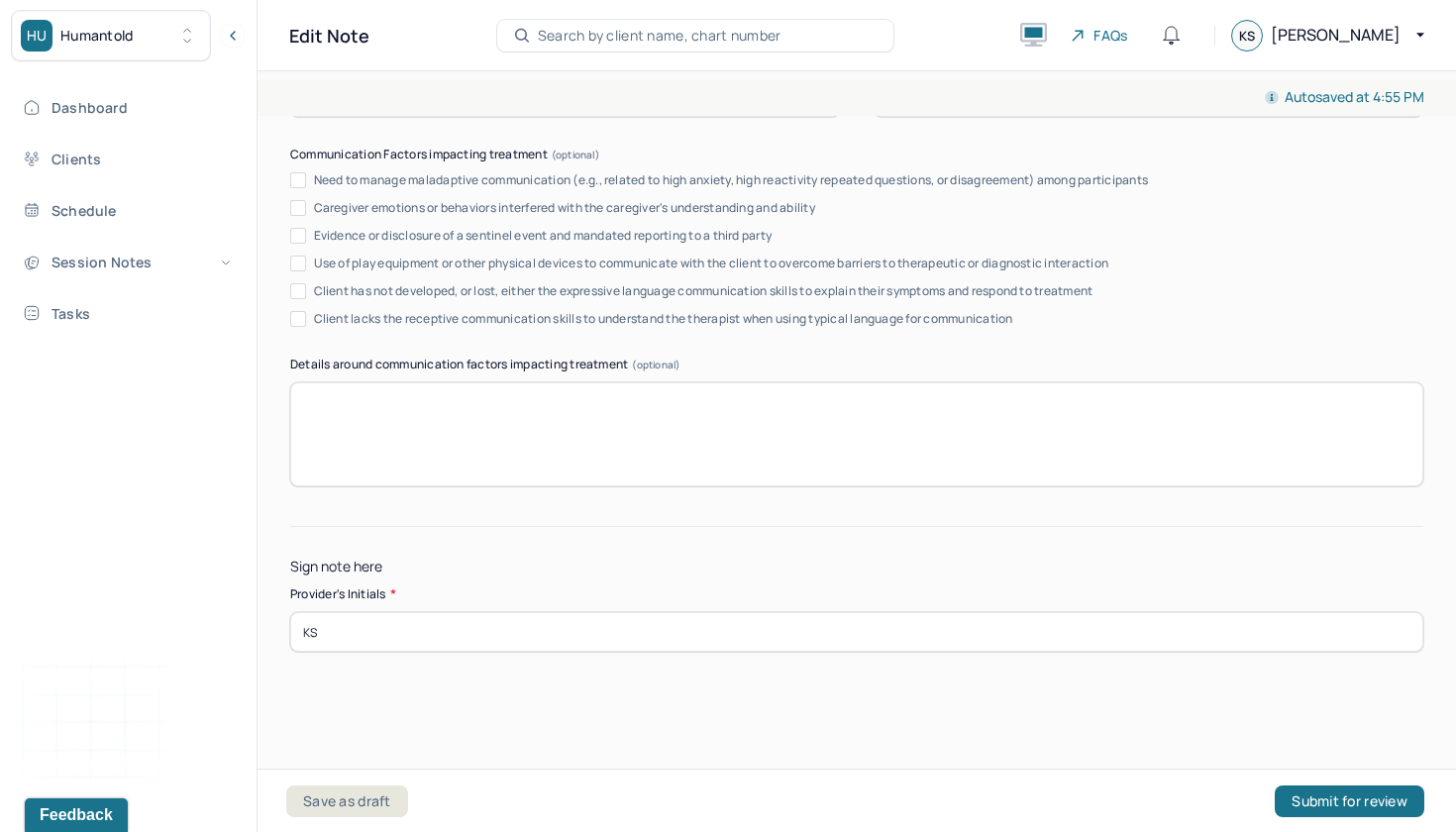 type on "KS" 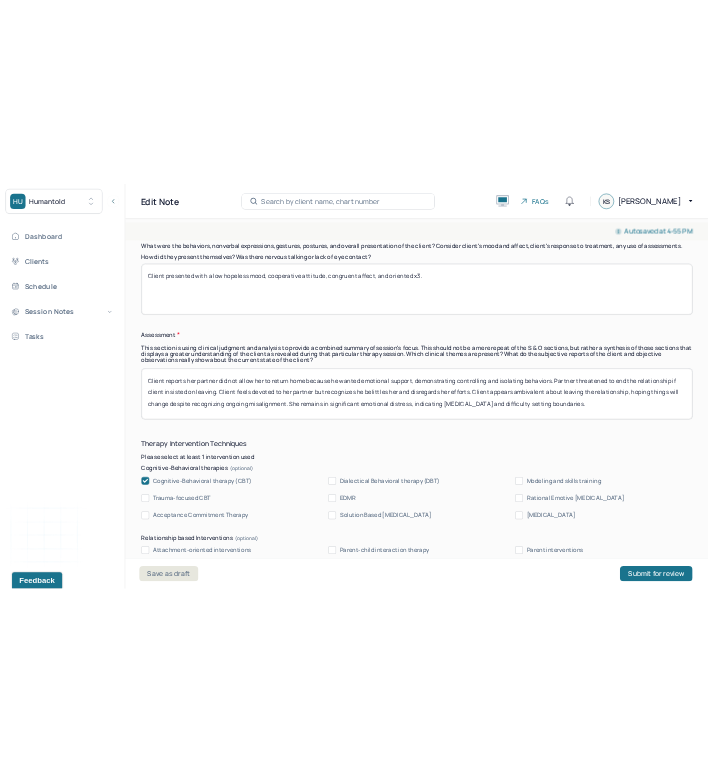 scroll, scrollTop: 1248, scrollLeft: 0, axis: vertical 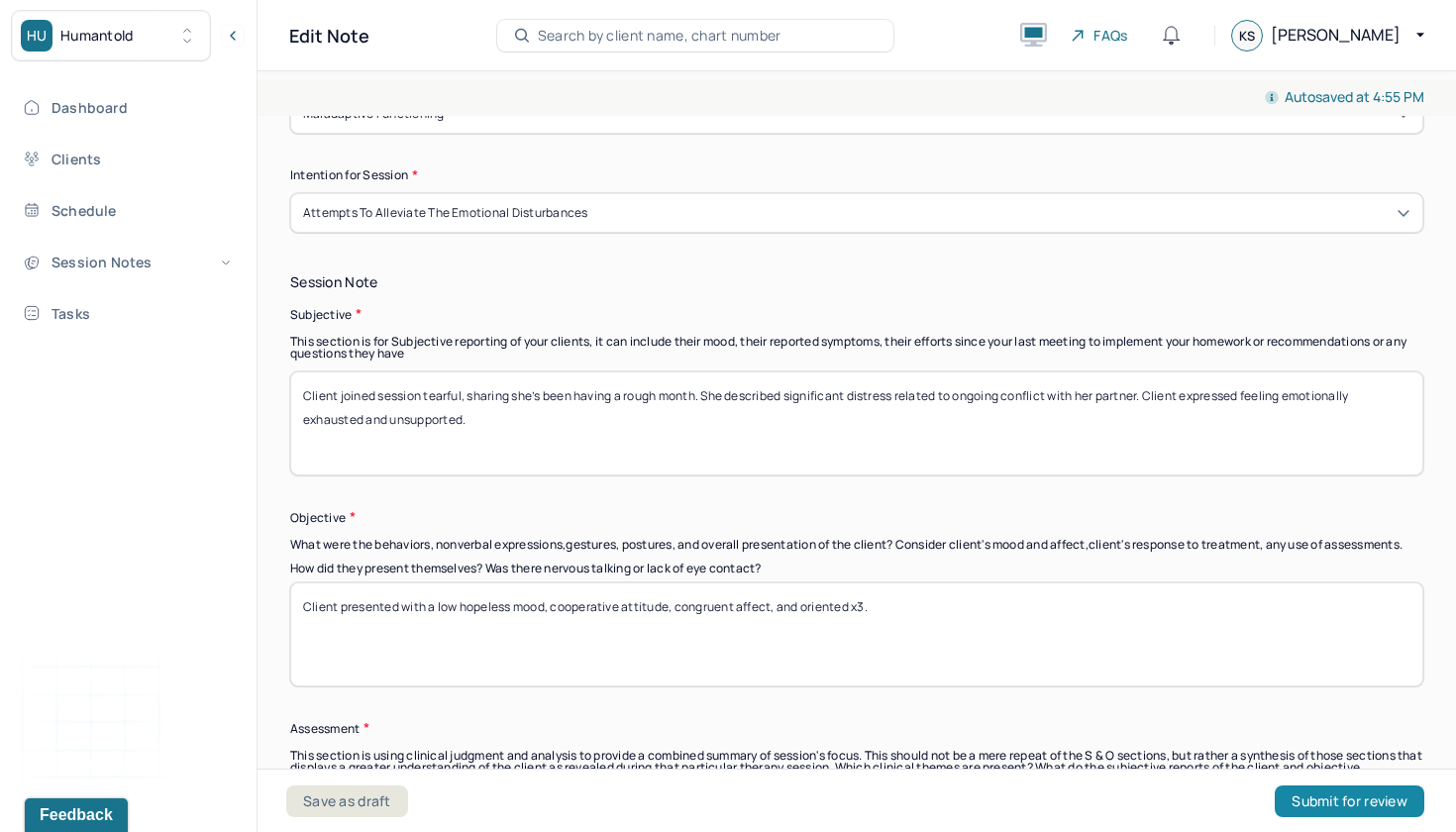 click on "Submit for review" at bounding box center [1349, 801] 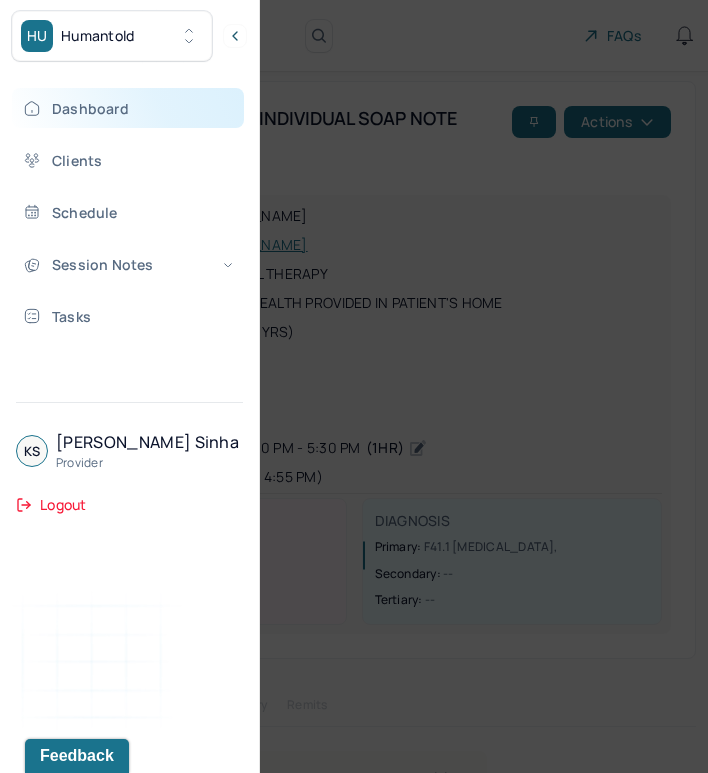 click on "Dashboard" at bounding box center [128, 108] 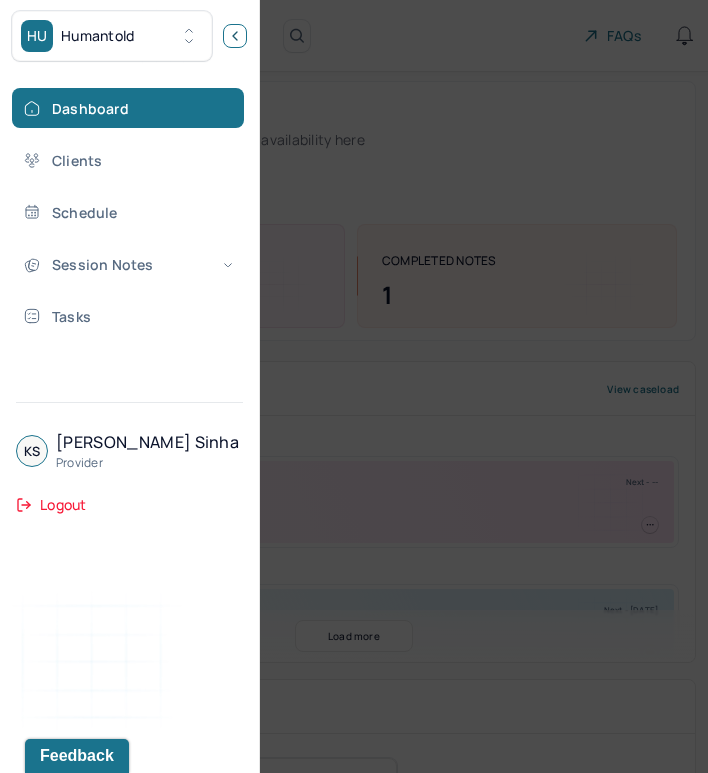 click at bounding box center (235, 36) 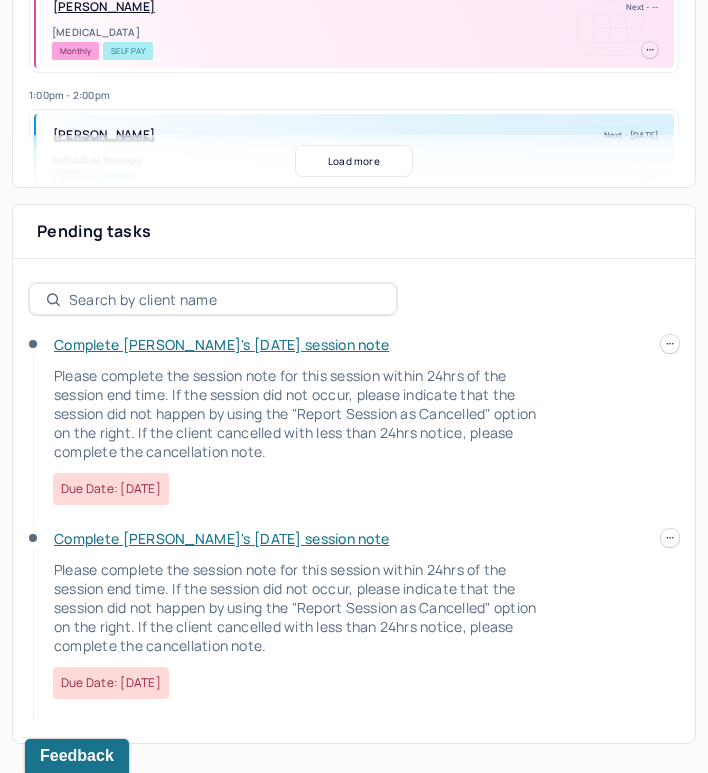 scroll, scrollTop: 474, scrollLeft: 0, axis: vertical 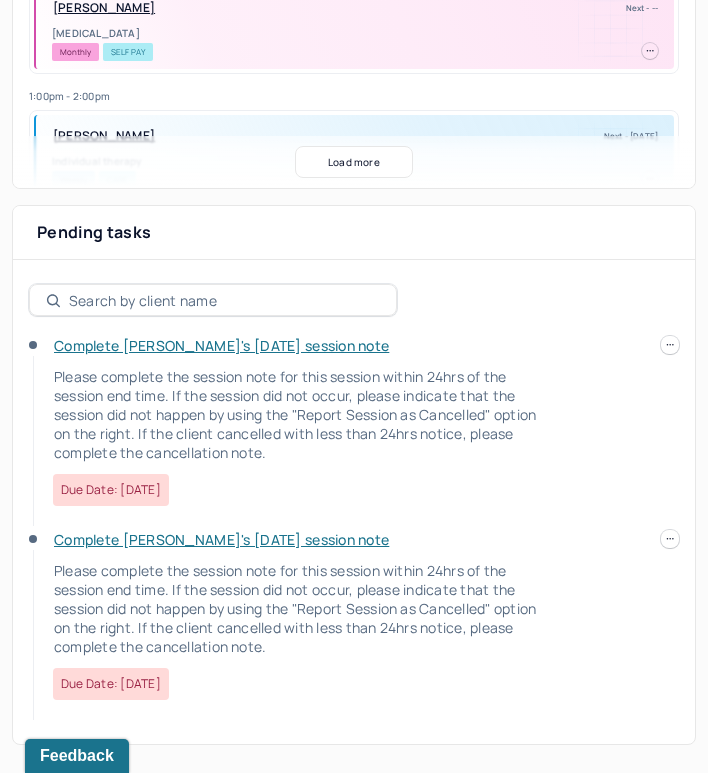 click on "Complete [PERSON_NAME]'s [DATE] session note" at bounding box center (221, 345) 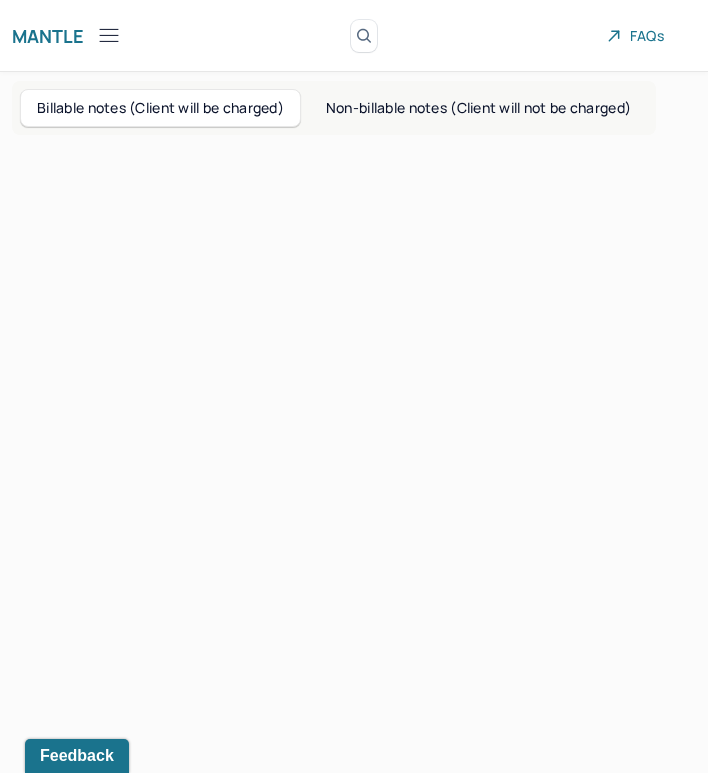 scroll, scrollTop: 0, scrollLeft: 0, axis: both 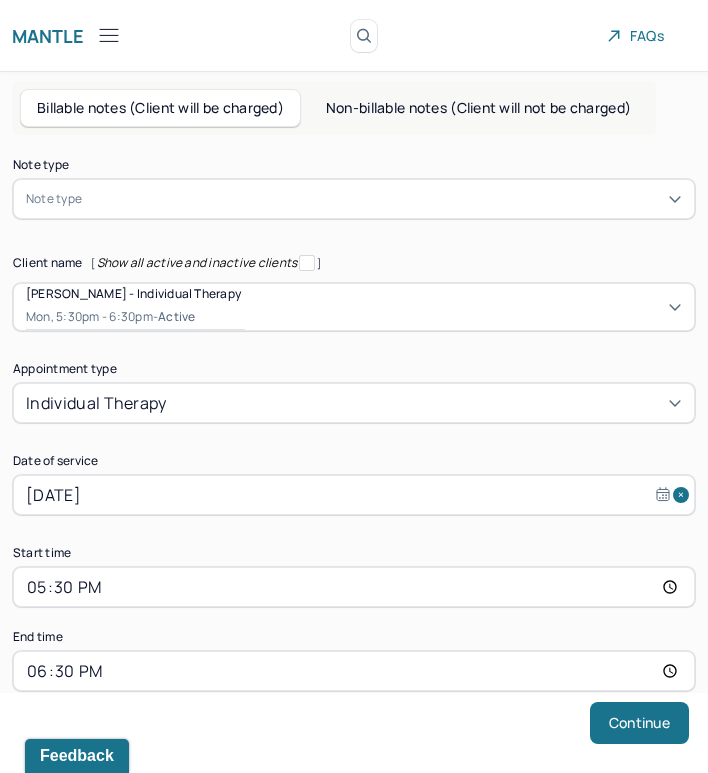 click at bounding box center [384, 199] 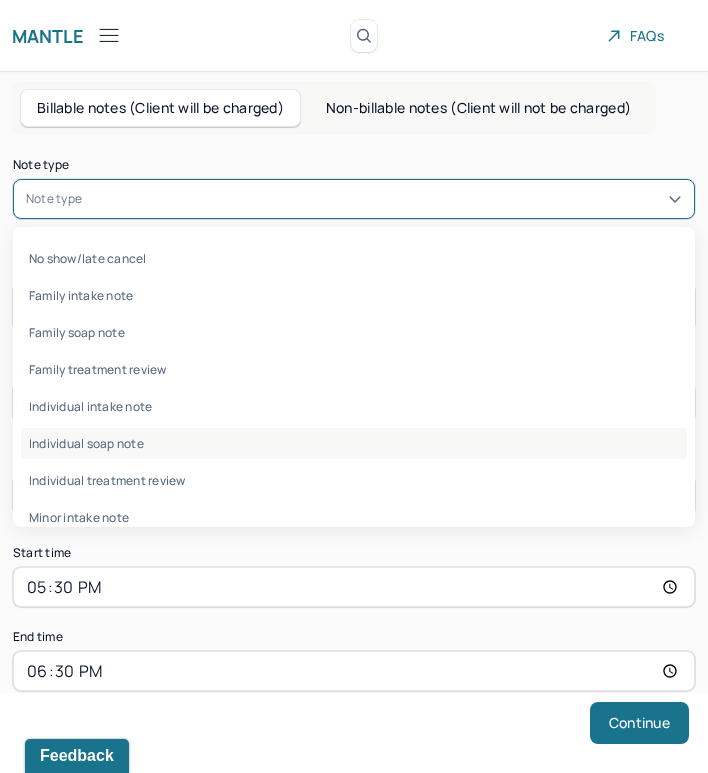 click on "Individual soap note" at bounding box center (354, 443) 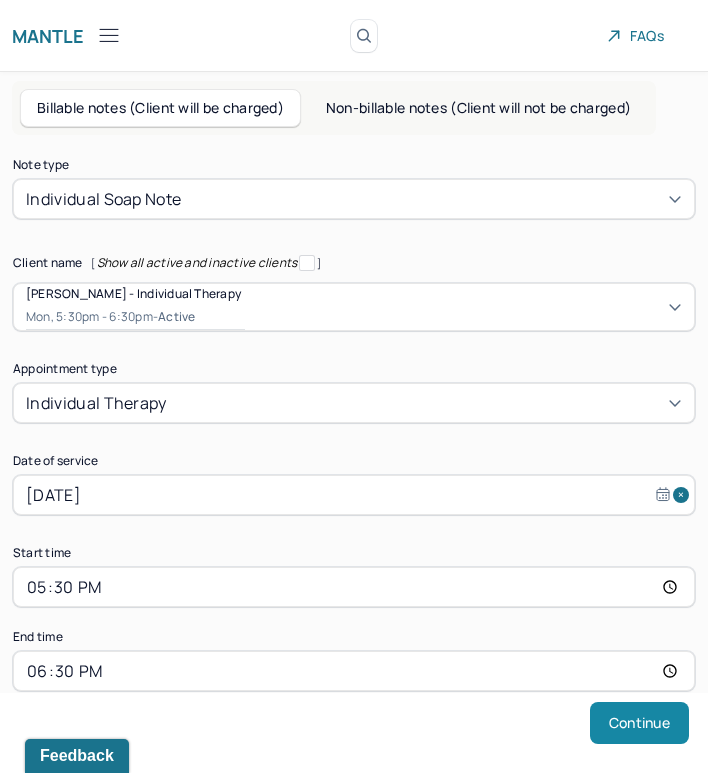 click on "Continue" at bounding box center (639, 723) 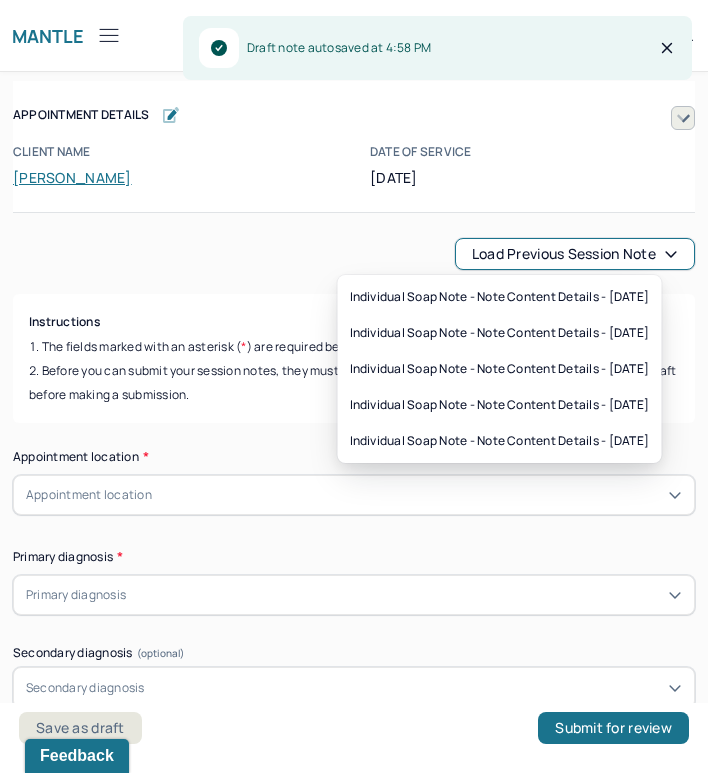 click on "Load previous session note" at bounding box center [575, 254] 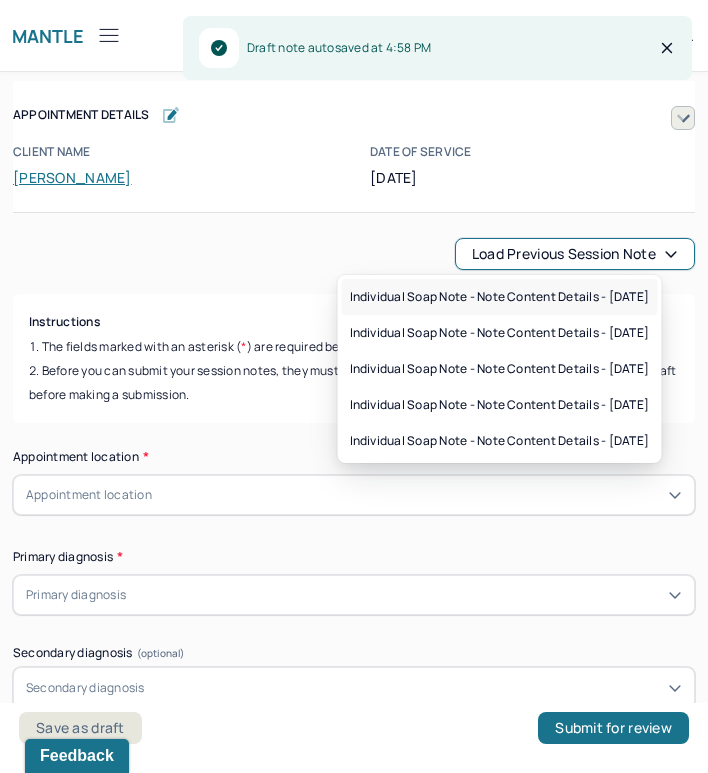 click on "Individual soap note   - Note content Details -   [DATE]" at bounding box center (500, 297) 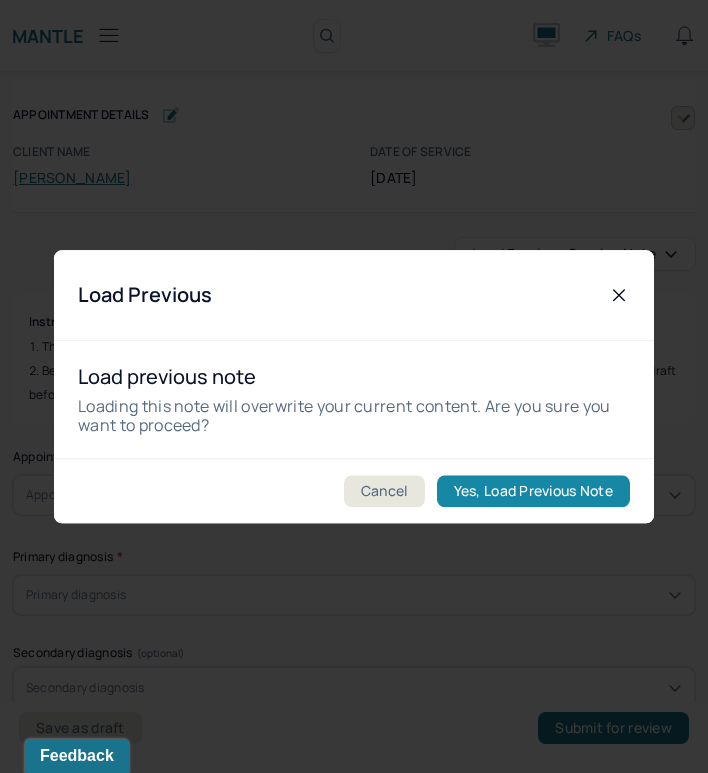 click on "Yes, Load Previous Note" at bounding box center [533, 491] 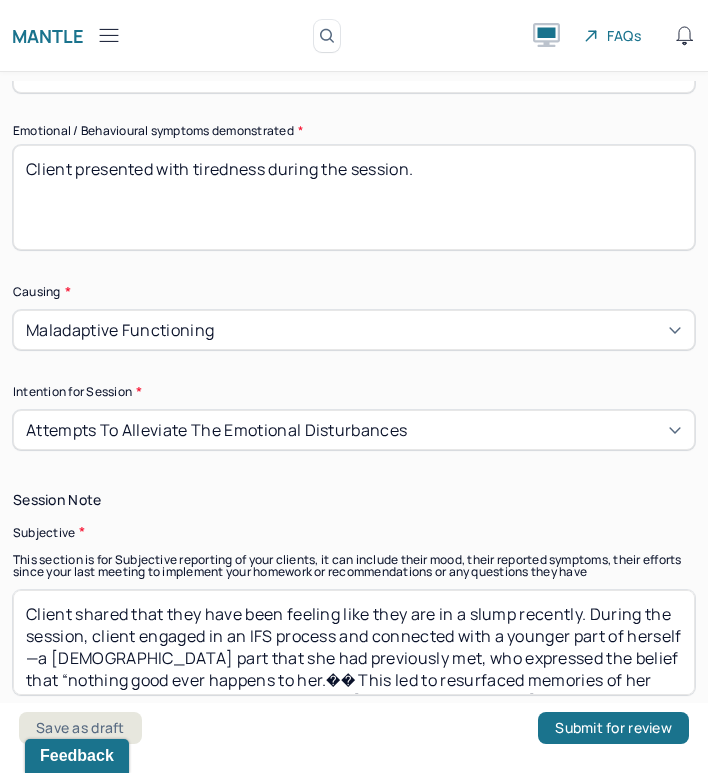 scroll, scrollTop: 718, scrollLeft: 0, axis: vertical 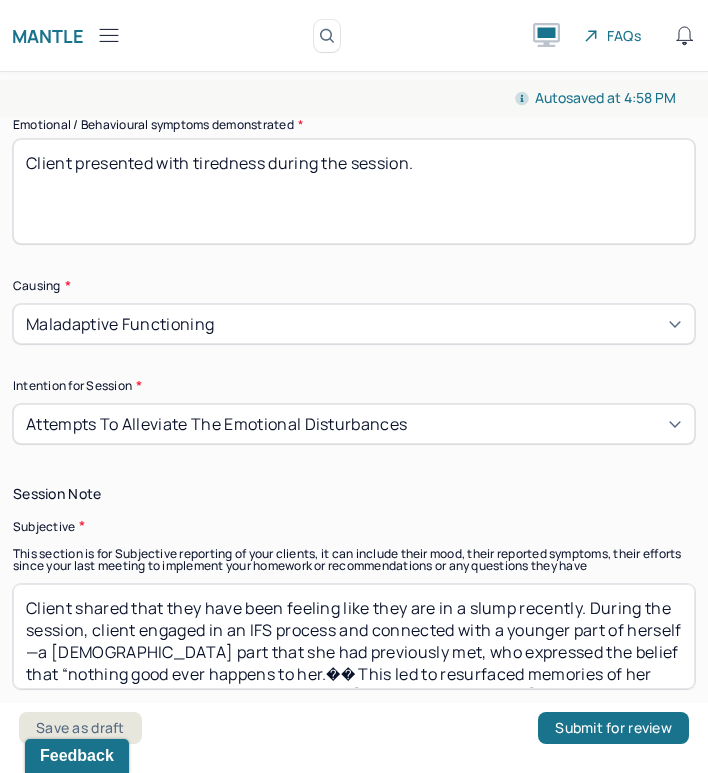 drag, startPoint x: 192, startPoint y: 157, endPoint x: 474, endPoint y: 158, distance: 282.00177 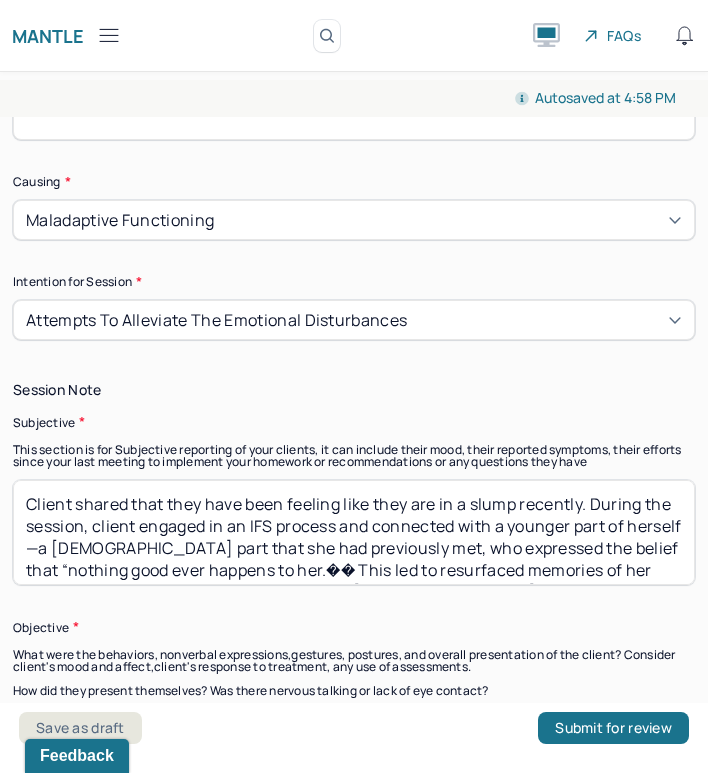 scroll, scrollTop: 849, scrollLeft: 0, axis: vertical 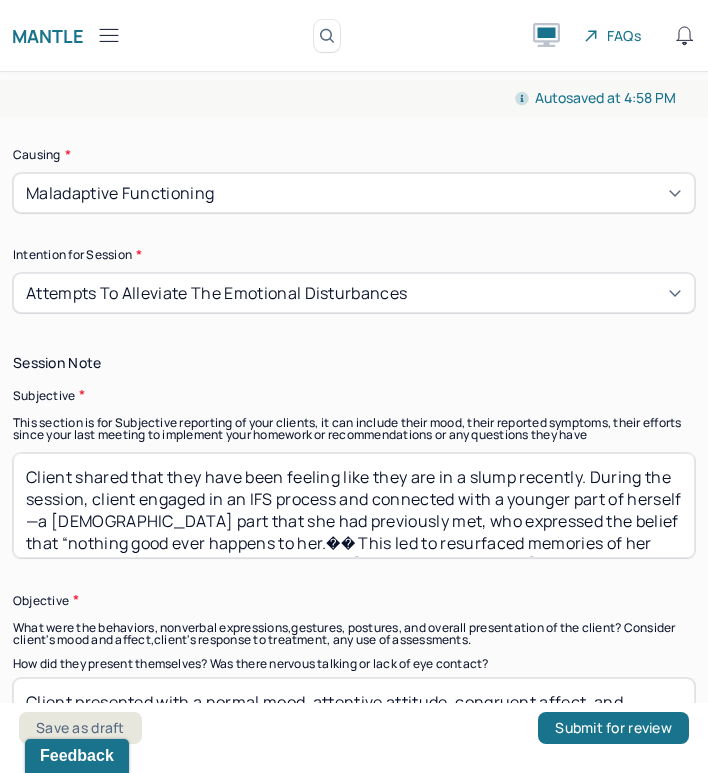 type on "Client presented with some anxiety during the session." 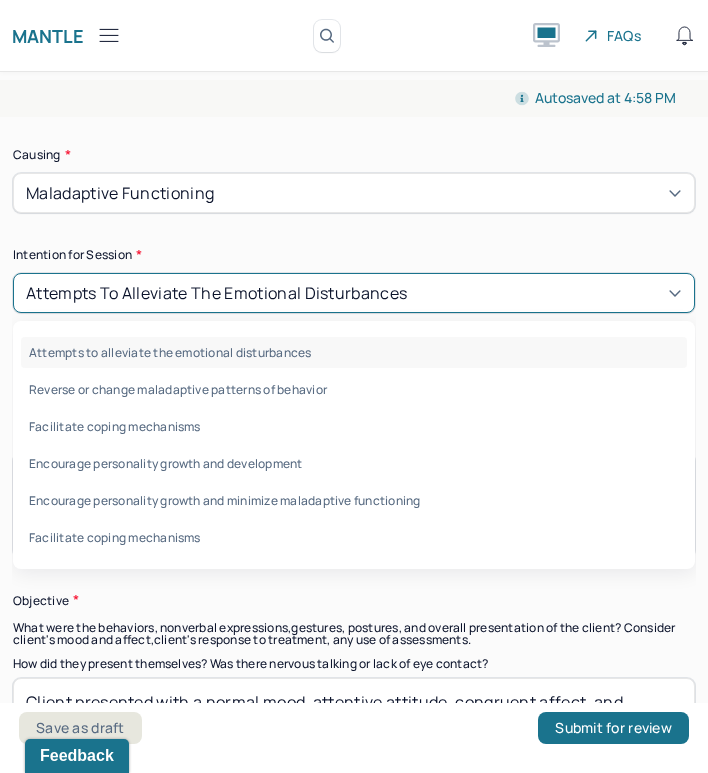 click on "Attempts to alleviate the emotional disturbances" at bounding box center (354, 293) 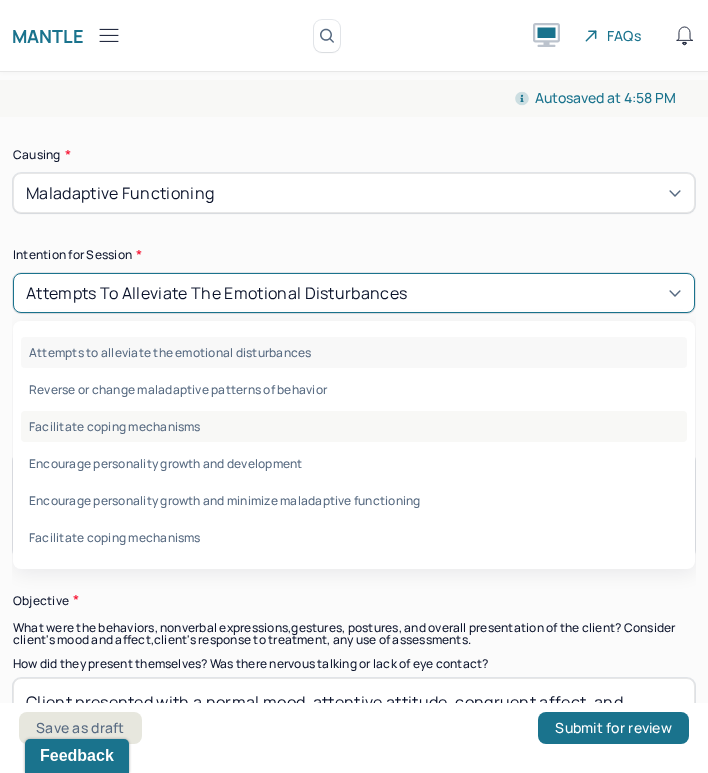 click on "Facilitate coping mechanisms" at bounding box center (354, 426) 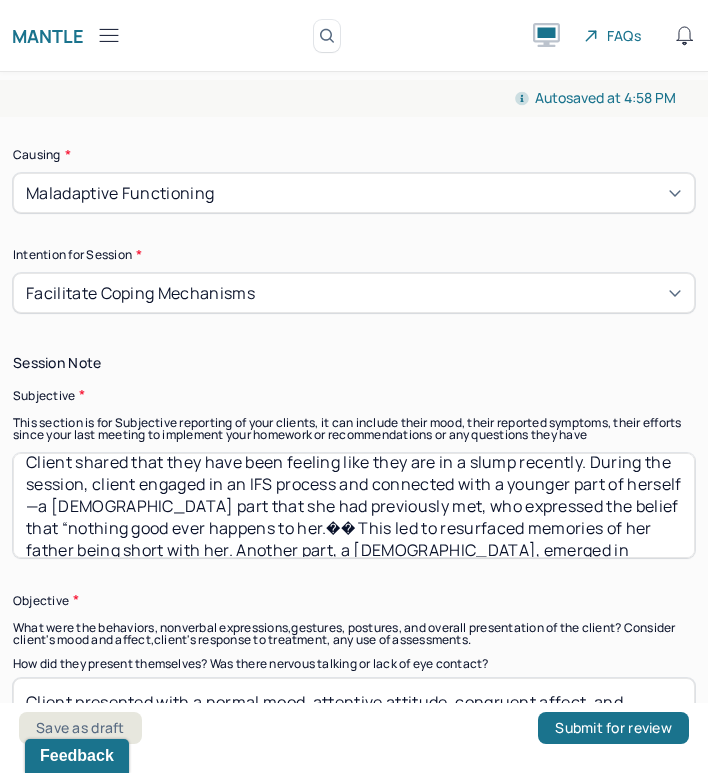 scroll, scrollTop: 0, scrollLeft: 0, axis: both 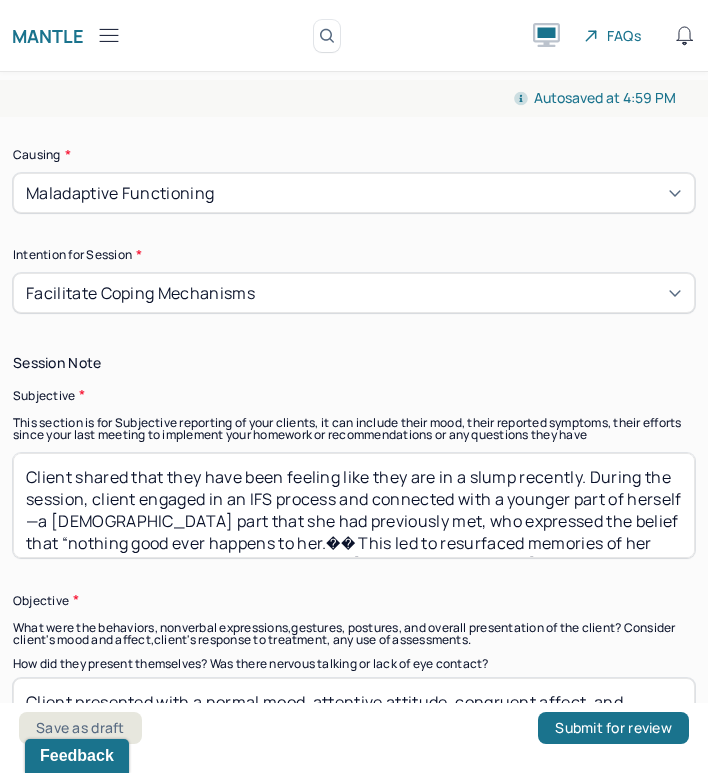 drag, startPoint x: 372, startPoint y: 541, endPoint x: 13, endPoint y: 456, distance: 368.92548 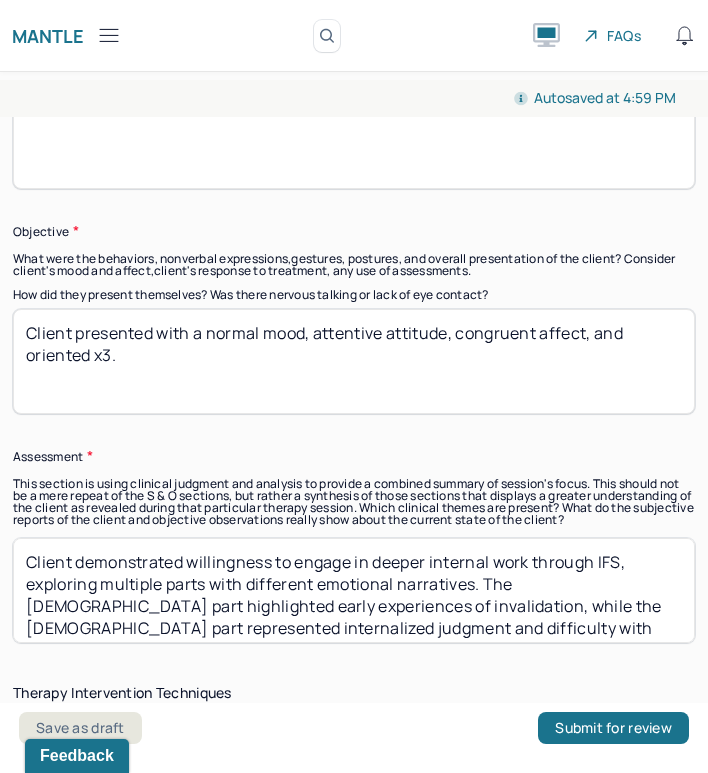 scroll, scrollTop: 1241, scrollLeft: 0, axis: vertical 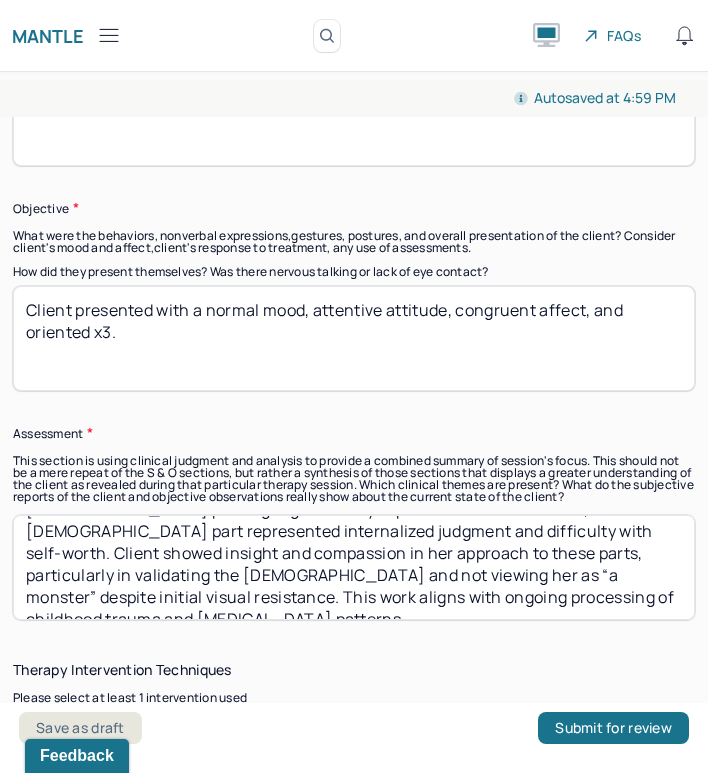 type 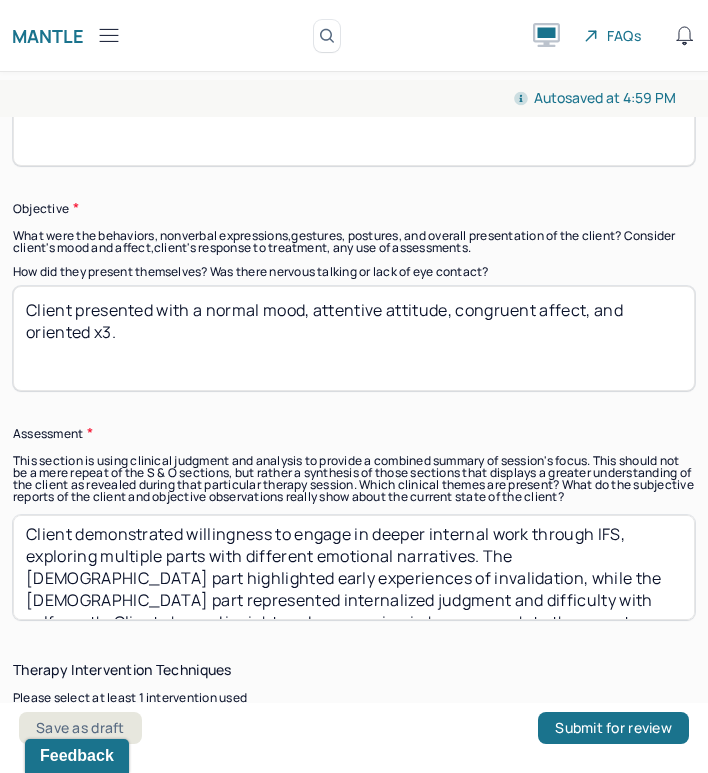 scroll, scrollTop: 0, scrollLeft: 0, axis: both 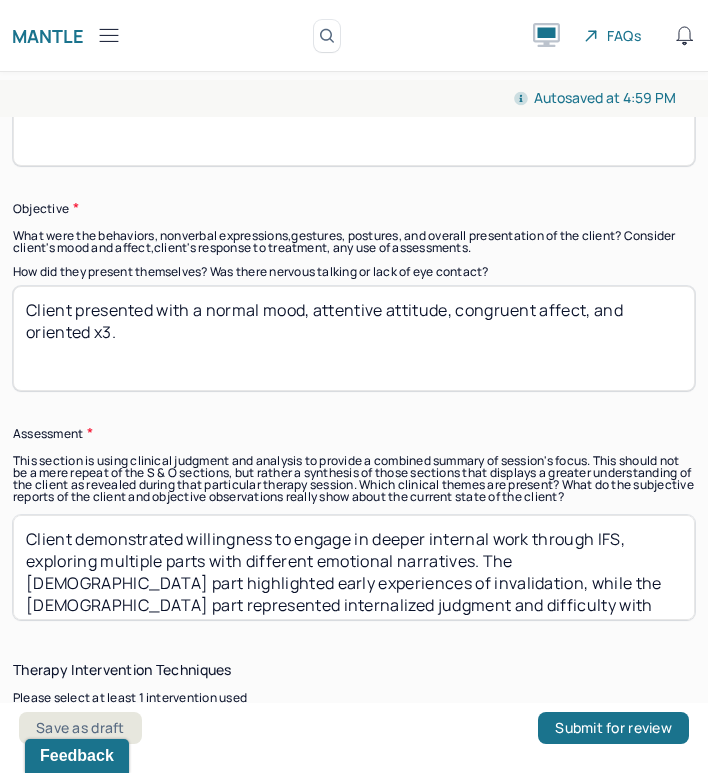 drag, startPoint x: 589, startPoint y: 599, endPoint x: 4, endPoint y: 514, distance: 591.14294 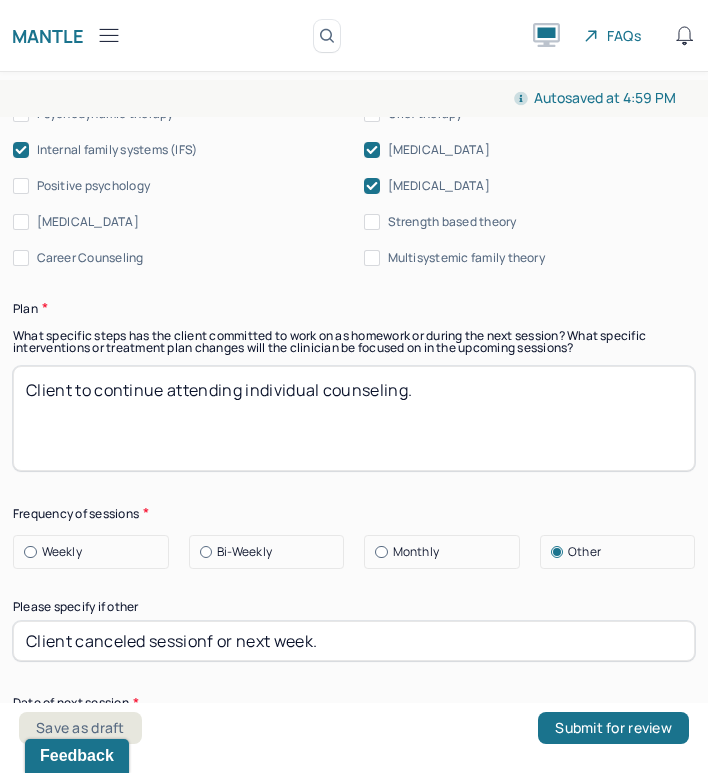 scroll, scrollTop: 2367, scrollLeft: 0, axis: vertical 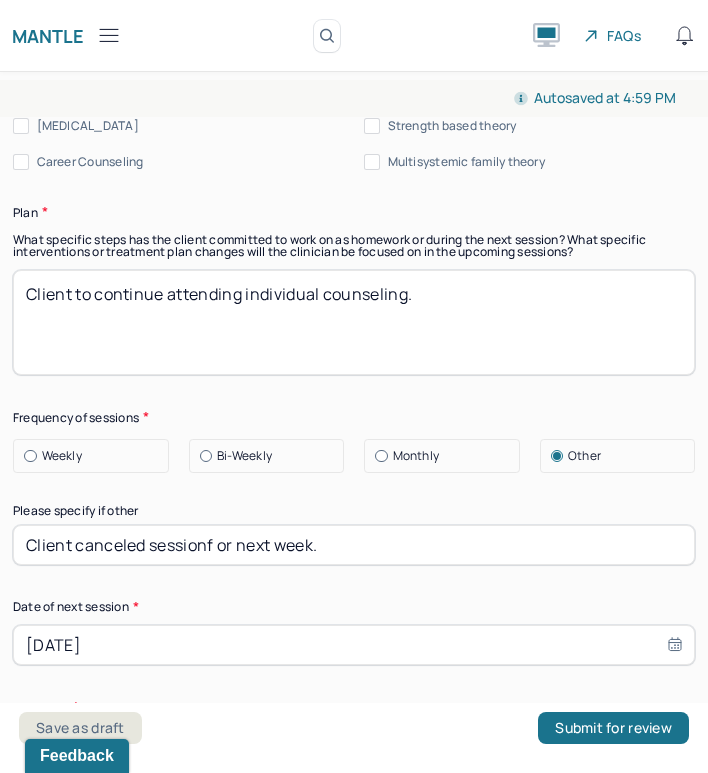 type 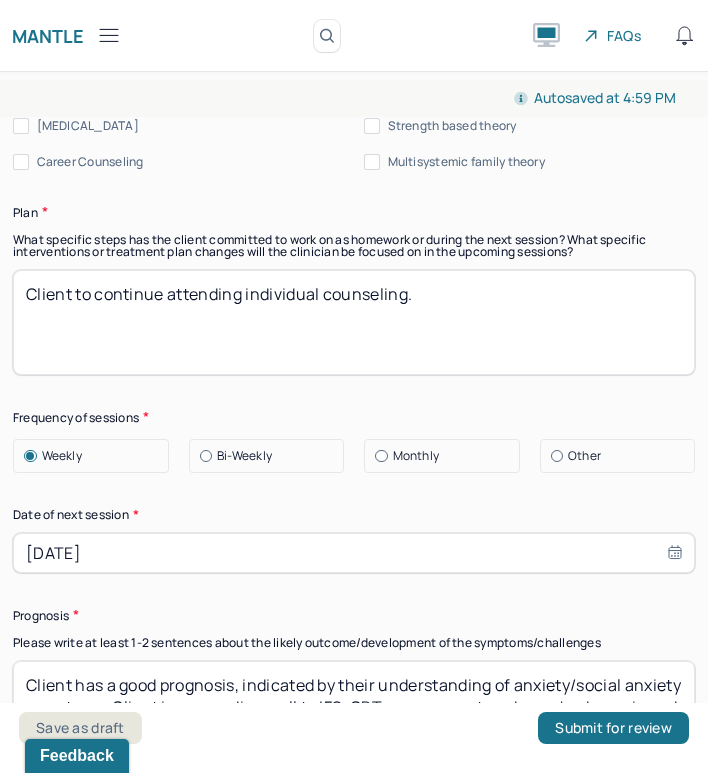 click on "[DATE]" at bounding box center [354, 553] 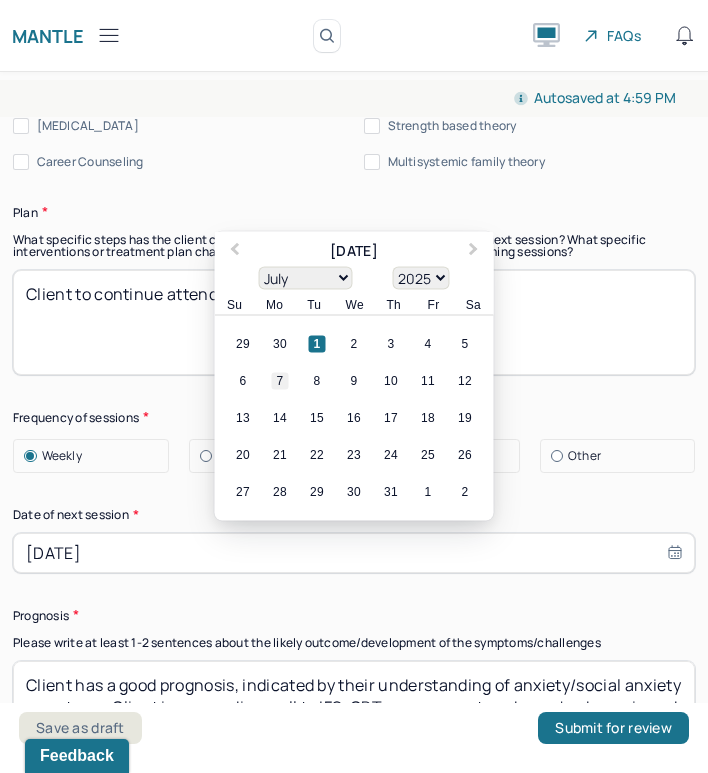 click on "7" at bounding box center (280, 380) 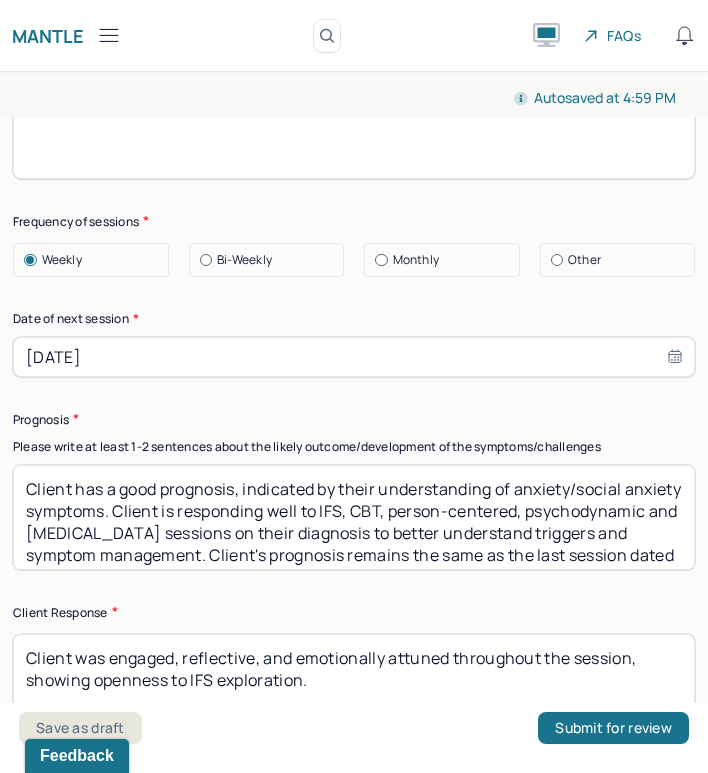 scroll, scrollTop: 2564, scrollLeft: 0, axis: vertical 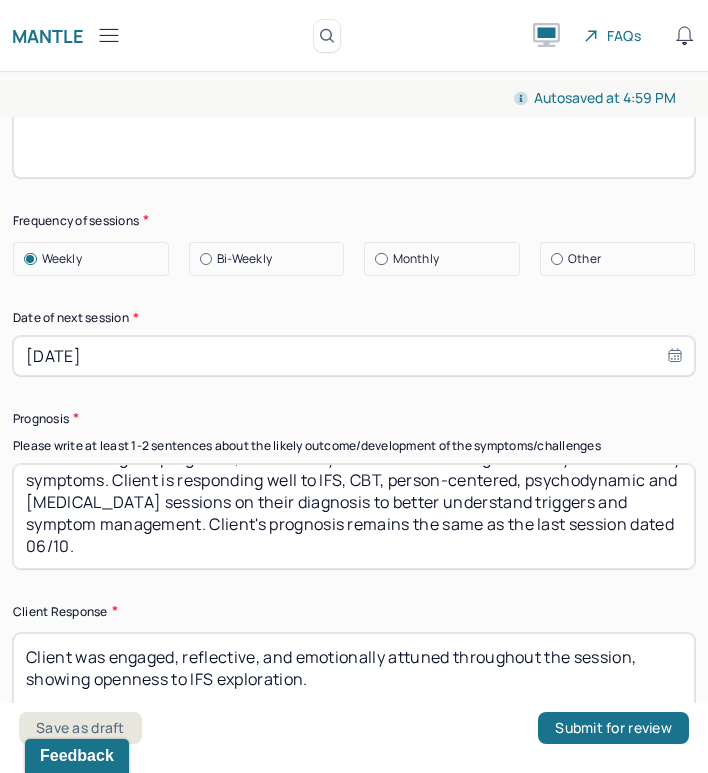 click on "Client has a good prognosis, indicated by their understanding of anxiety/social anxiety symptoms. Client is responding well to IFS, CBT, person-centered, psychodynamic and [MEDICAL_DATA] sessions on their diagnosis to better understand triggers and symptom management. Client's prognosis remains the same as the last session dated 06/10." at bounding box center (354, 516) 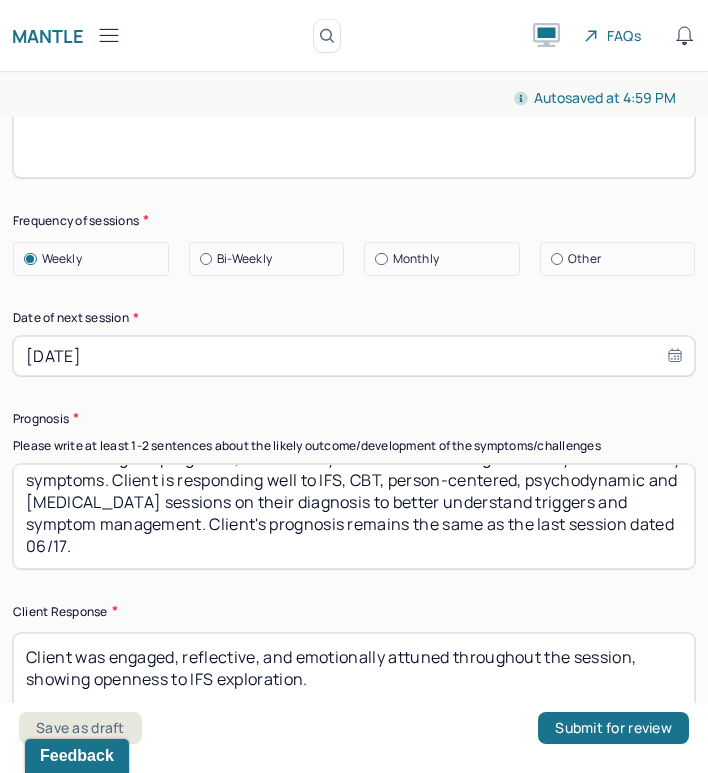 scroll, scrollTop: 2699, scrollLeft: 0, axis: vertical 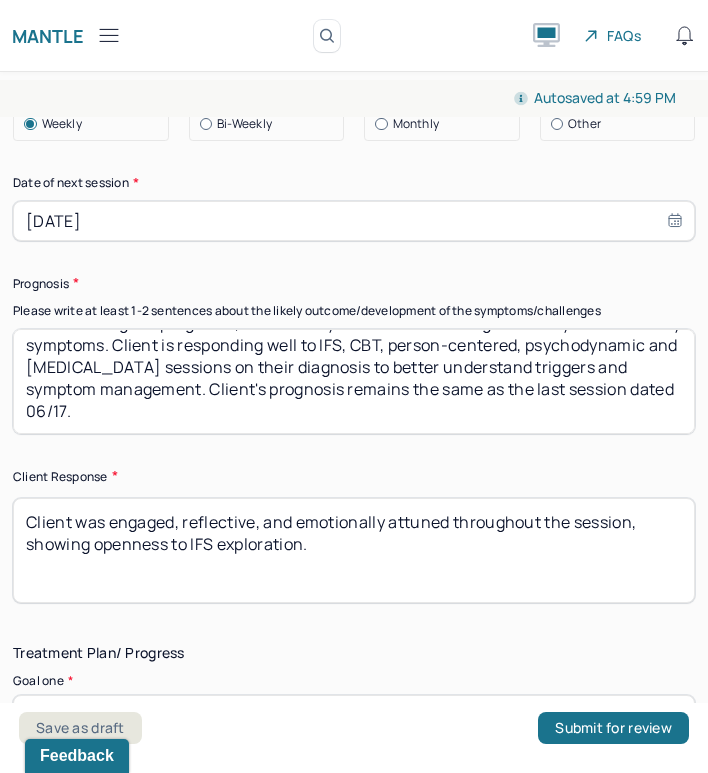 type on "Client has a good prognosis, indicated by their understanding of anxiety/social anxiety symptoms. Client is responding well to IFS, CBT, person-centered, psychodynamic and [MEDICAL_DATA] sessions on their diagnosis to better understand triggers and symptom management. Client's prognosis remains the same as the last session dated 06/17." 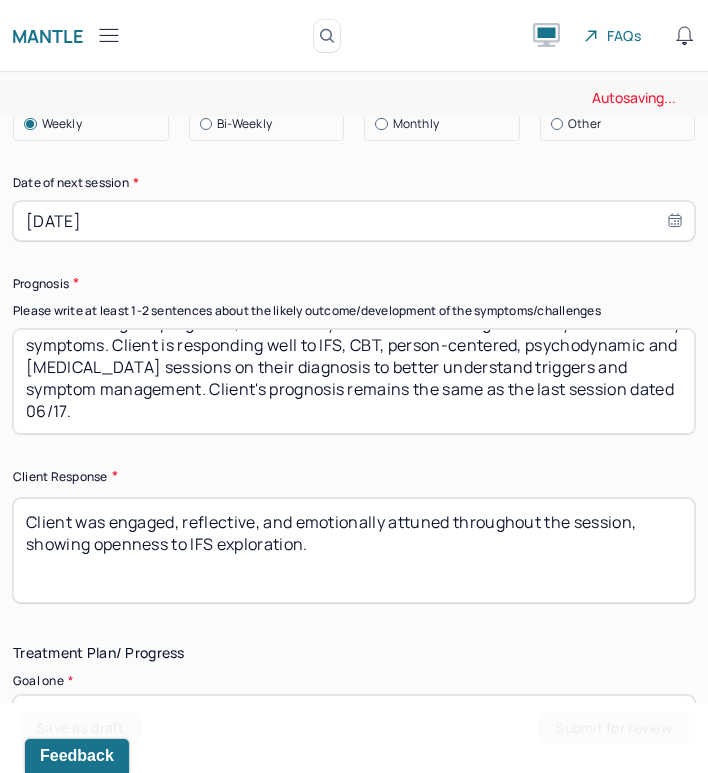 drag, startPoint x: 335, startPoint y: 560, endPoint x: 18, endPoint y: 490, distance: 324.63672 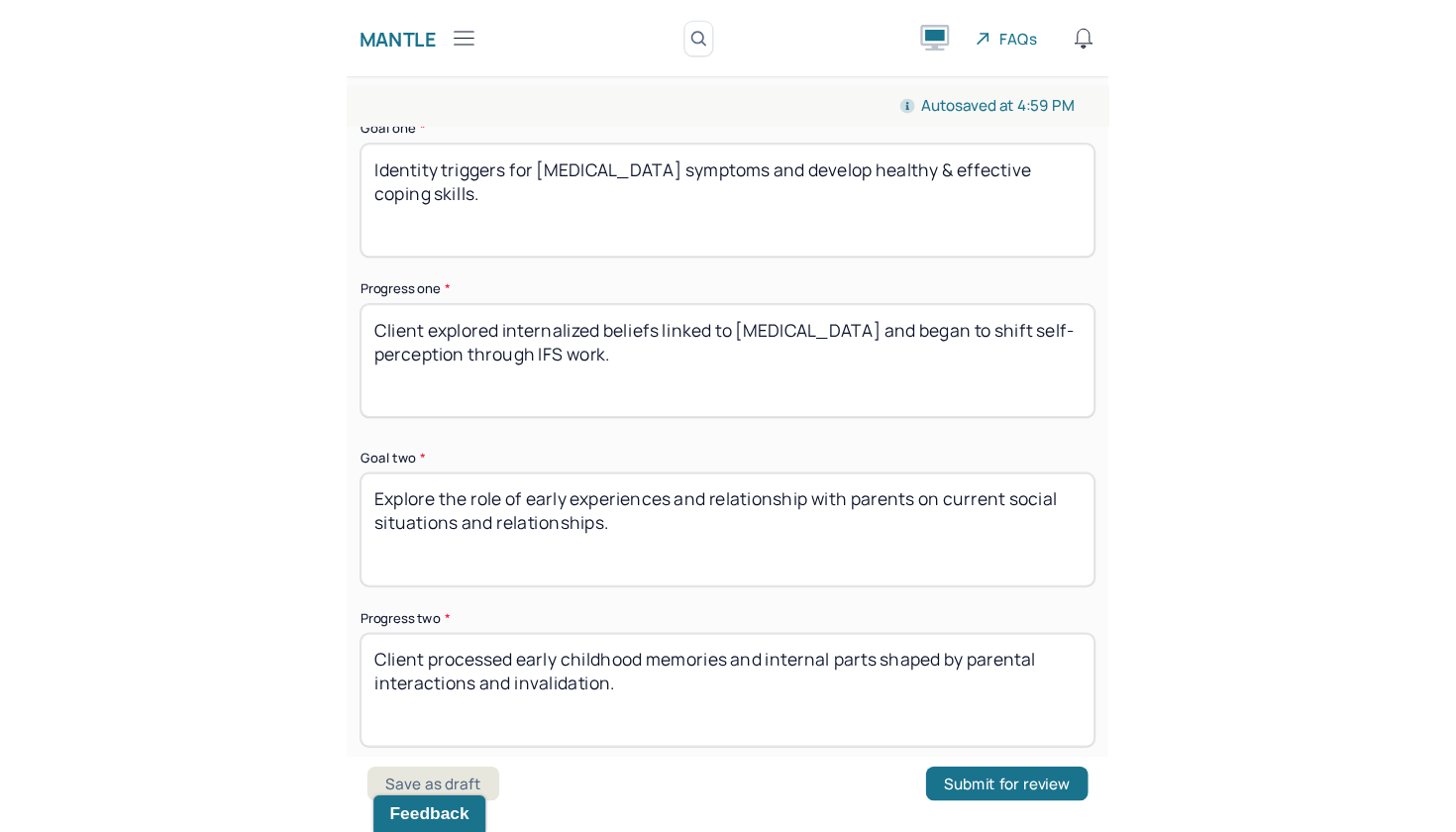 scroll, scrollTop: 3172, scrollLeft: 0, axis: vertical 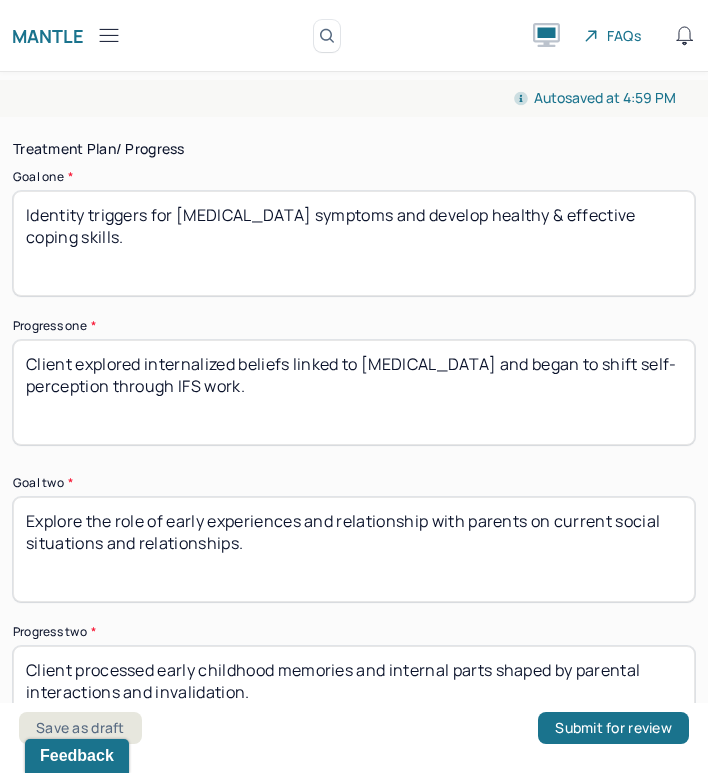 type 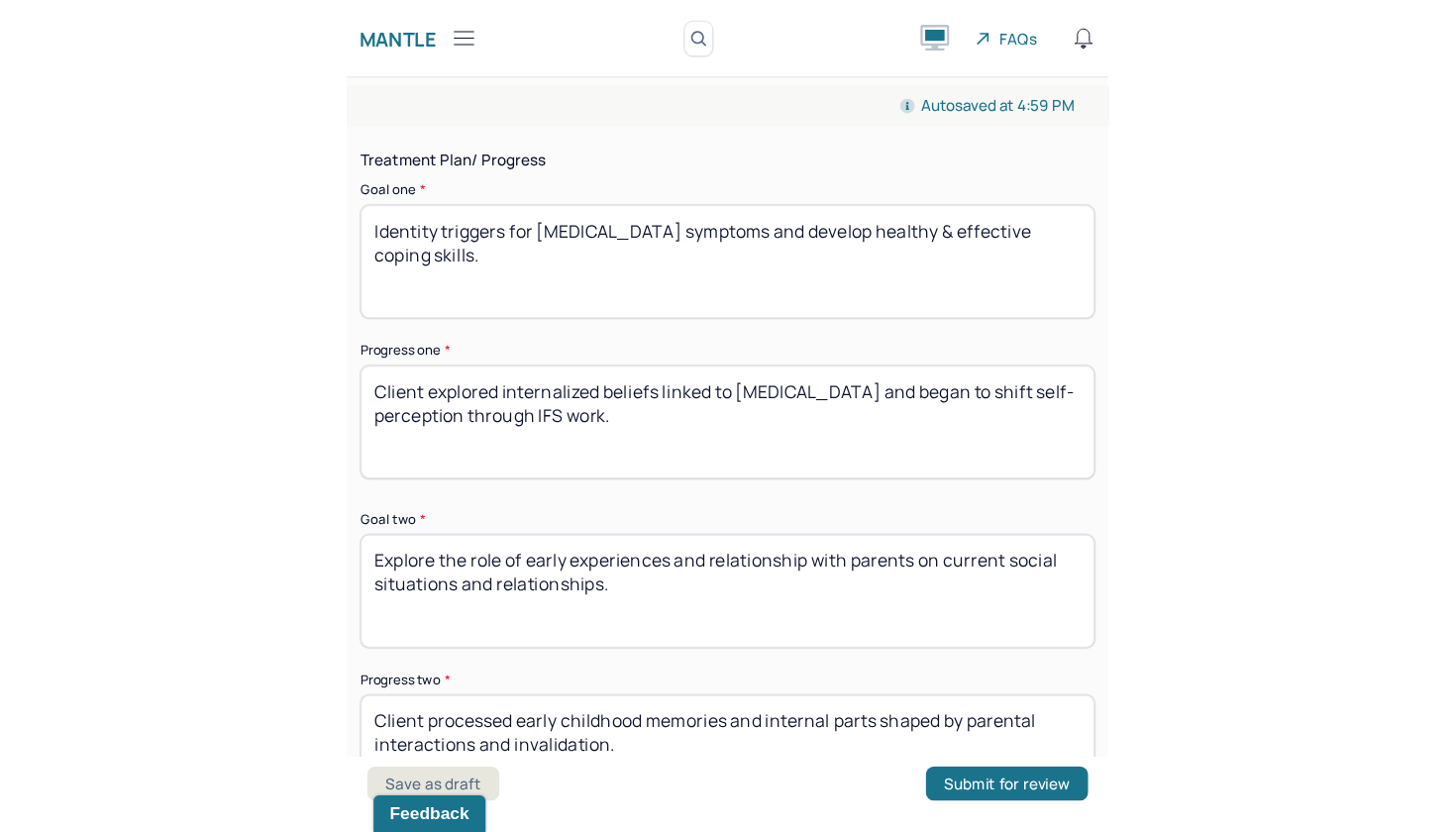 scroll, scrollTop: 0, scrollLeft: 0, axis: both 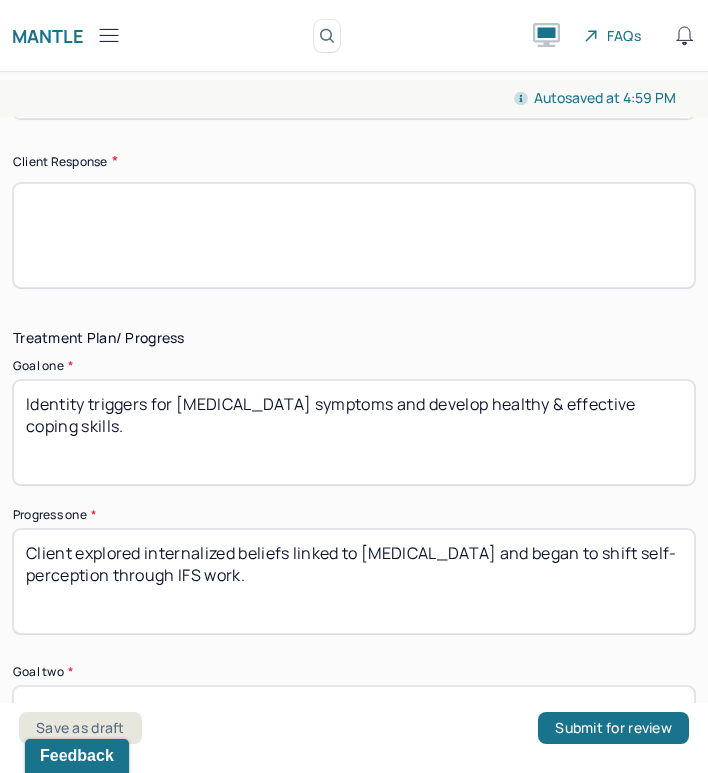 click on "Treatment Plan/ Progress" at bounding box center [354, 338] 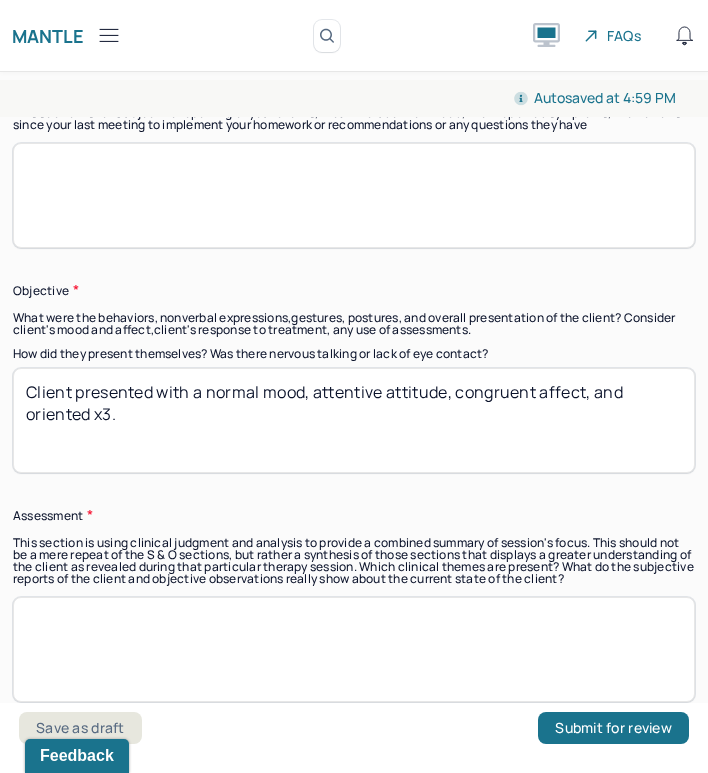 scroll, scrollTop: 1160, scrollLeft: 0, axis: vertical 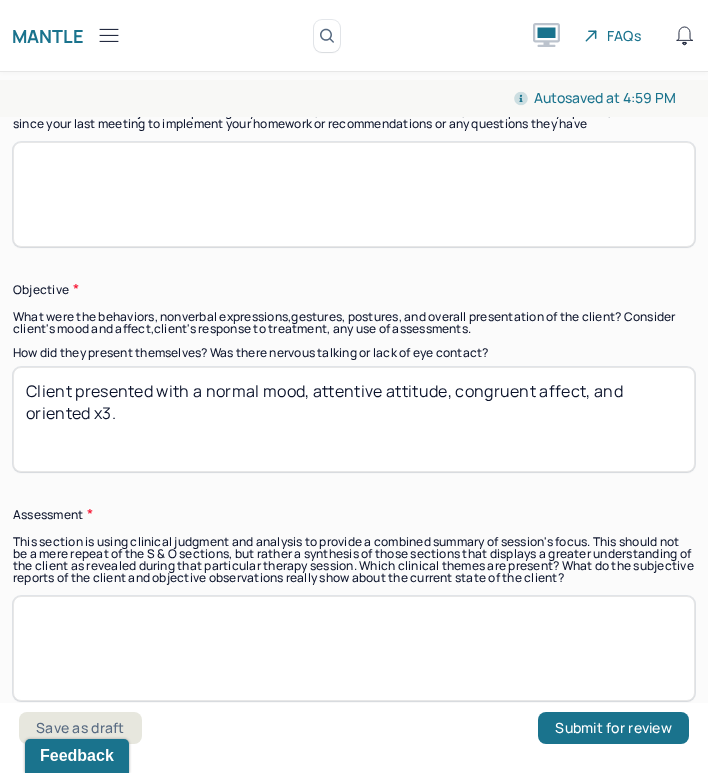 drag, startPoint x: 206, startPoint y: 387, endPoint x: 260, endPoint y: 387, distance: 54 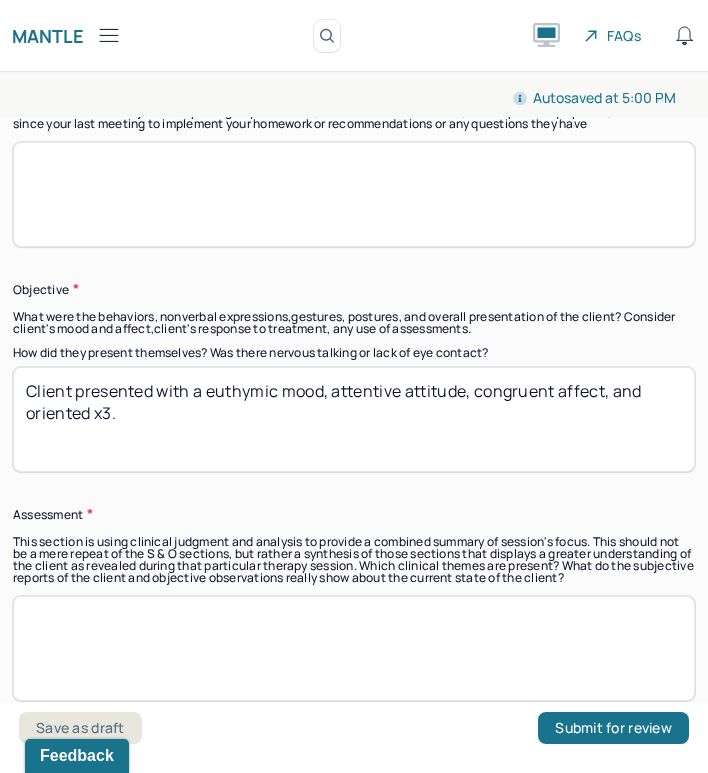drag, startPoint x: 336, startPoint y: 389, endPoint x: 405, endPoint y: 389, distance: 69 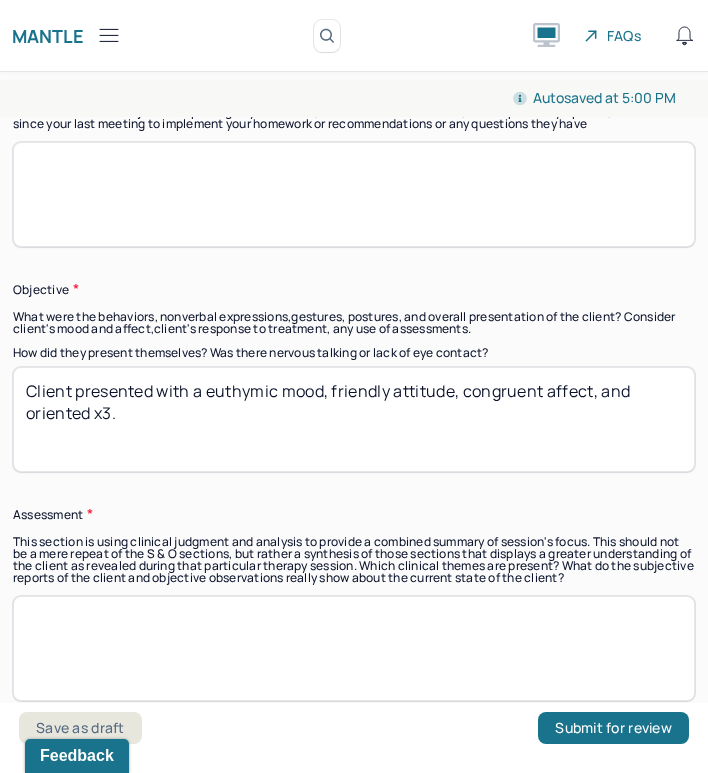drag, startPoint x: 469, startPoint y: 387, endPoint x: 544, endPoint y: 389, distance: 75.026665 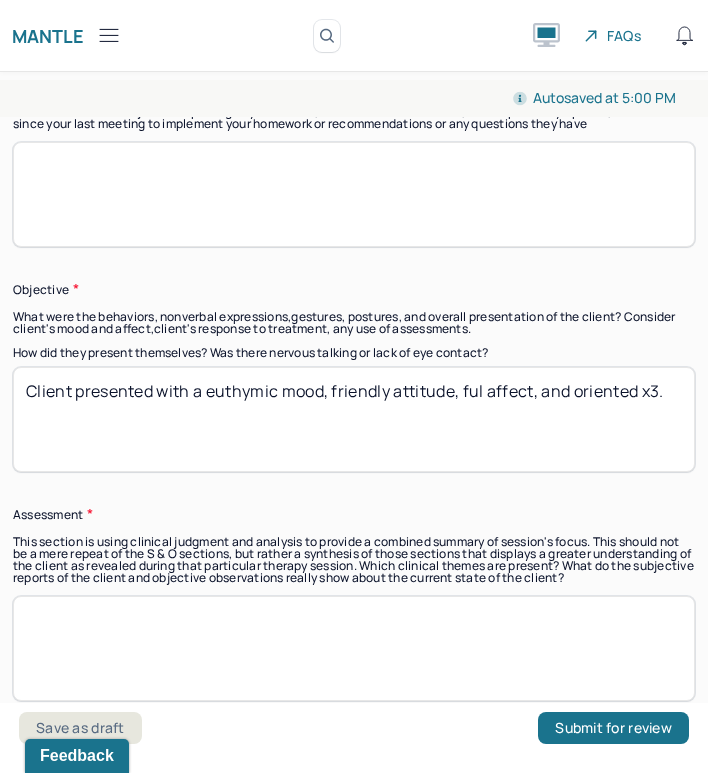 type on "Client presented with a euthymic mood, friendly attitude, full affect, and oriented x3." 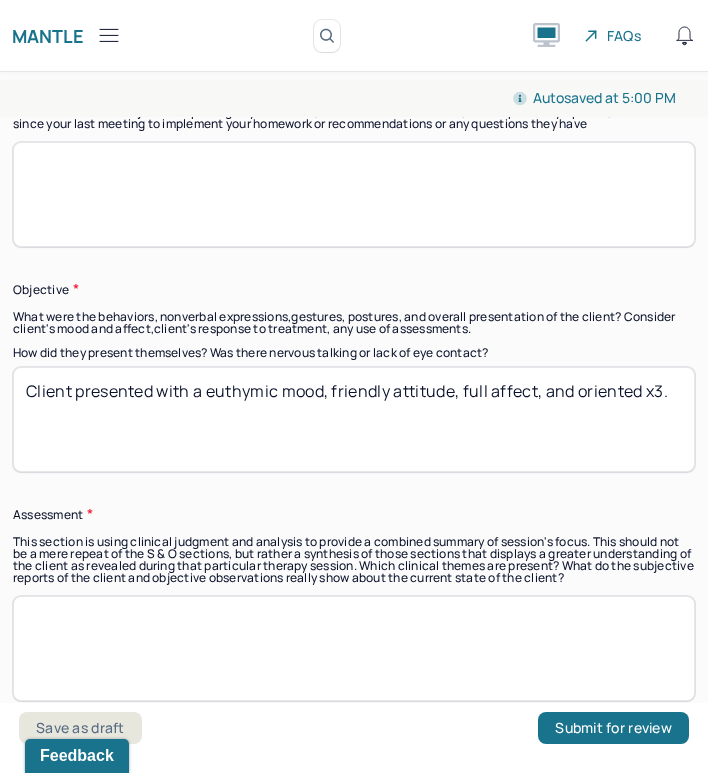 click on "Client presented with a euthymic mood, friendly attitude, congruent affect, and oriented x3." at bounding box center [354, 419] 